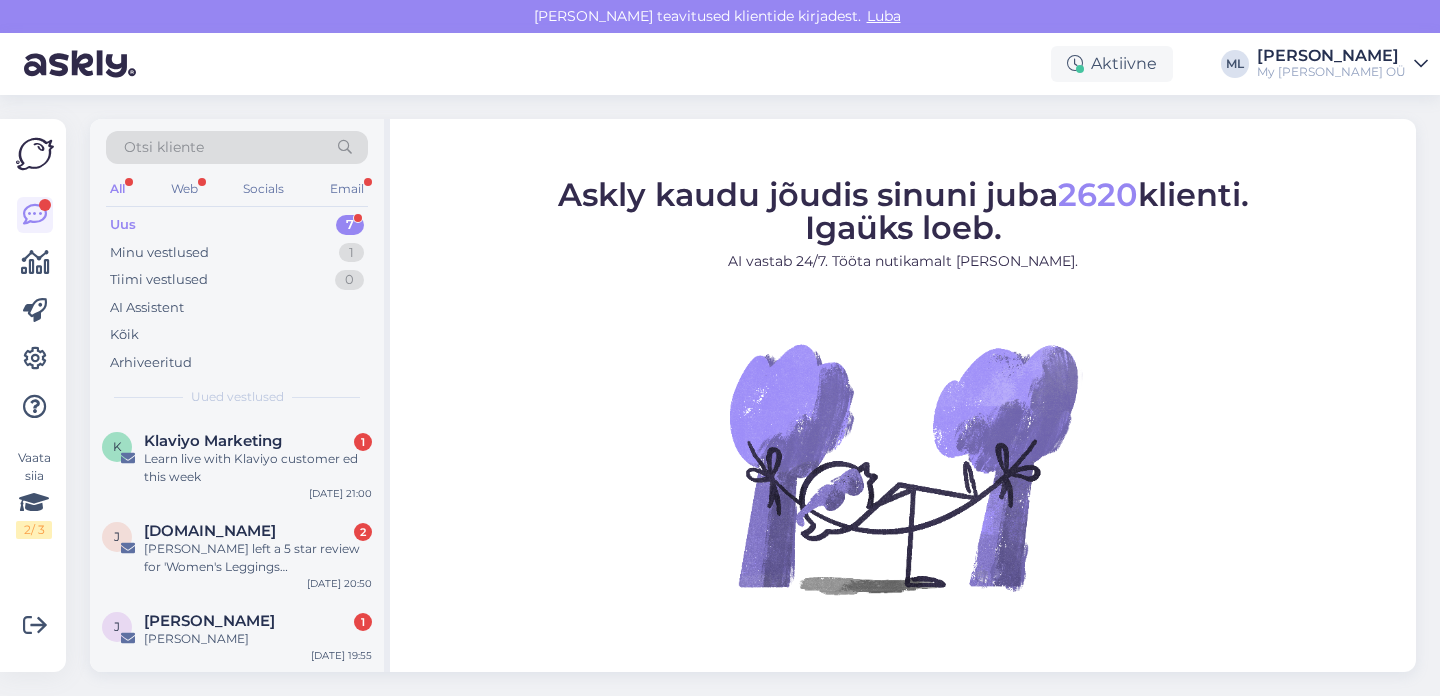 scroll, scrollTop: 0, scrollLeft: 0, axis: both 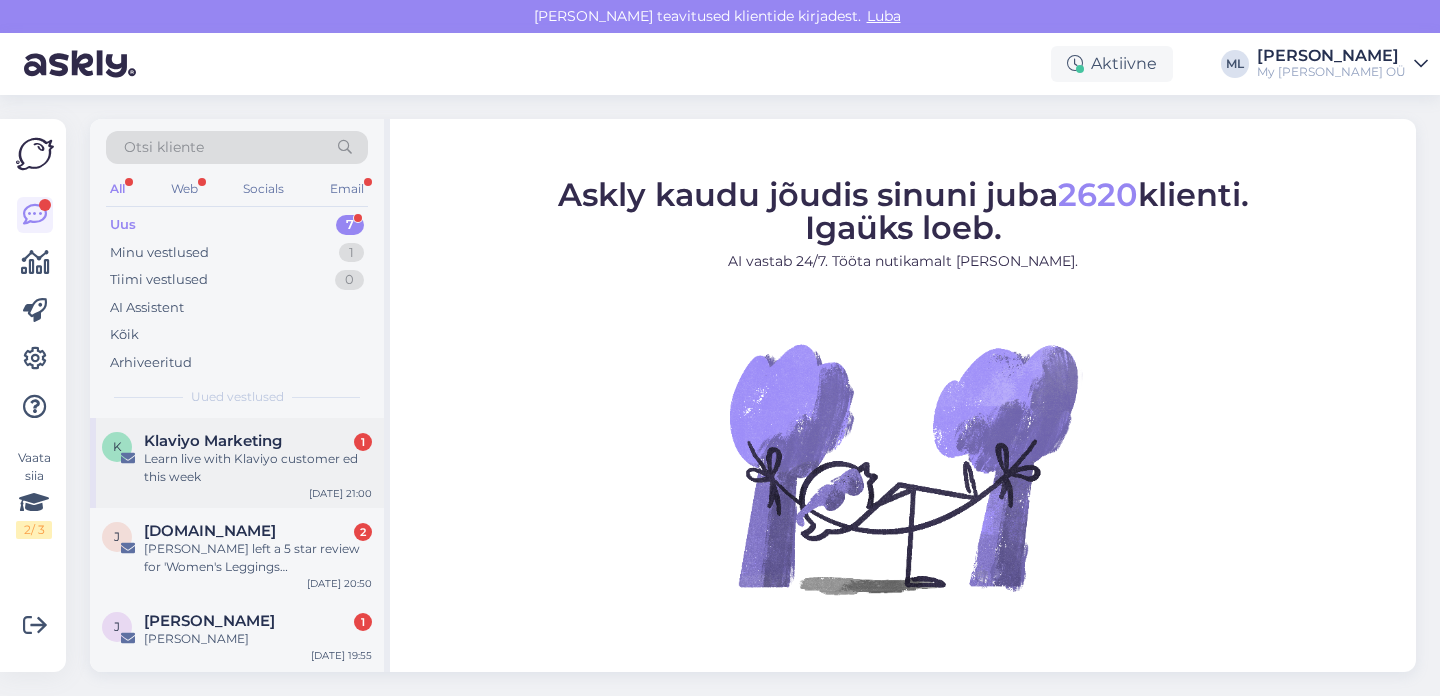 click on "Learn live with Klaviyo customer ed this week" at bounding box center (258, 468) 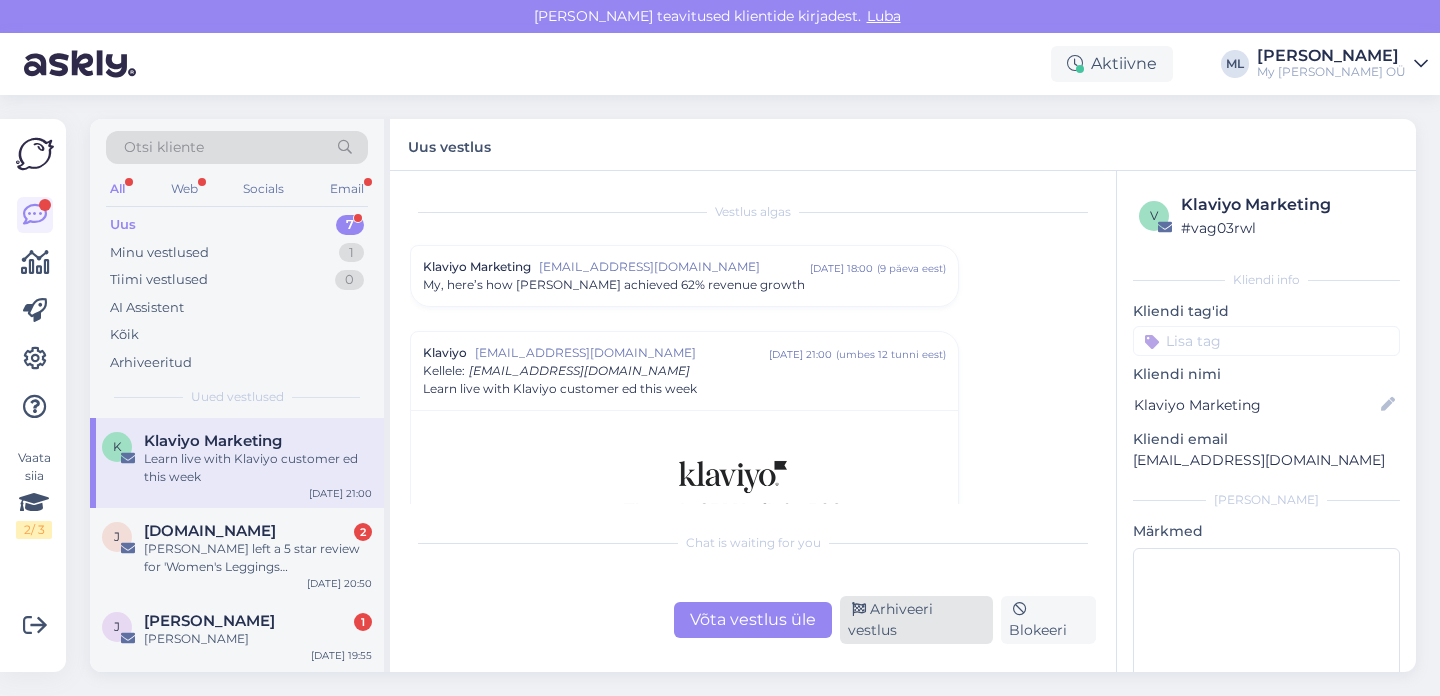 click on "Arhiveeri vestlus" at bounding box center [916, 620] 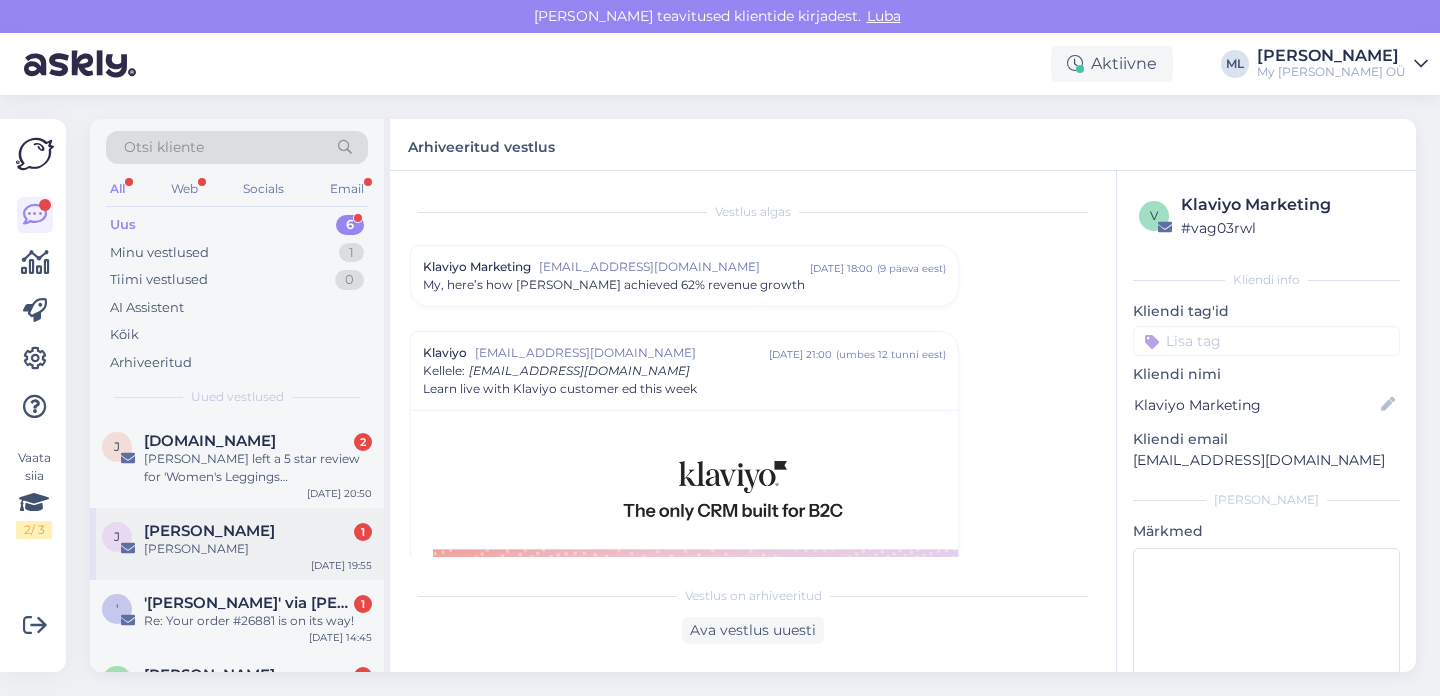 scroll, scrollTop: 140, scrollLeft: 0, axis: vertical 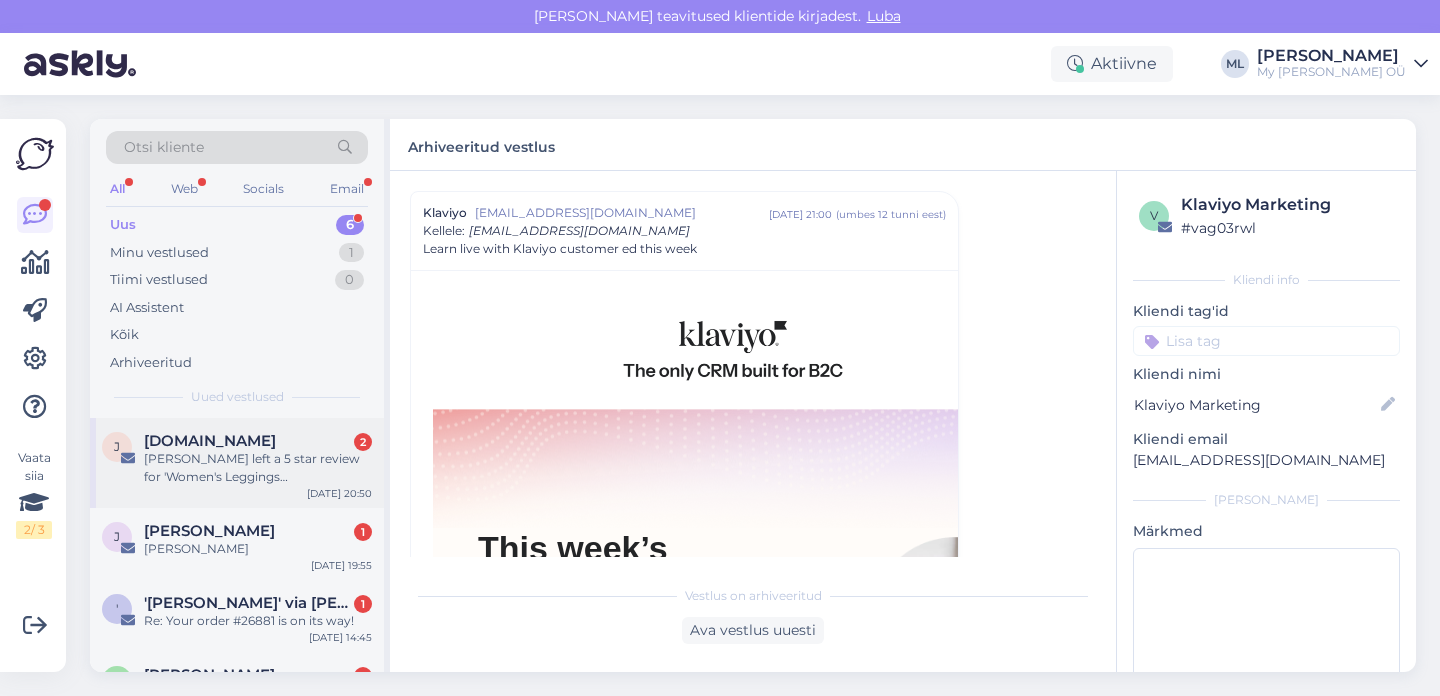 click on "Karen left a 5 star review for 'Women's Leggings DIANA'" at bounding box center (258, 468) 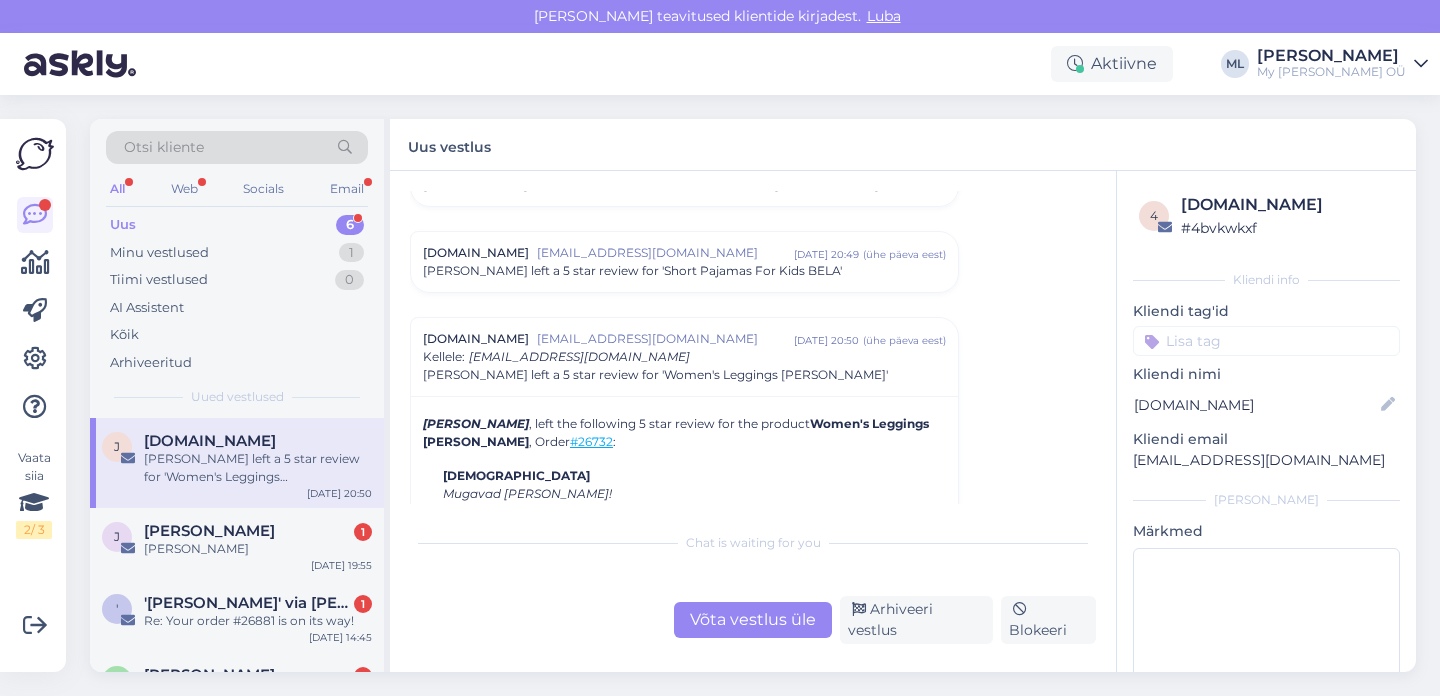 scroll, scrollTop: 8442, scrollLeft: 0, axis: vertical 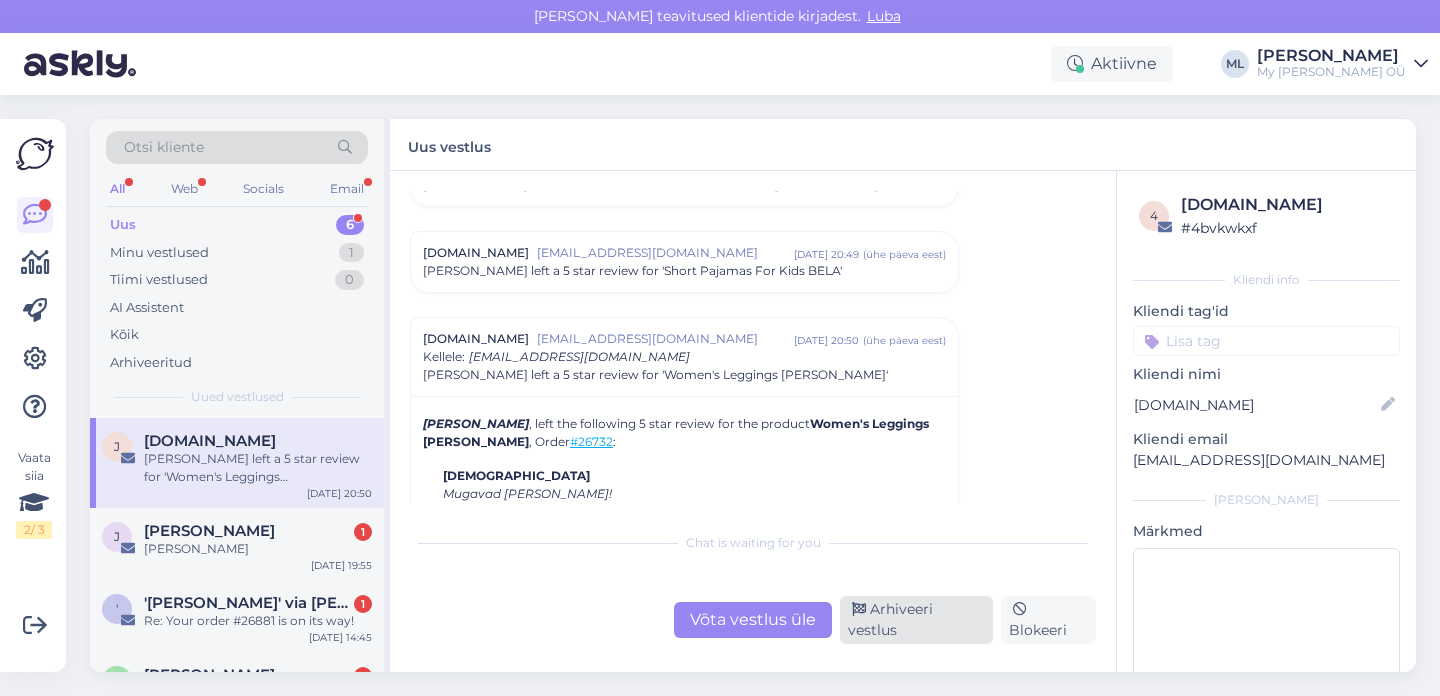 click on "Arhiveeri vestlus" at bounding box center [916, 620] 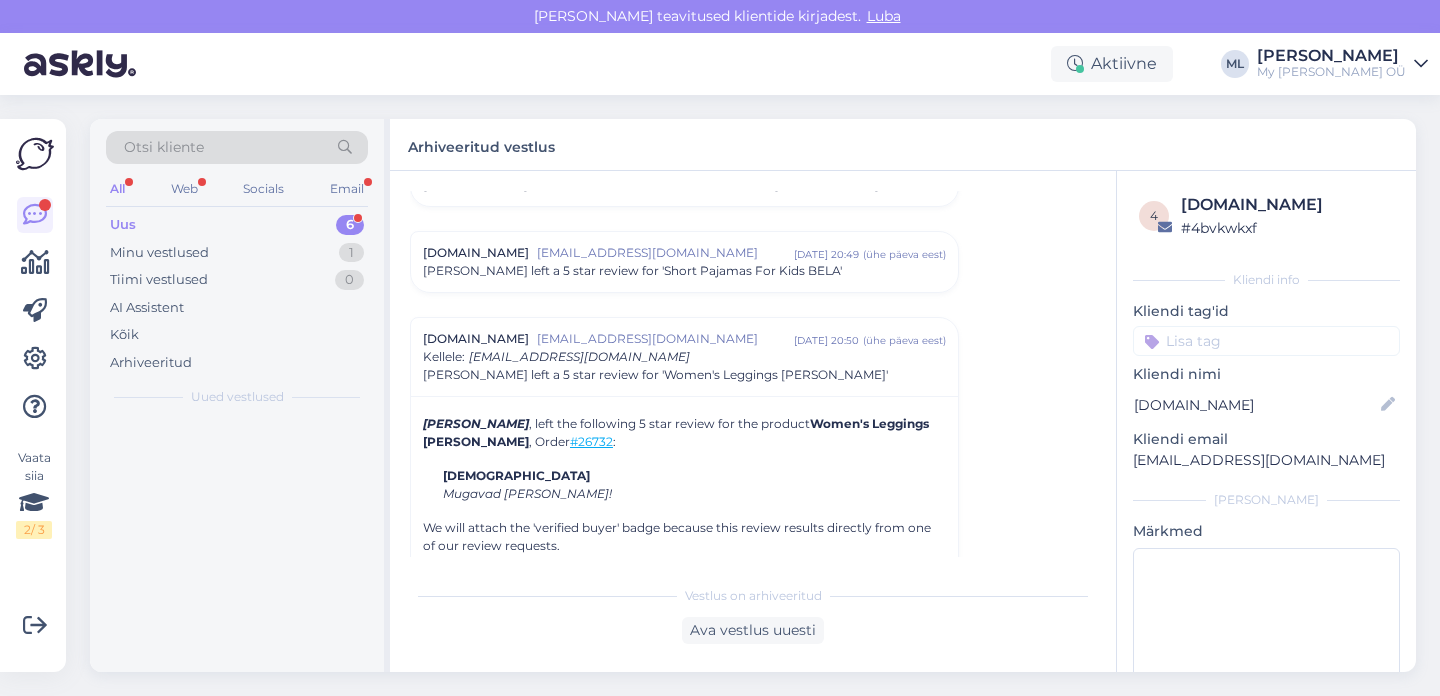 scroll, scrollTop: 8568, scrollLeft: 0, axis: vertical 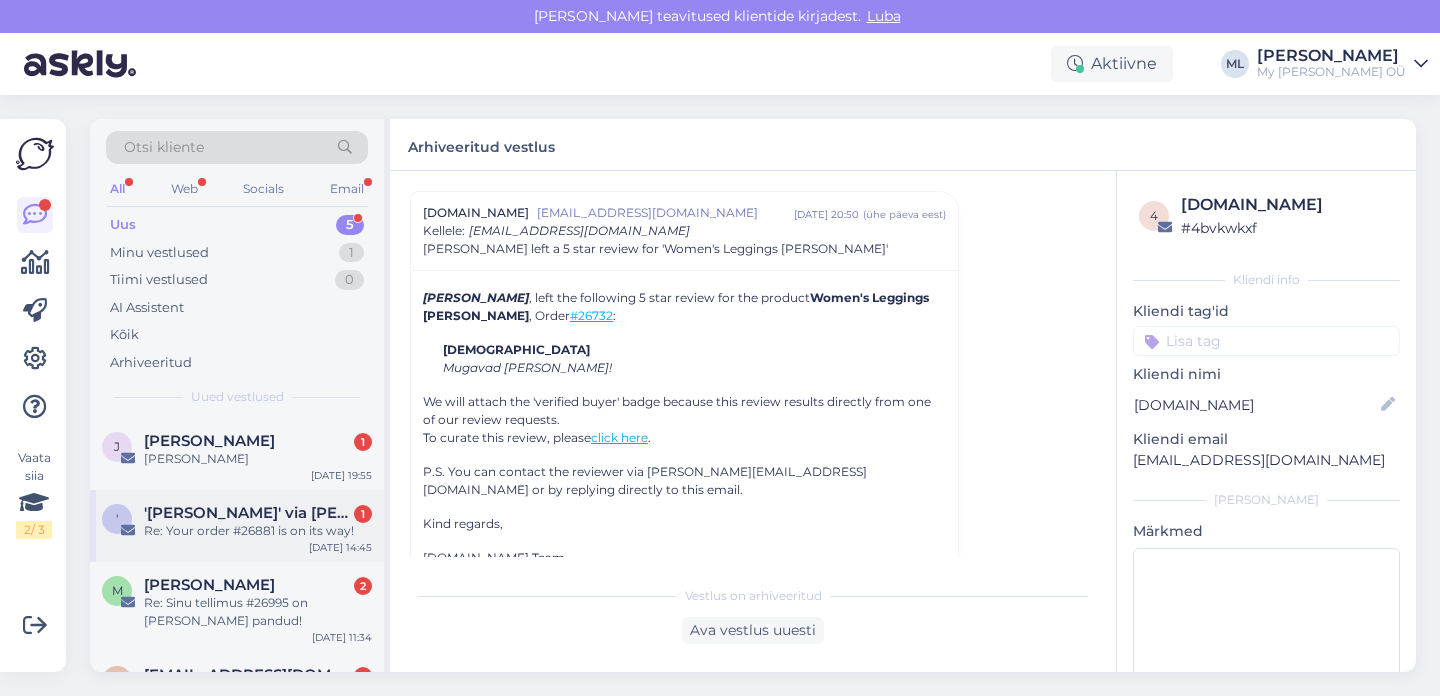 click on "'Simone De Ruosi' via Stella Bredenist" at bounding box center [248, 513] 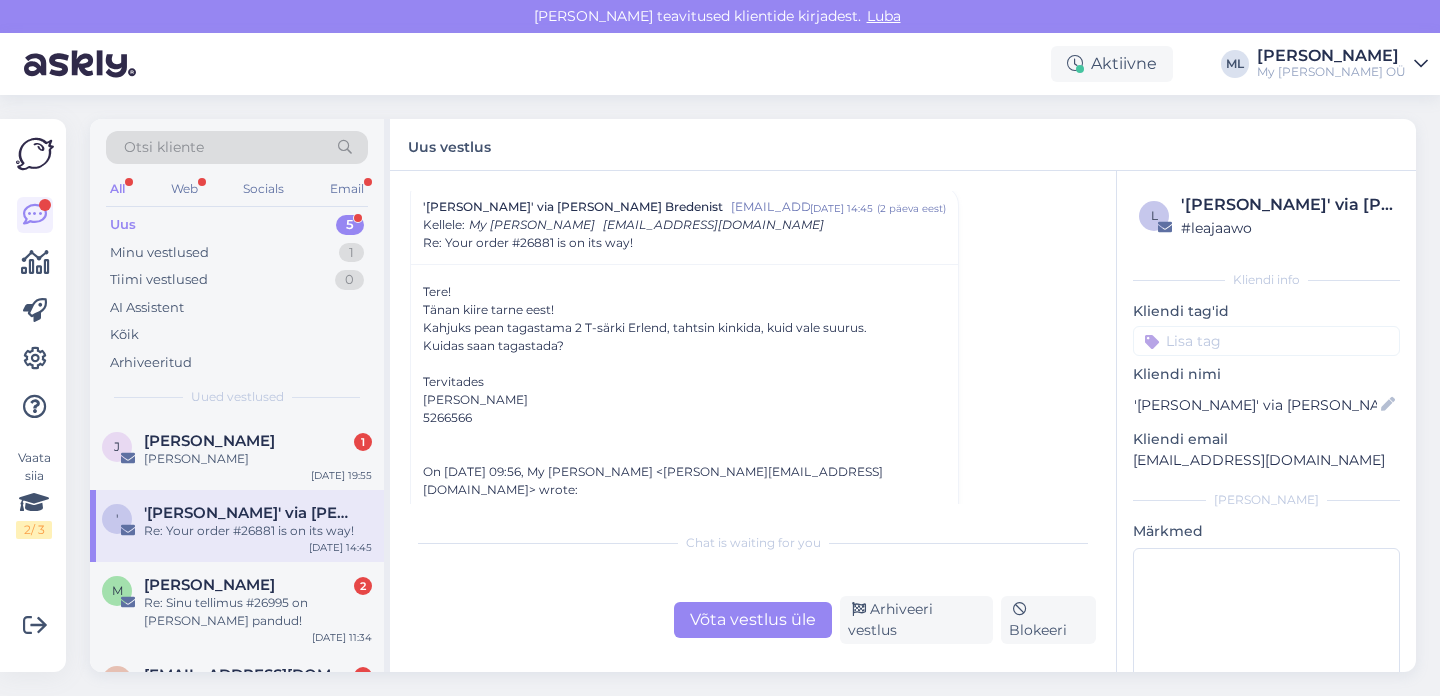 scroll, scrollTop: 8707, scrollLeft: 0, axis: vertical 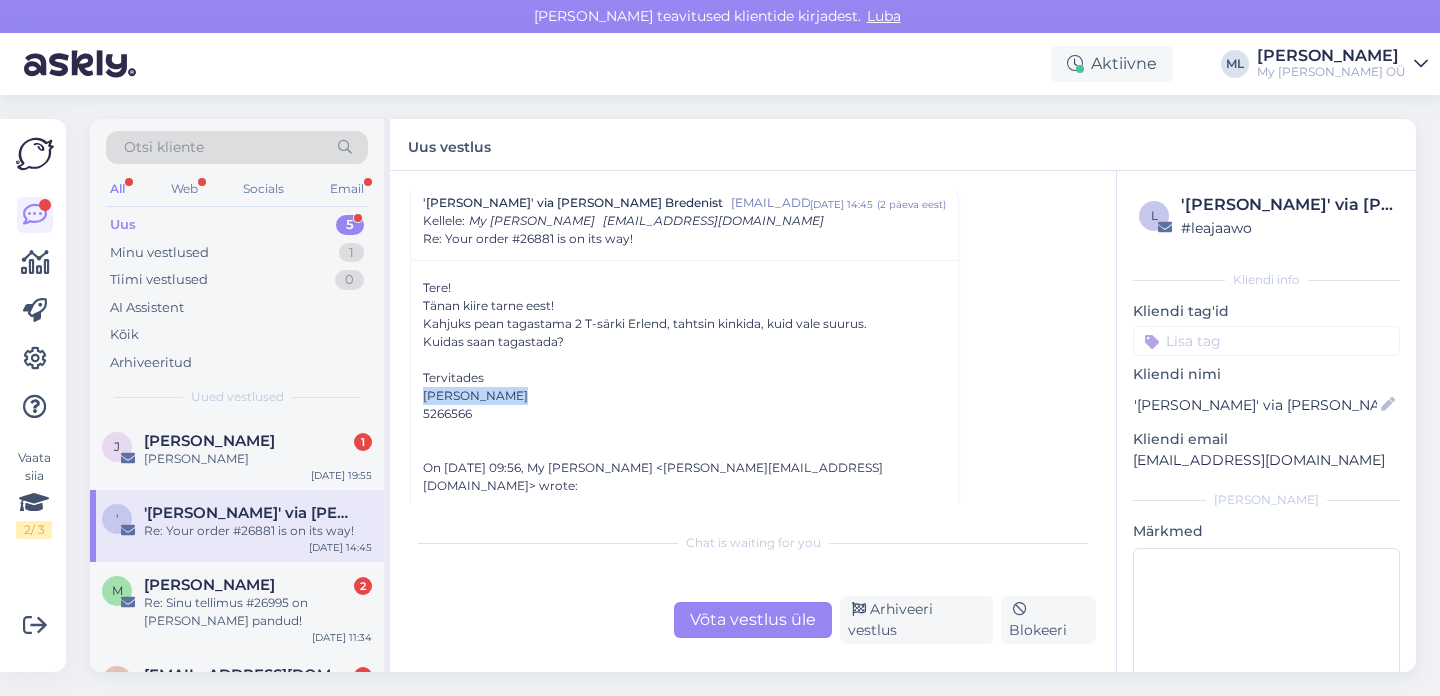 drag, startPoint x: 498, startPoint y: 397, endPoint x: 420, endPoint y: 388, distance: 78.51752 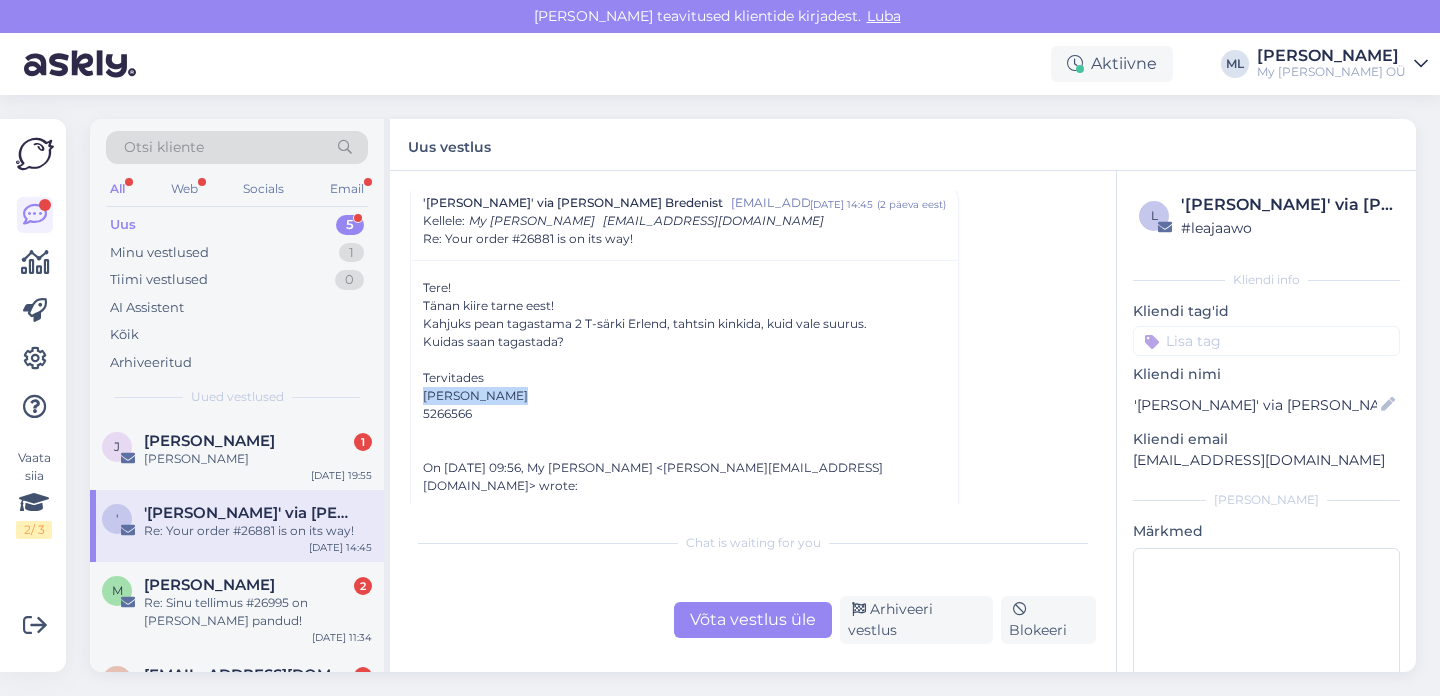 click on "Tere!  Tänan kiire tarne eest! Kahjuks pean tagastama 2 T-särki Erlend, tahtsin kinkida, kuid vale suurus.  Kuidas saan tagastada?  Tervitades Pille Jüriado 5266566 On 15. Jul 2025, at 09:56, My Breden <stella@mybreden.com> wrote: ﻿
Order #26881
On its way!
Your order has been completed and shipped! Isn’t it wonderful?
If you have no further questions, you can always just email me to talk about things that make you smile.
Hope to see you again!
Breden Team" at bounding box center (684, 1060) 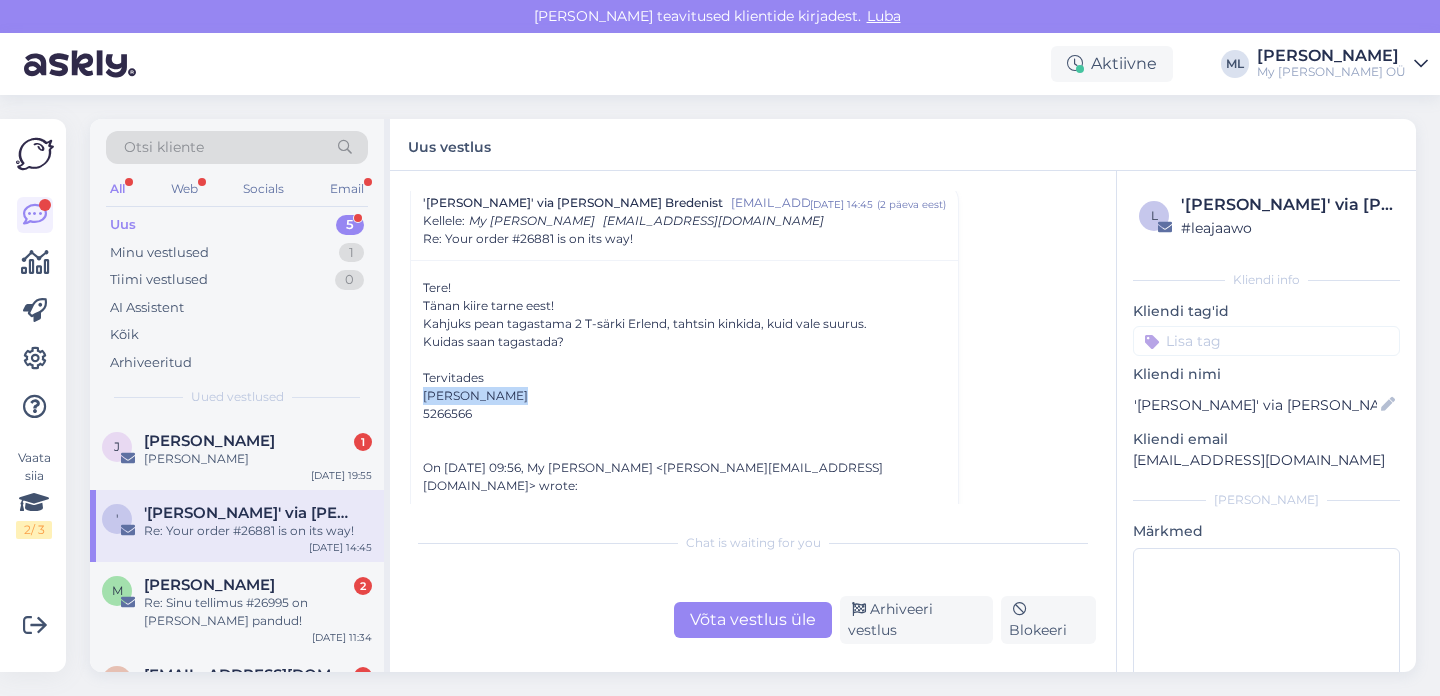 copy on "Pille Jüriado" 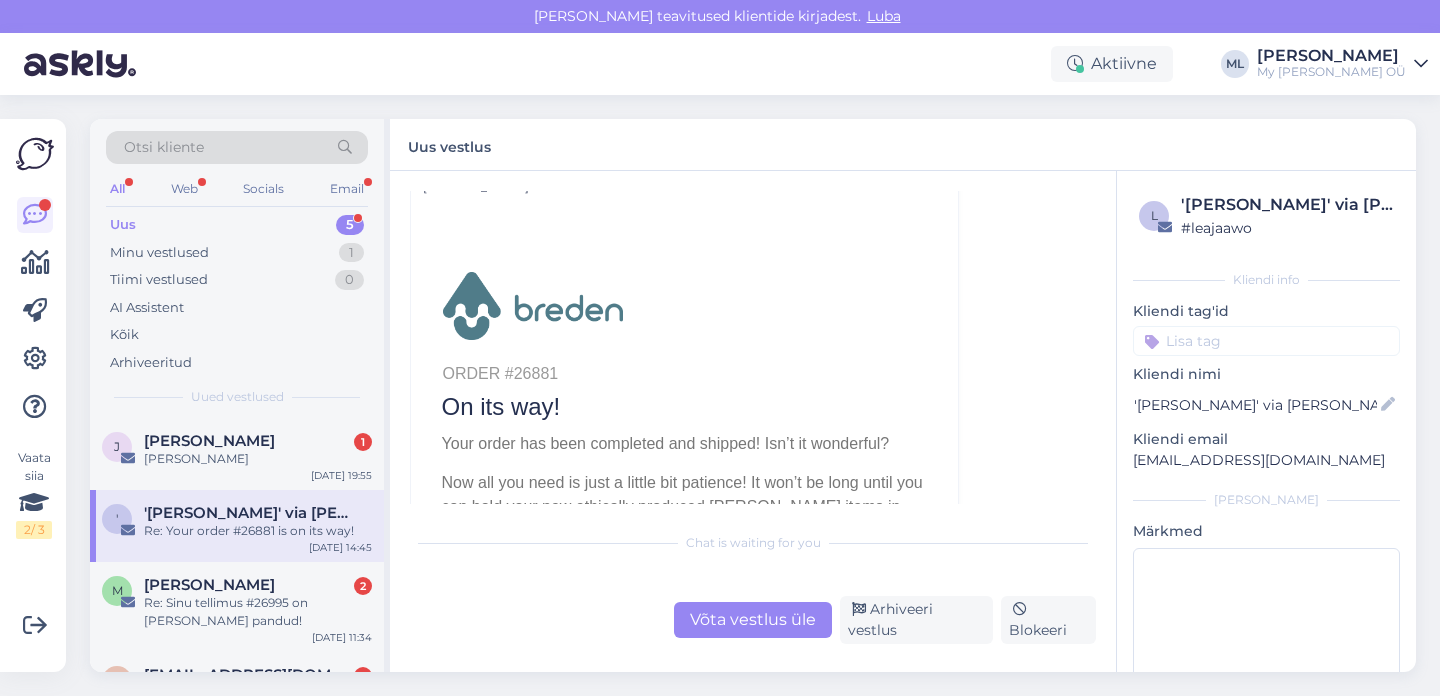 scroll, scrollTop: 8975, scrollLeft: 0, axis: vertical 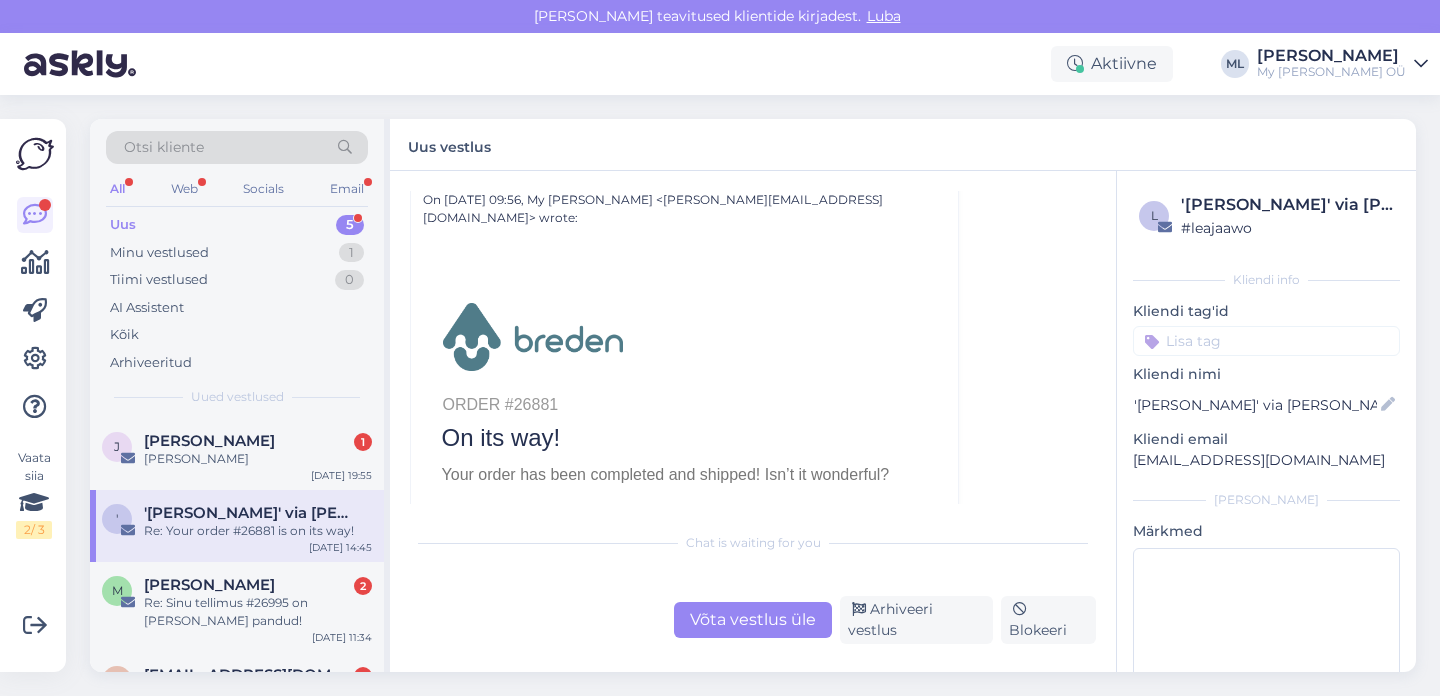 drag, startPoint x: 560, startPoint y: 388, endPoint x: 503, endPoint y: 387, distance: 57.00877 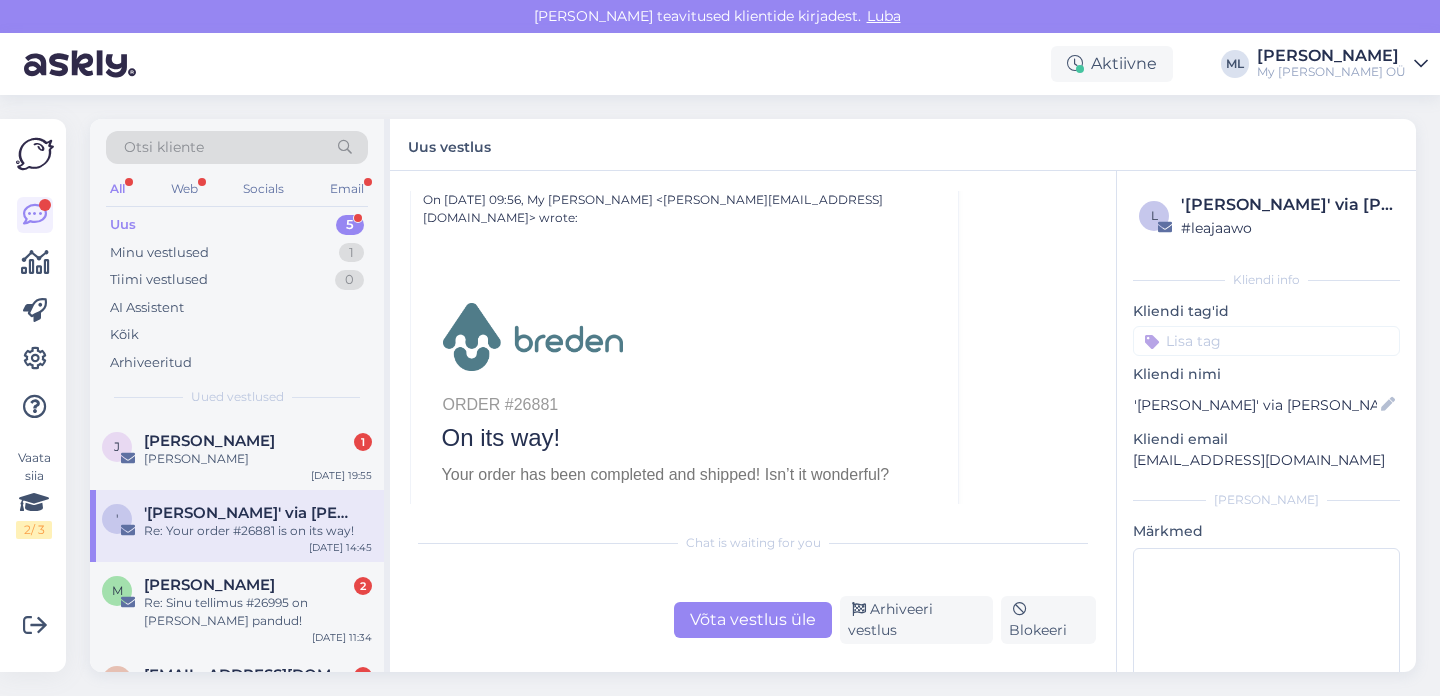 click on "Order #26881" at bounding box center [685, 405] 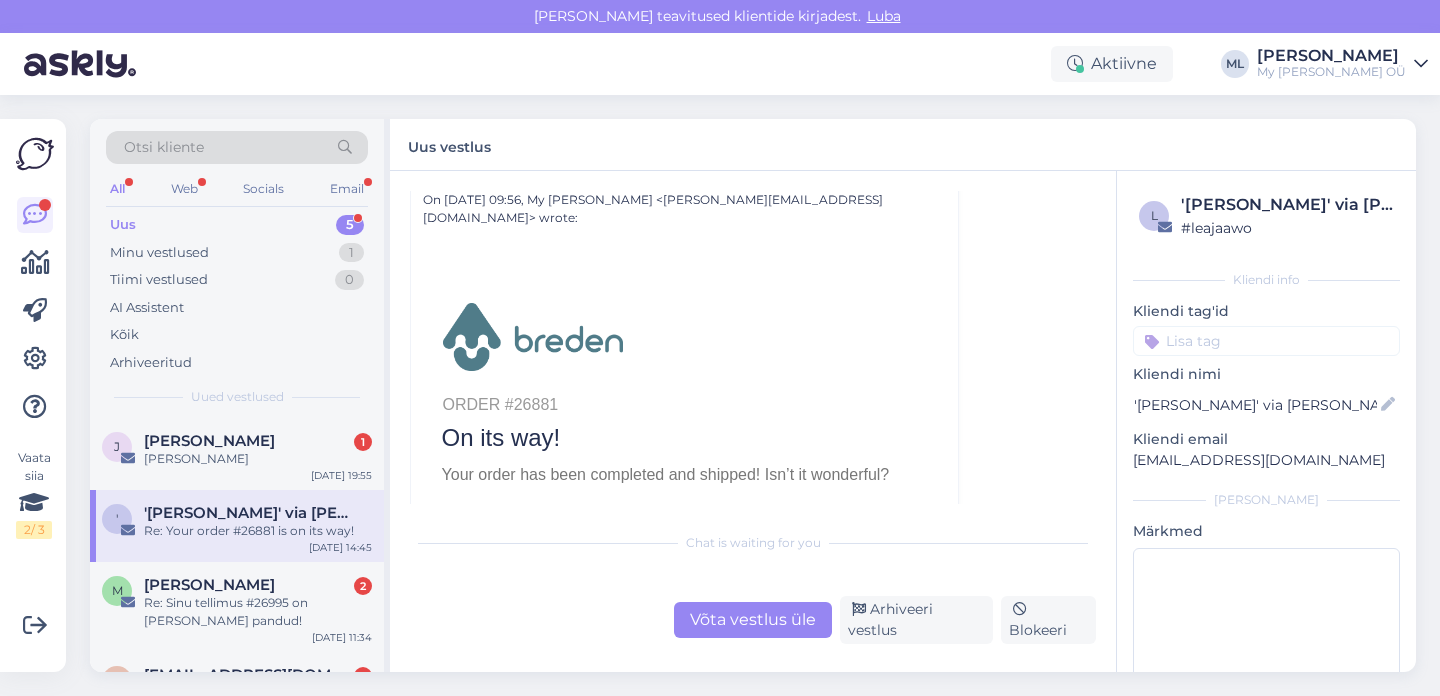copy on "#26881" 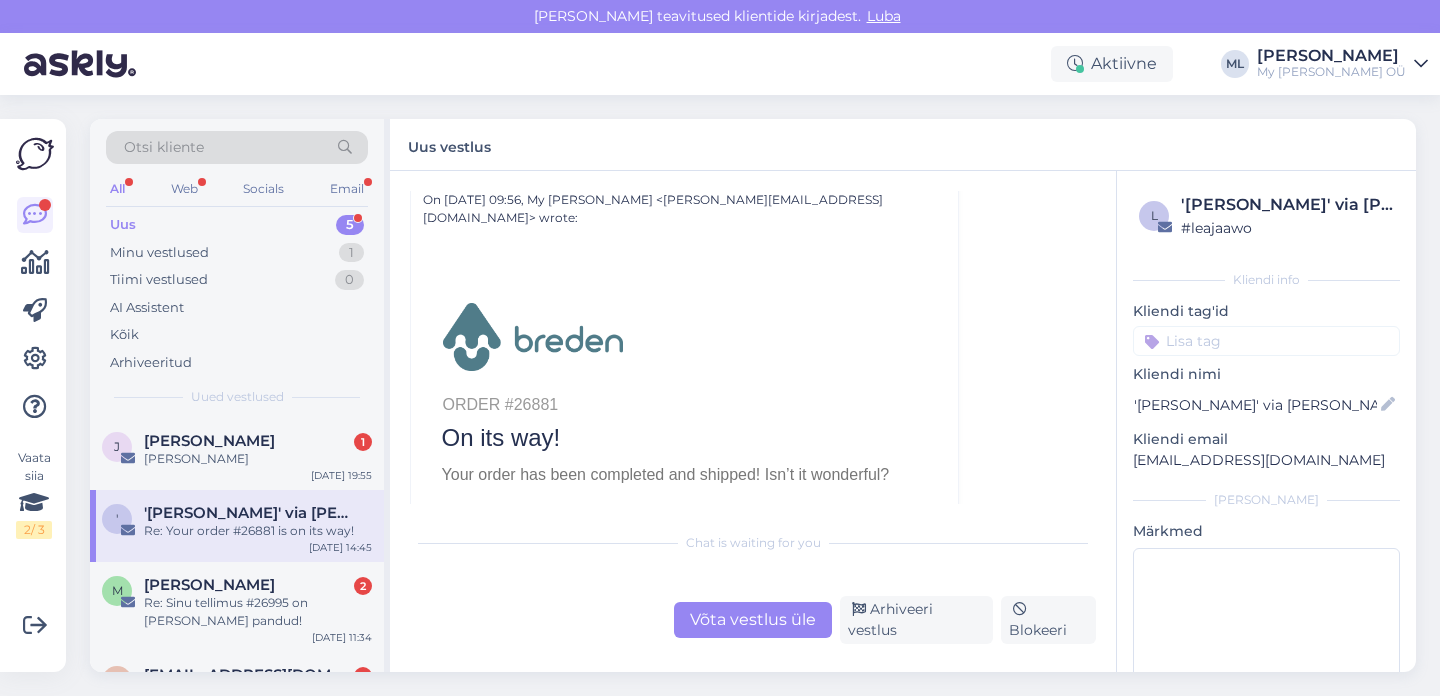 click on "'Simone De Ruosi' via Stella Bredenist" at bounding box center [248, 513] 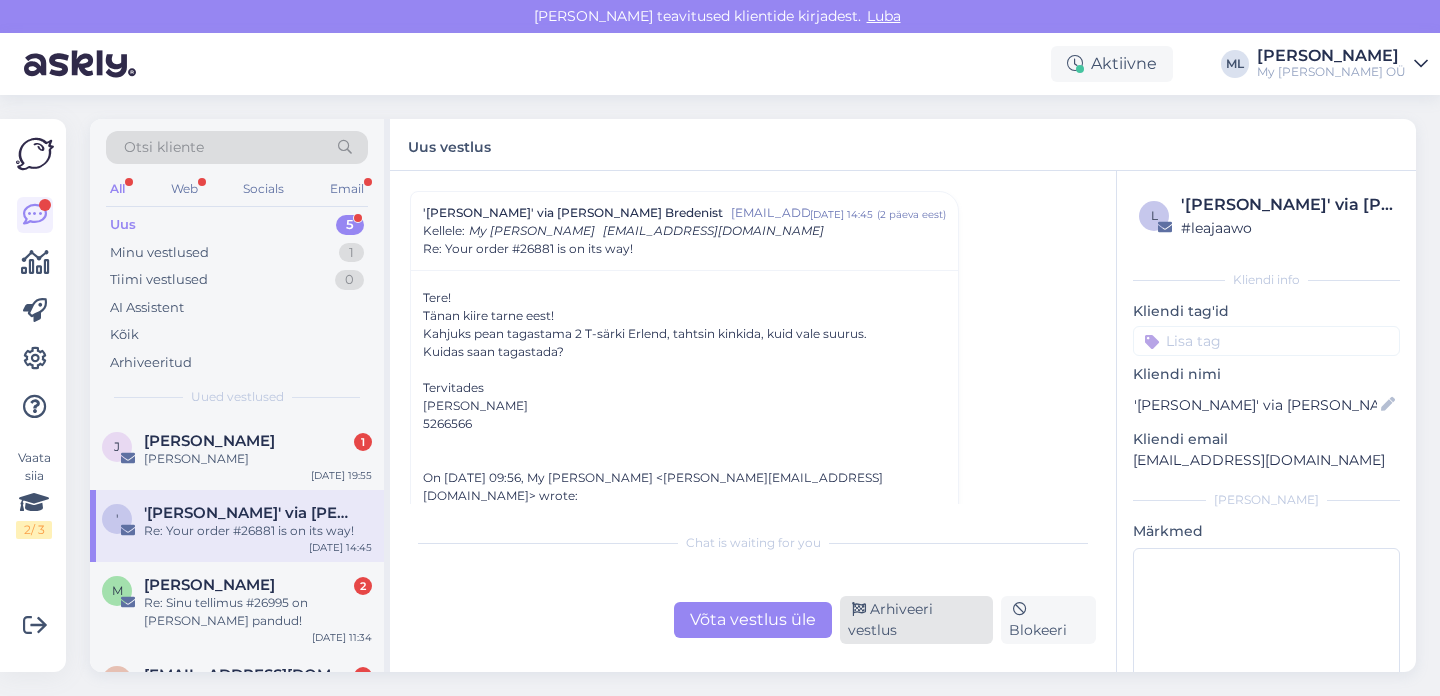 click on "Arhiveeri vestlus" at bounding box center (916, 620) 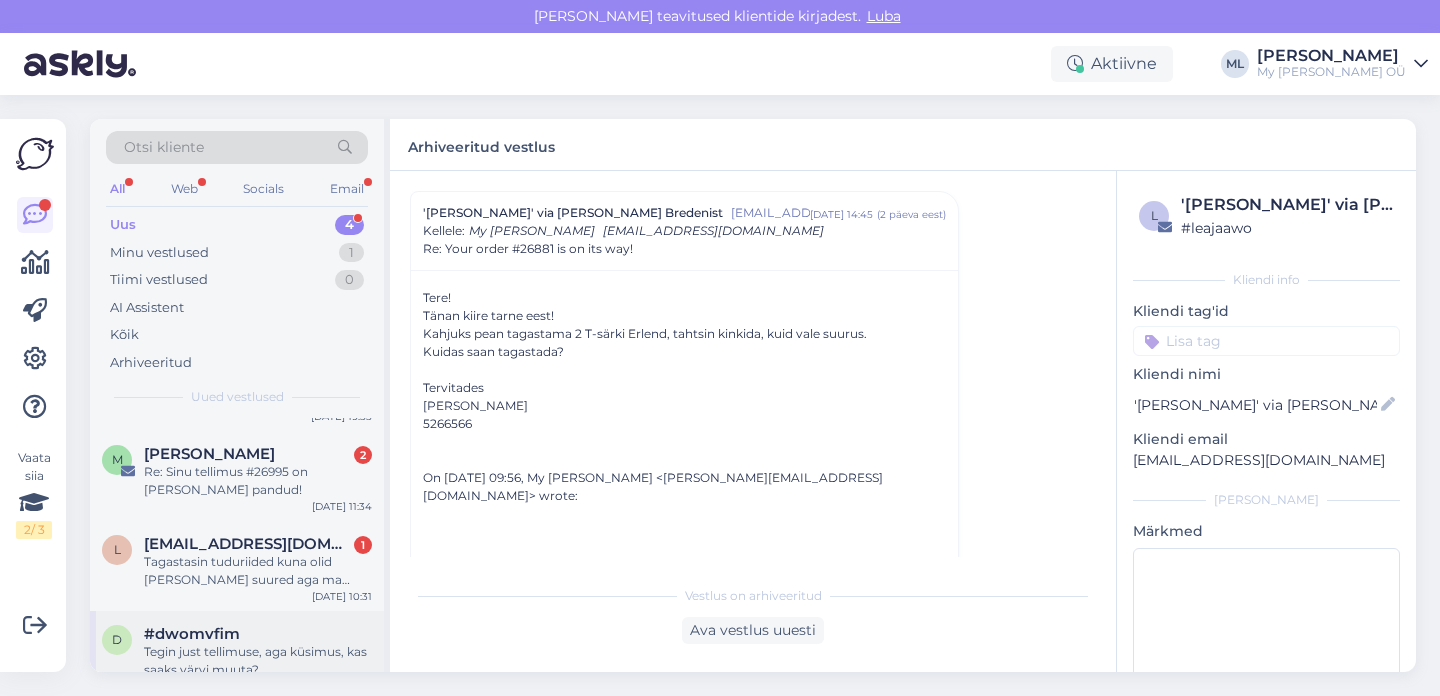 scroll, scrollTop: 60, scrollLeft: 0, axis: vertical 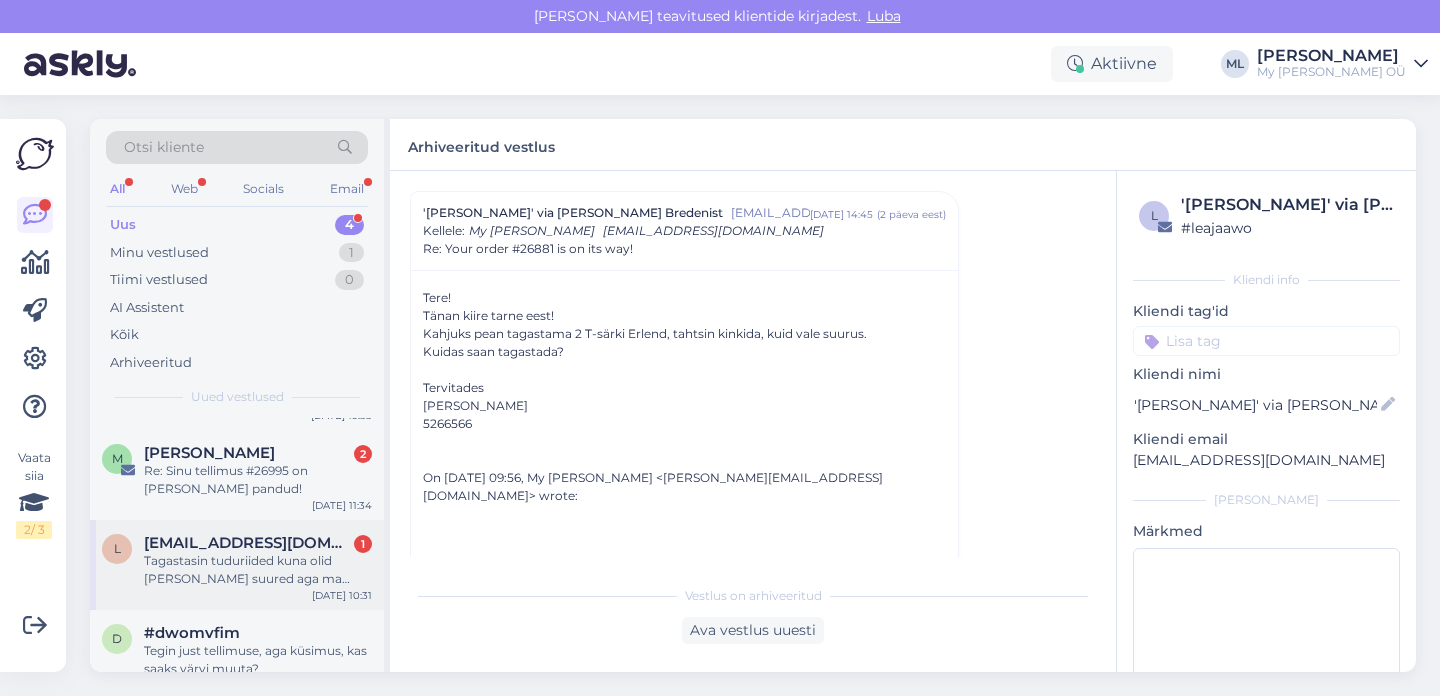 click on "Tagastasin tuduriided kuna olid Liiga suured aga ma kirjutasin andmed selle originaal etiketile😭
Ma mõtlesin et ainult Soomest saates peab jääma puutumata mis nüüd saab siis?" at bounding box center (258, 570) 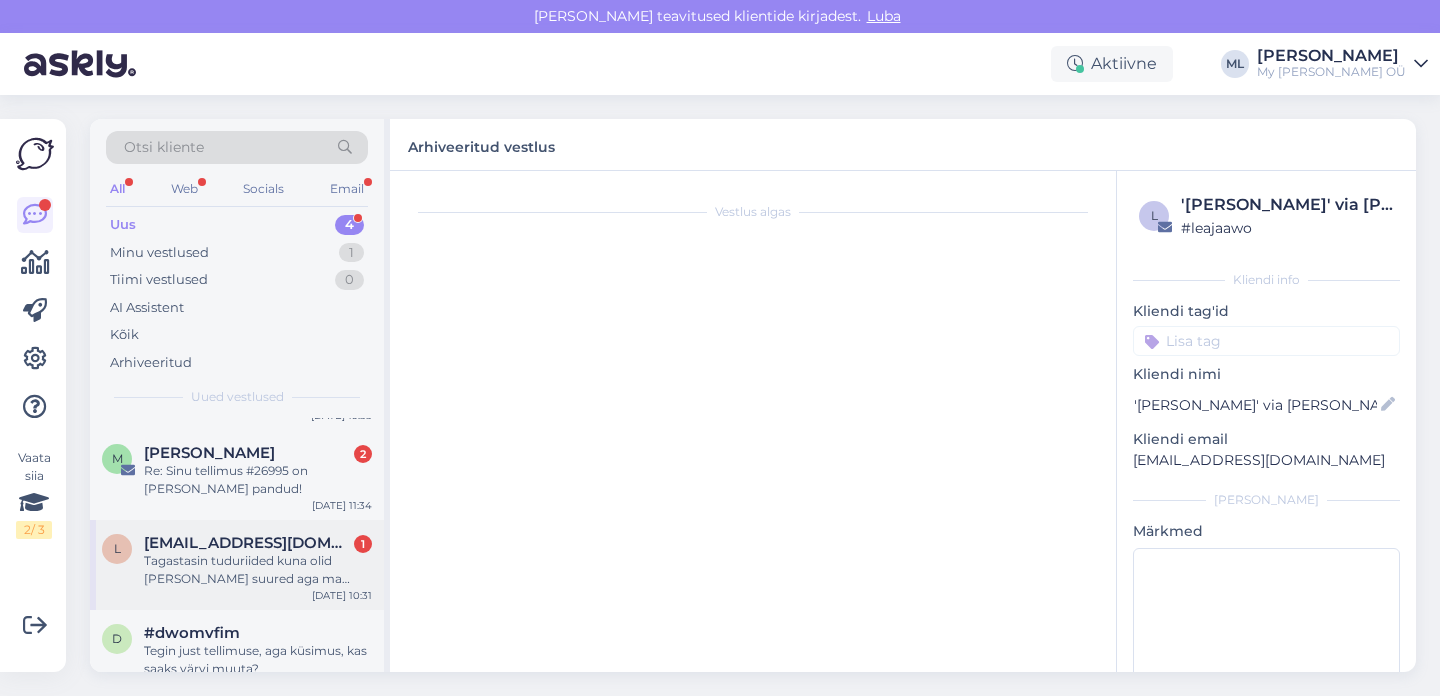 scroll, scrollTop: 0, scrollLeft: 0, axis: both 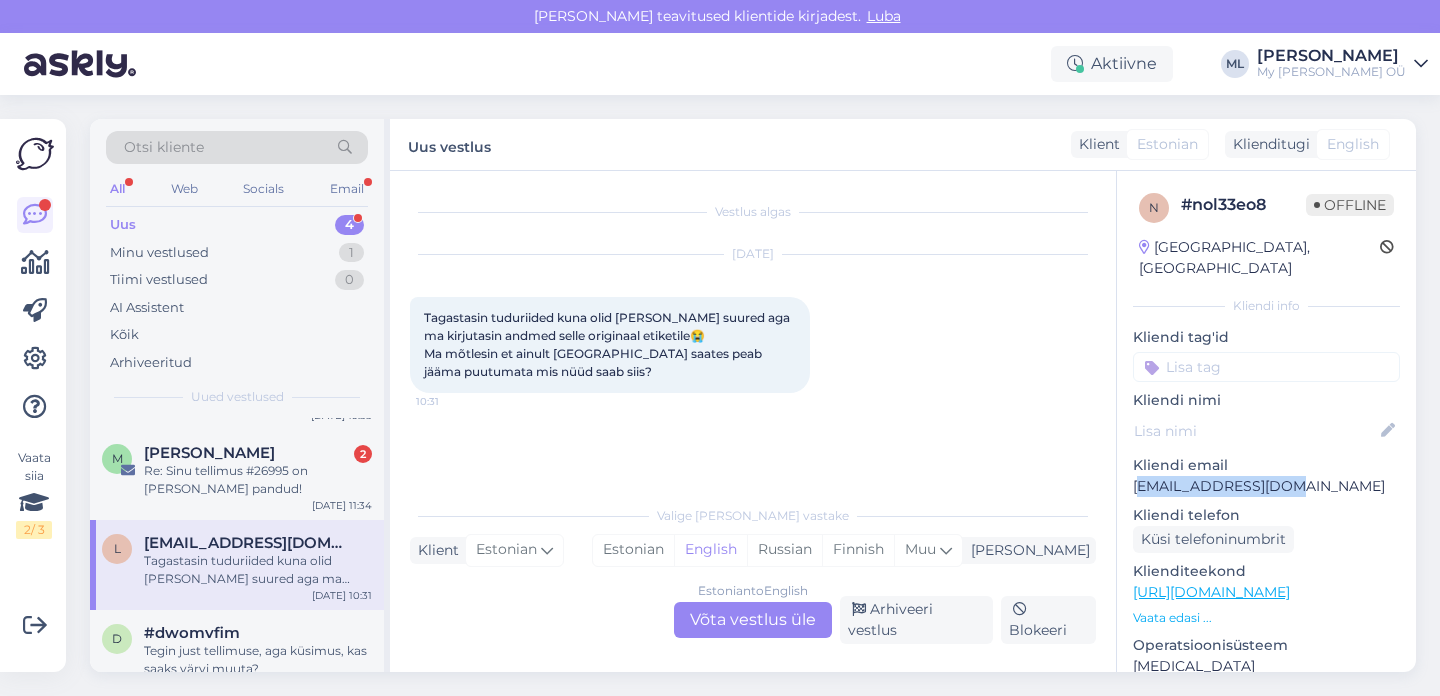 drag, startPoint x: 1136, startPoint y: 462, endPoint x: 1279, endPoint y: 473, distance: 143.42245 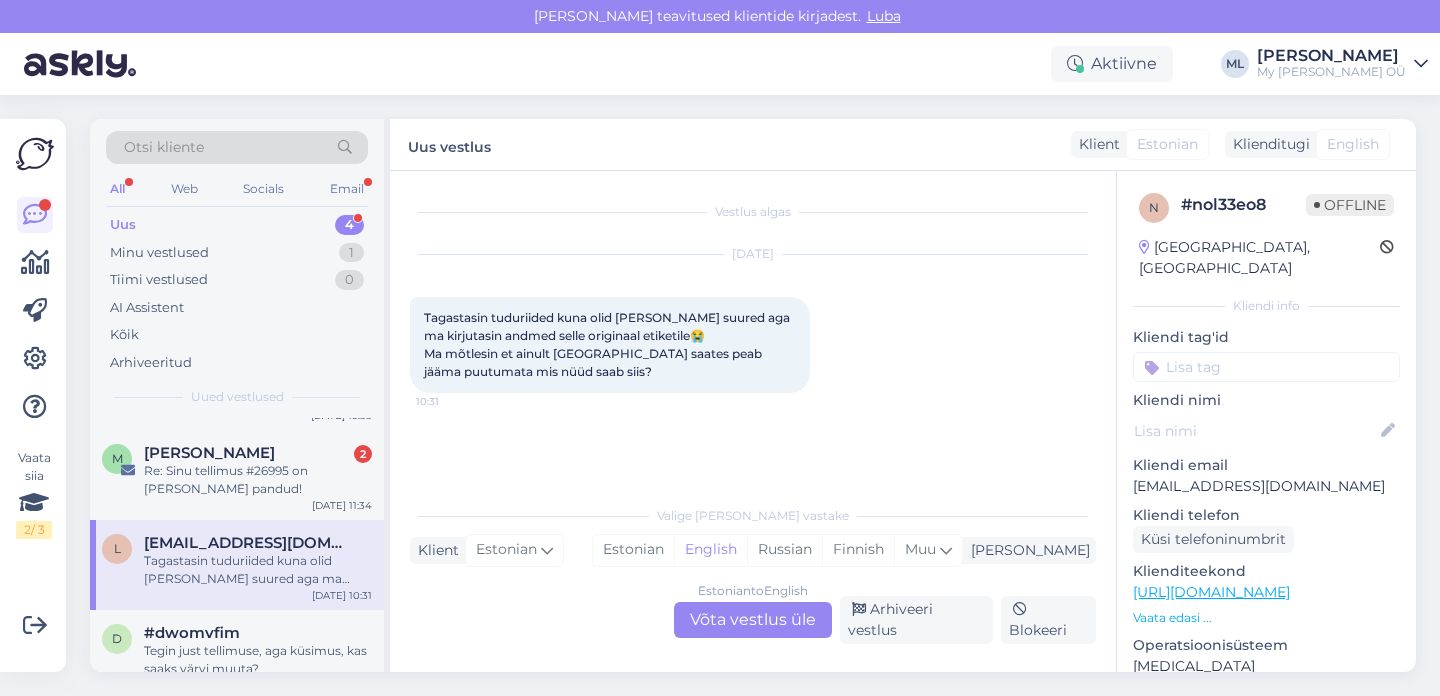 drag, startPoint x: 1328, startPoint y: 484, endPoint x: 1190, endPoint y: 478, distance: 138.13037 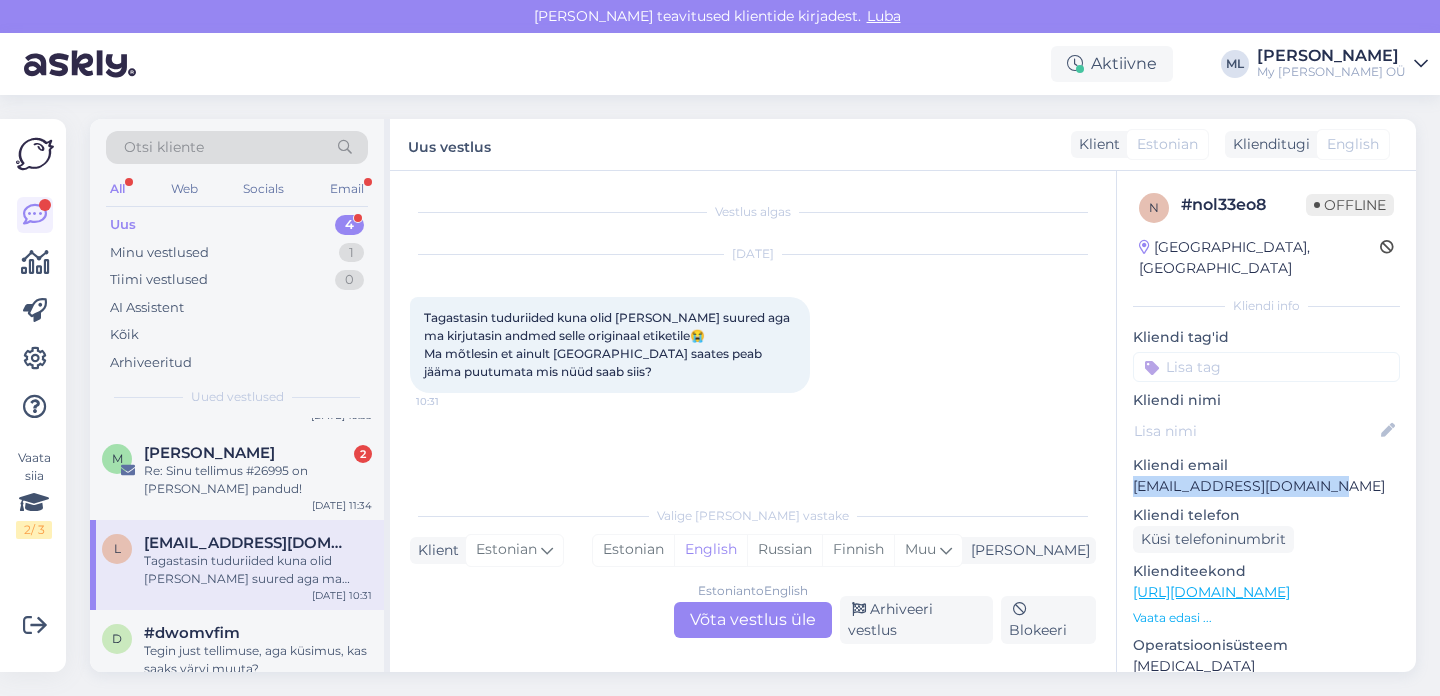 drag, startPoint x: 1128, startPoint y: 461, endPoint x: 1327, endPoint y: 475, distance: 199.49185 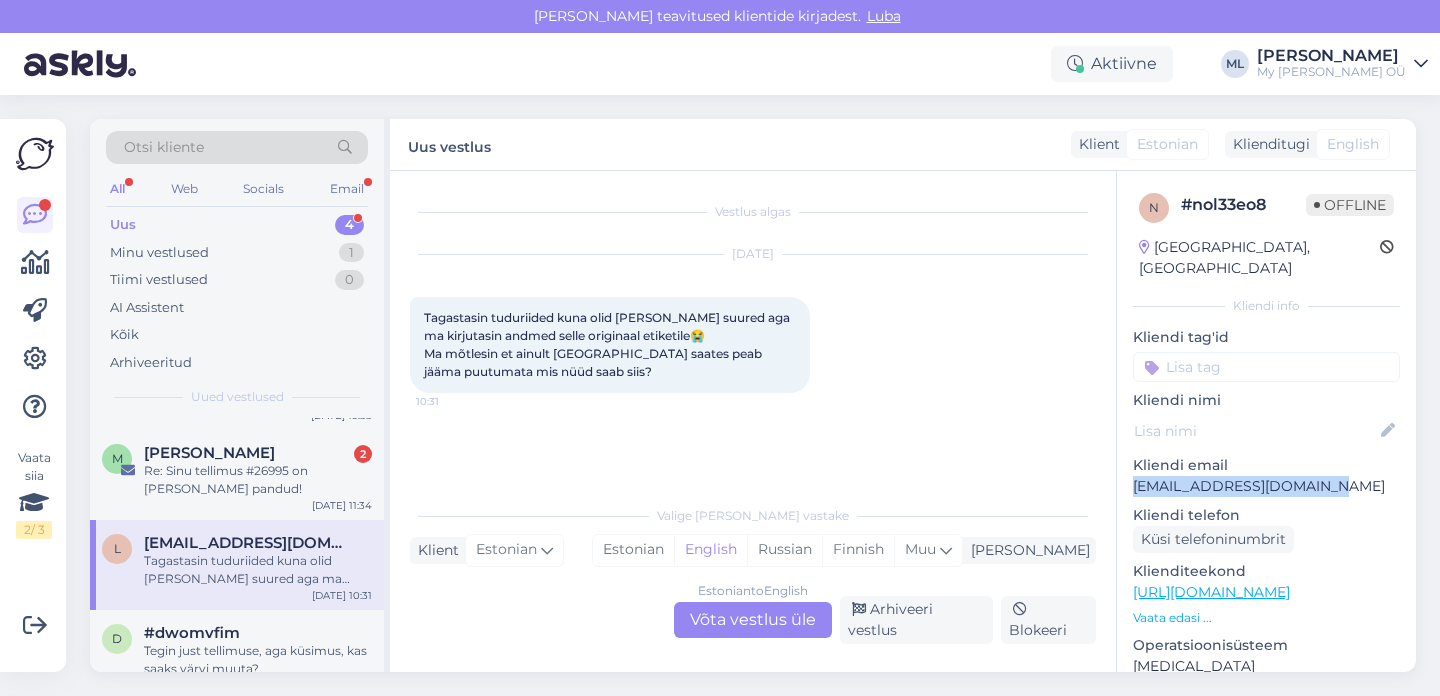 click on "n # nol33eo8 Offline     Estonia, Tallinn Kliendi info Kliendi tag'id  Kliendi nimi Kliendi email lihtsaltmerle5@gmail.com Kliendi telefon Küsi telefoninumbrit Klienditeekond https://mybreden.com/?syclid=fe62b737-2409-4ee8-b373-d41bf224db8e Vaata edasi ... Operatsioonisüsteem Android 10 Brauser Chrome 138.0.0.0 Lisa Märkmed" at bounding box center [1266, 592] 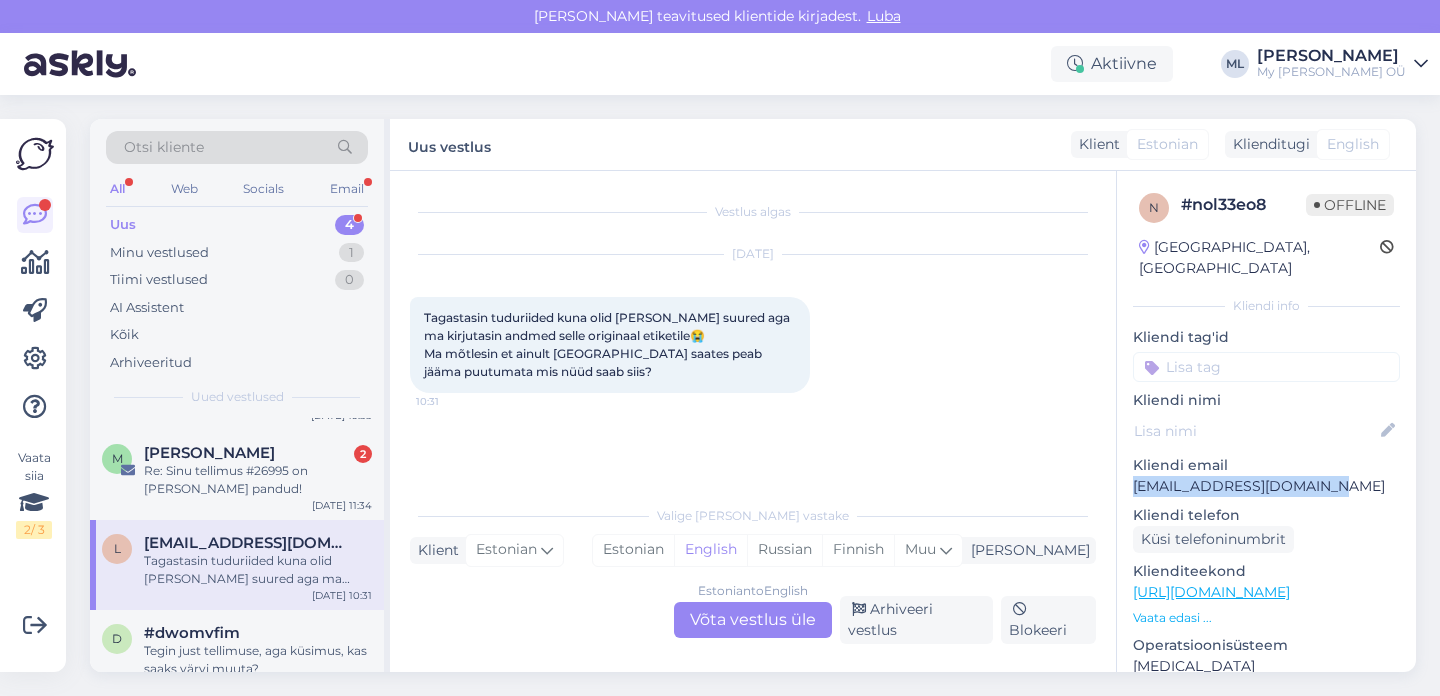 copy on "lihtsaltmerle5@gmail.com" 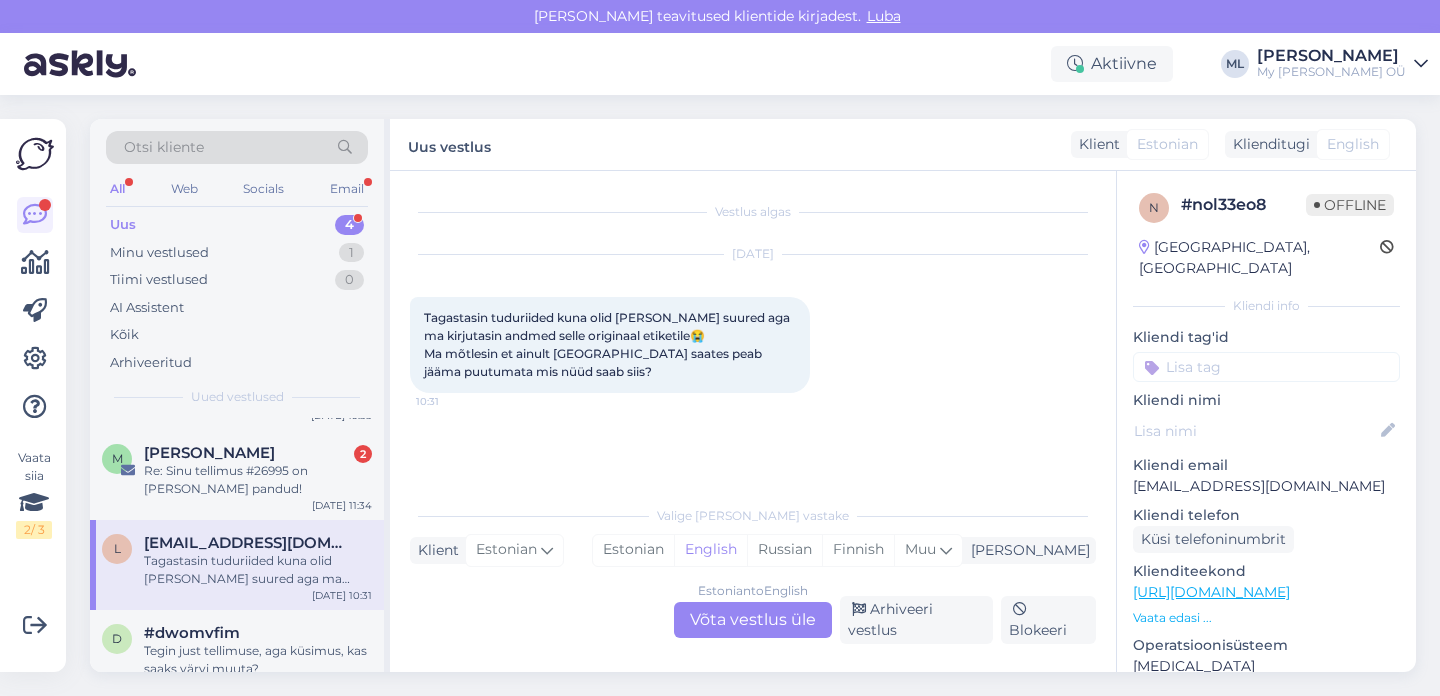 click on "Estonian  to  English Võta vestlus üle" at bounding box center (753, 620) 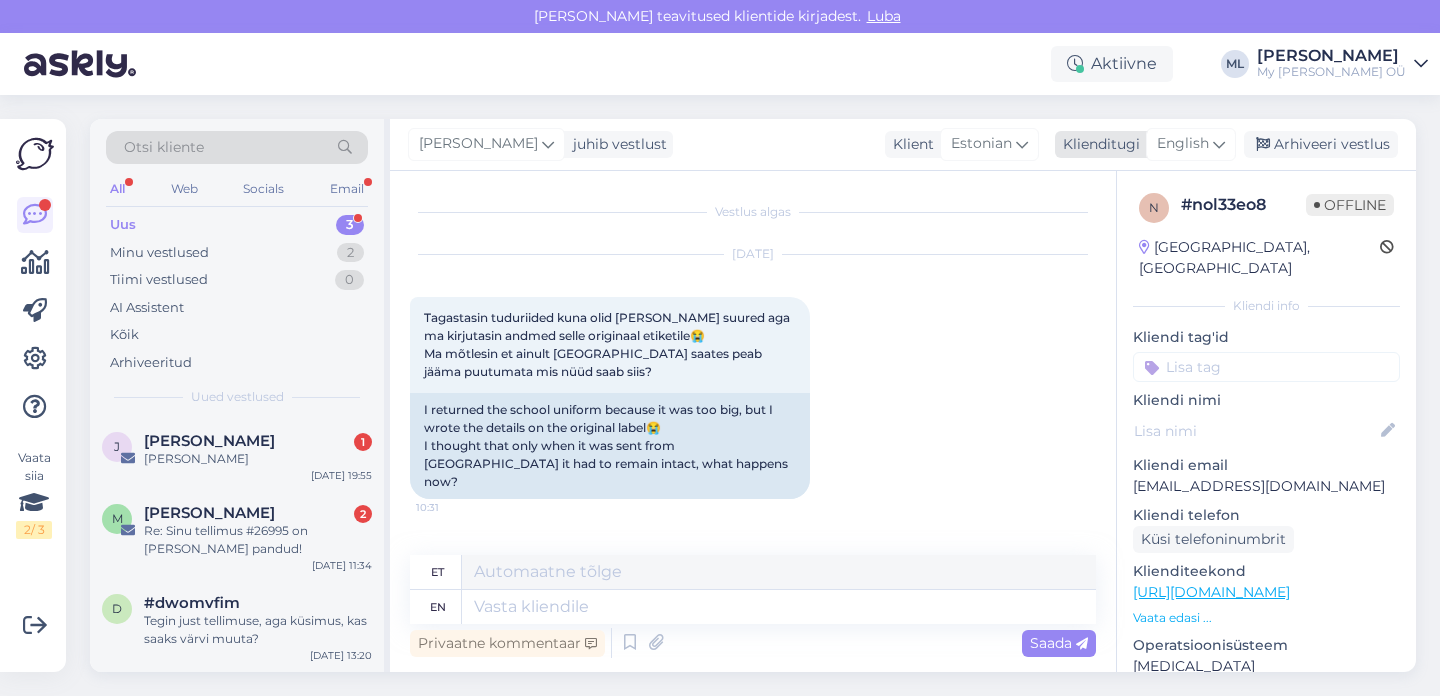 click on "English" at bounding box center (1191, 144) 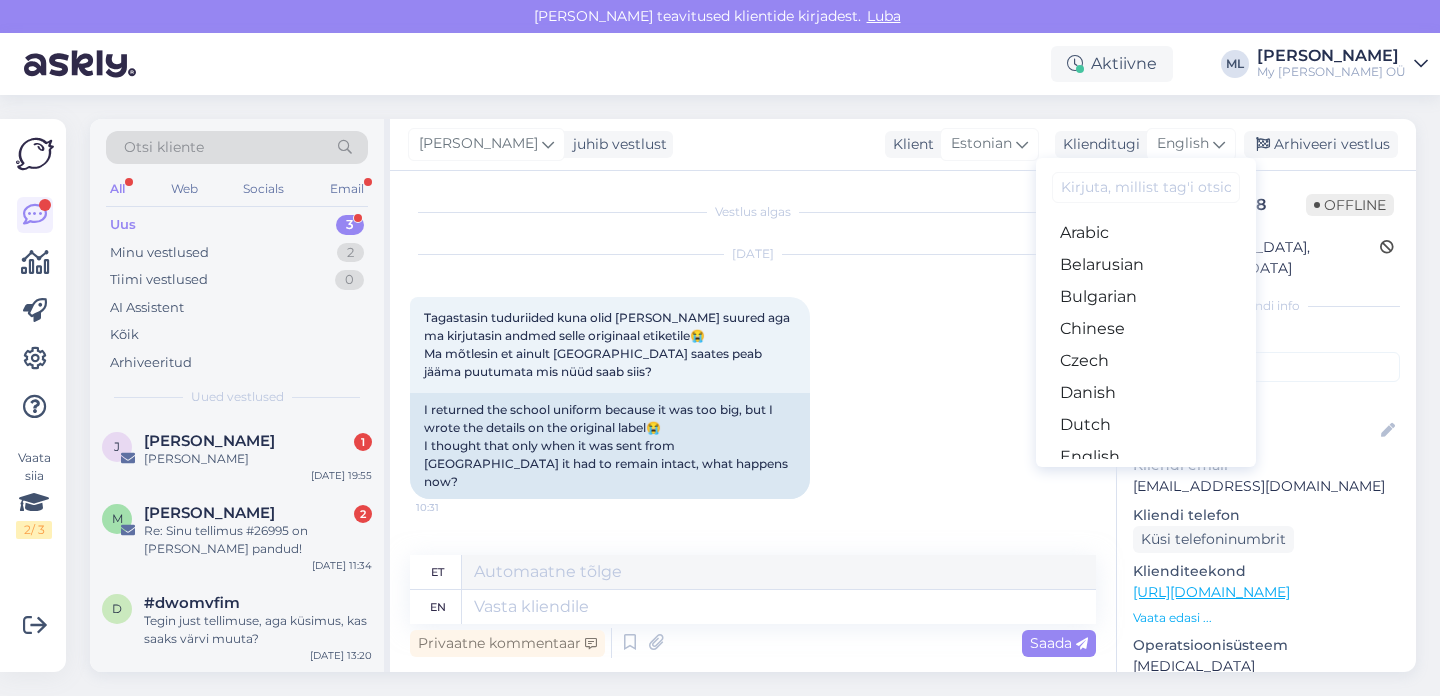 click at bounding box center [1146, 187] 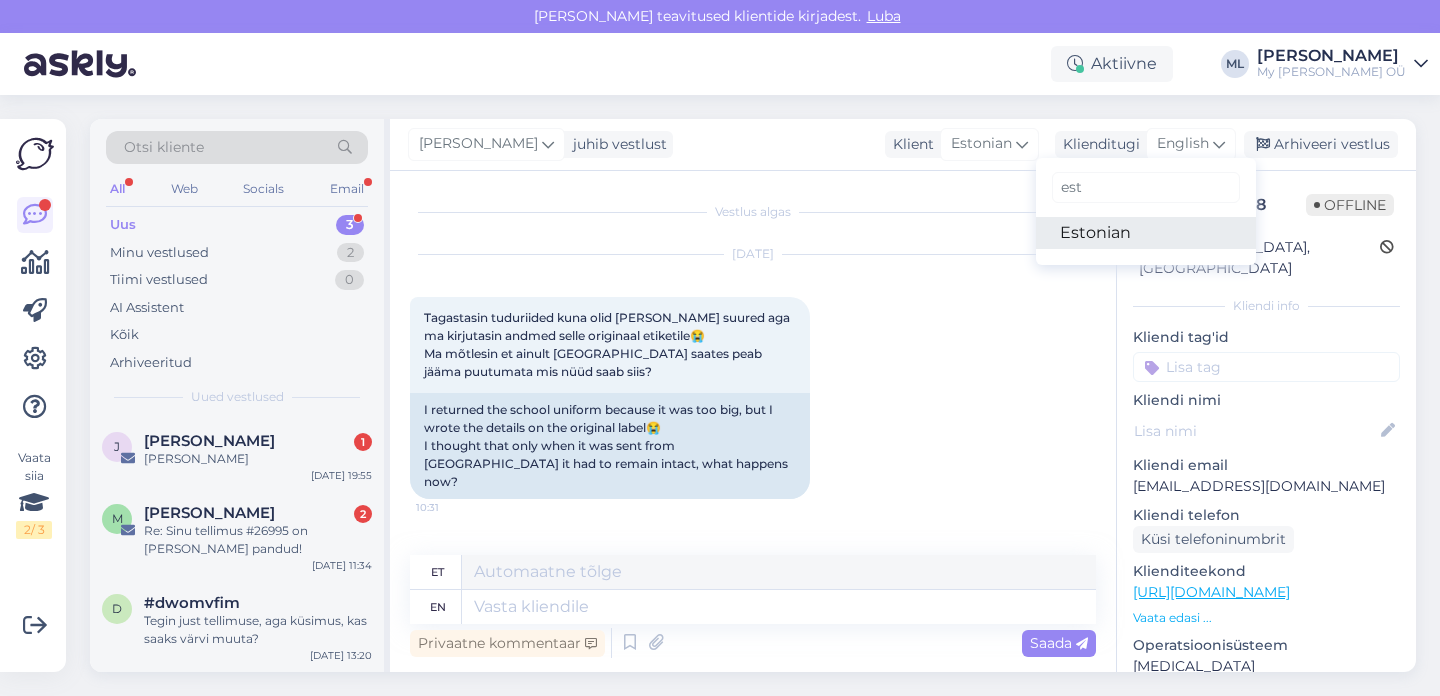 type on "est" 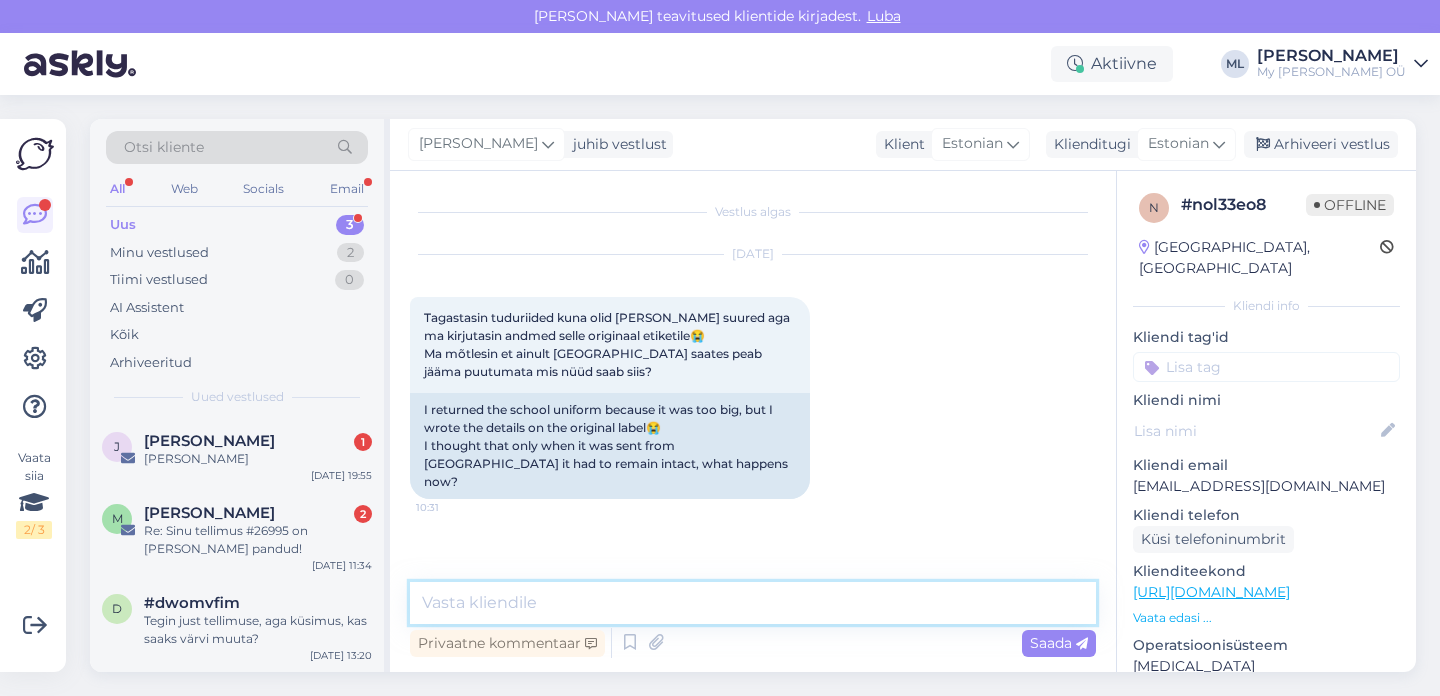 click at bounding box center [753, 603] 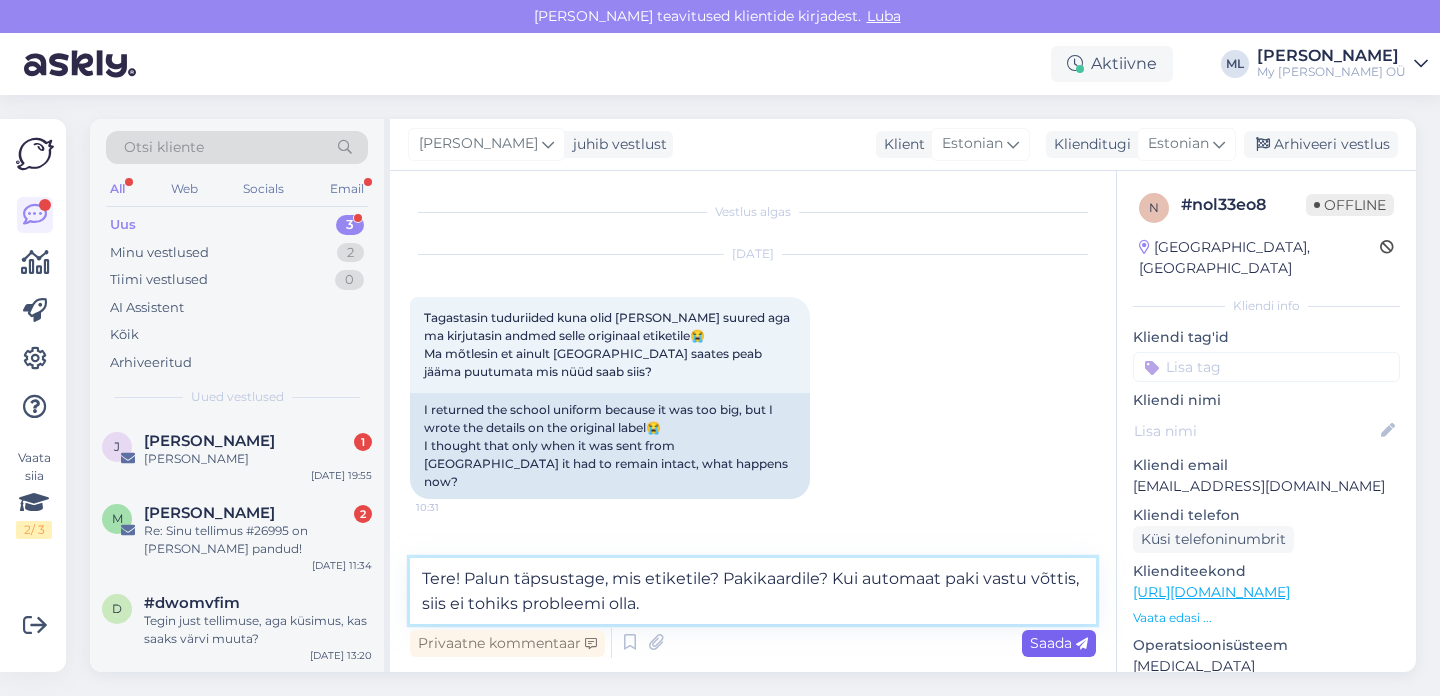 type on "Tere! Palun täpsustage, mis etiketile? Pakikaardile? Kui automaat paki vastu võttis, siis ei tohiks probleemi olla." 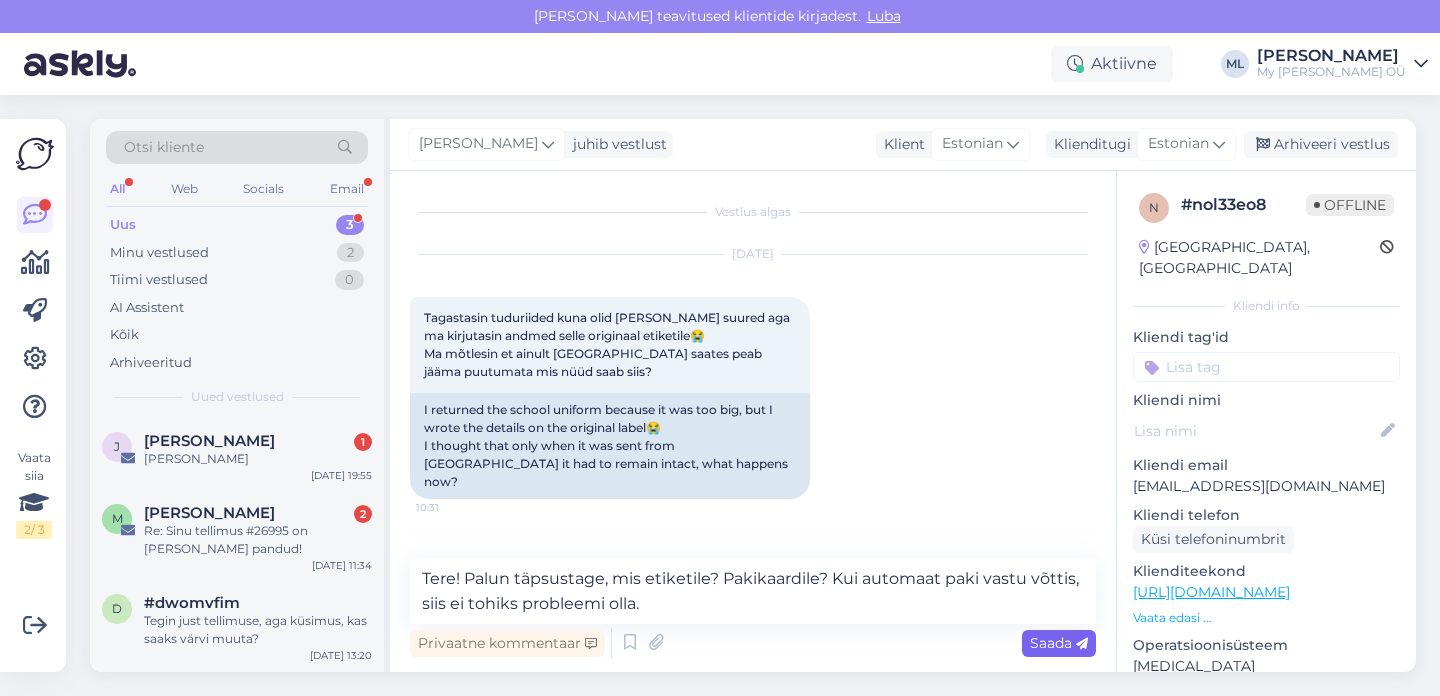 click on "Saada" at bounding box center (1059, 643) 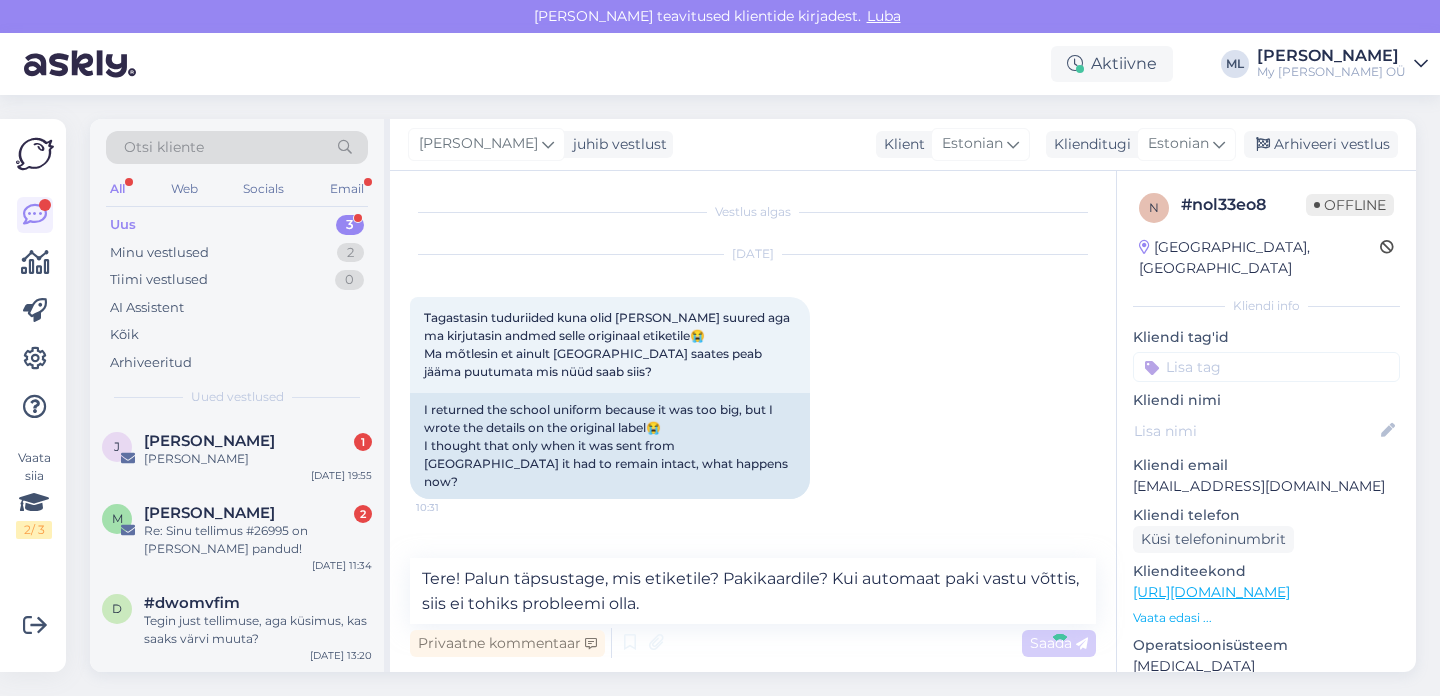 type 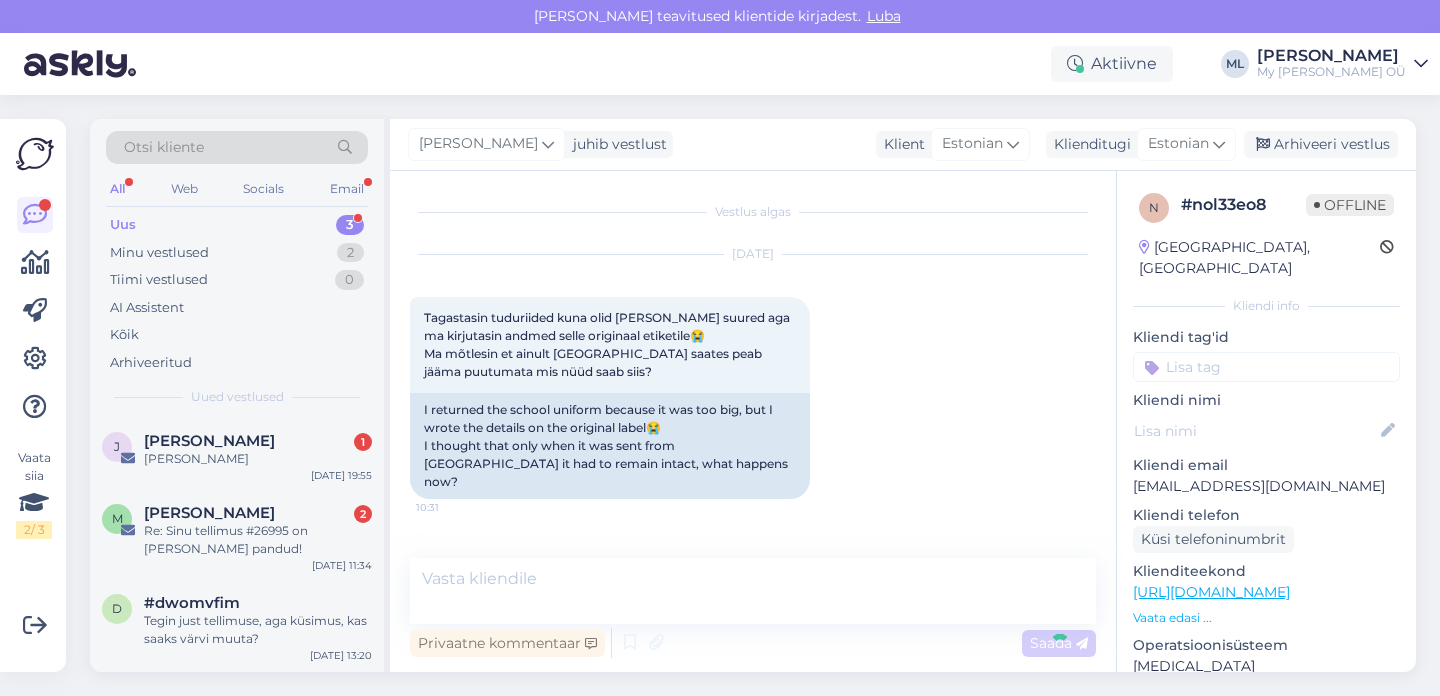 scroll, scrollTop: 85, scrollLeft: 0, axis: vertical 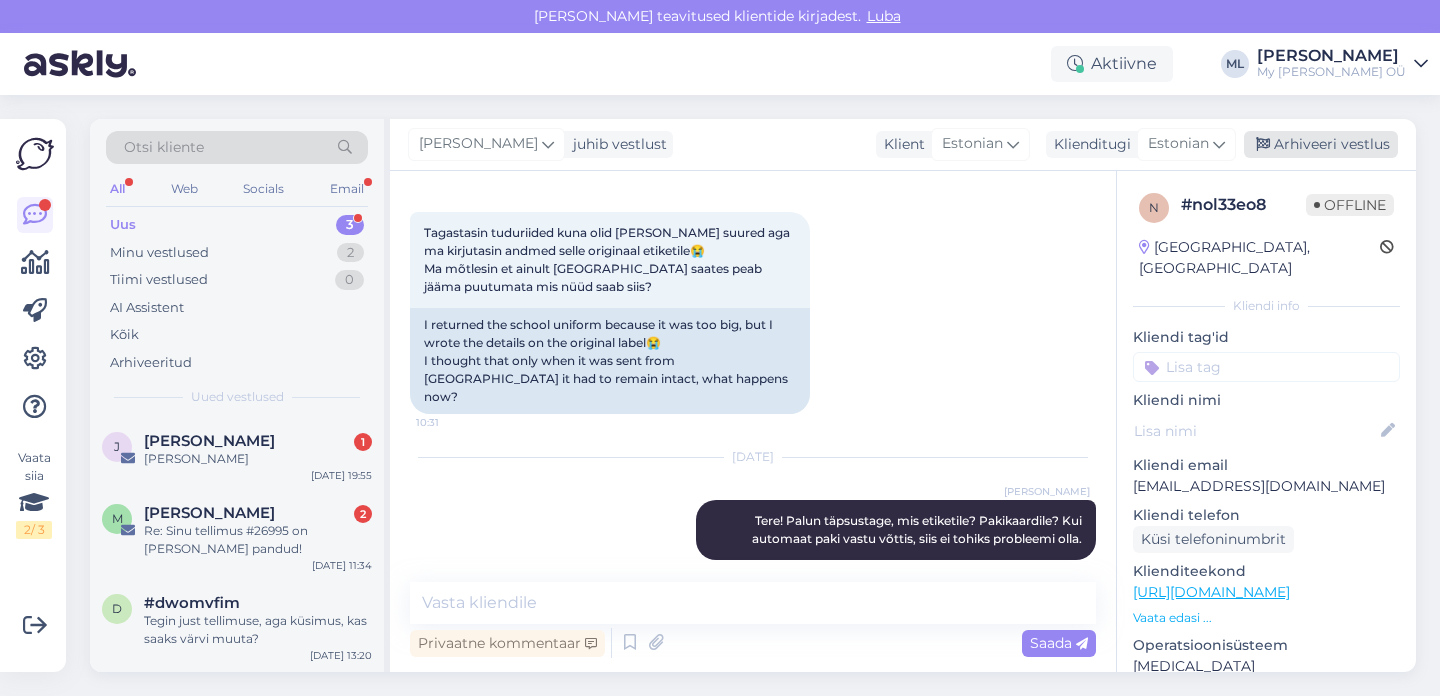 click on "Arhiveeri vestlus" at bounding box center [1321, 144] 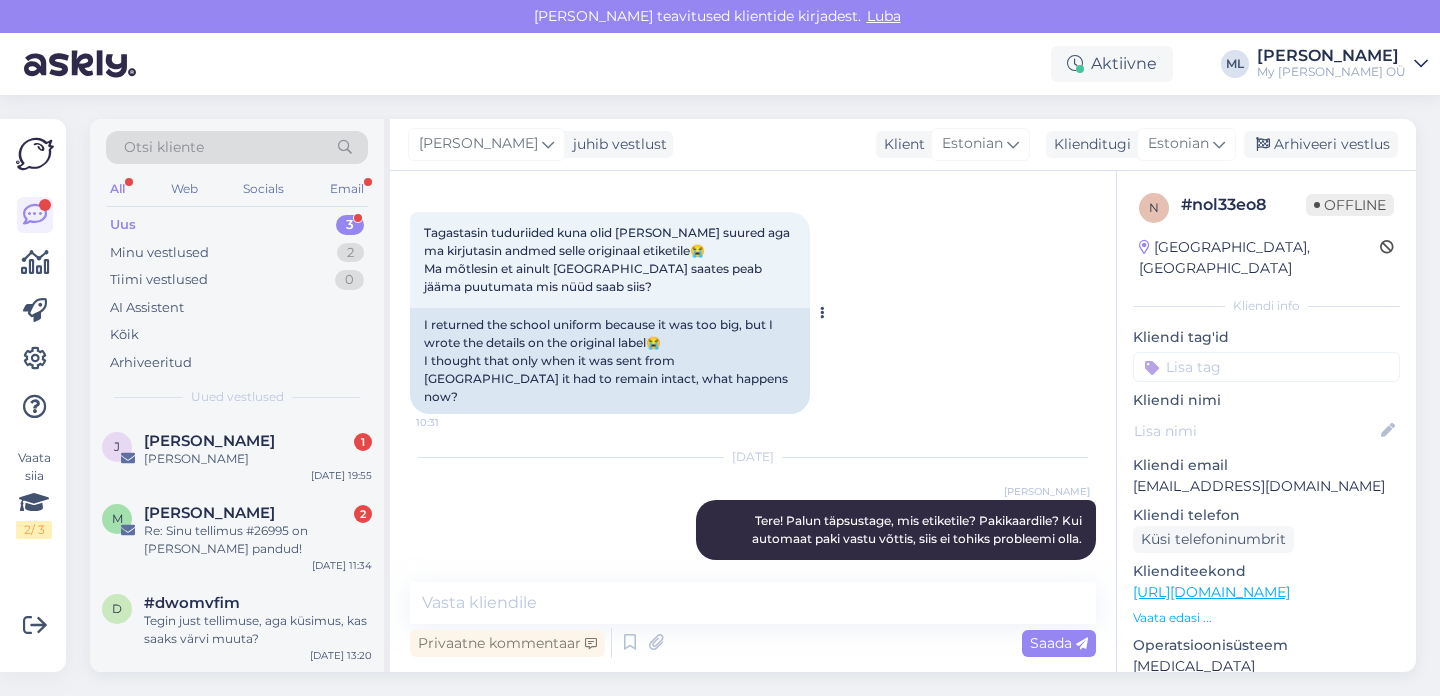 scroll, scrollTop: 92, scrollLeft: 0, axis: vertical 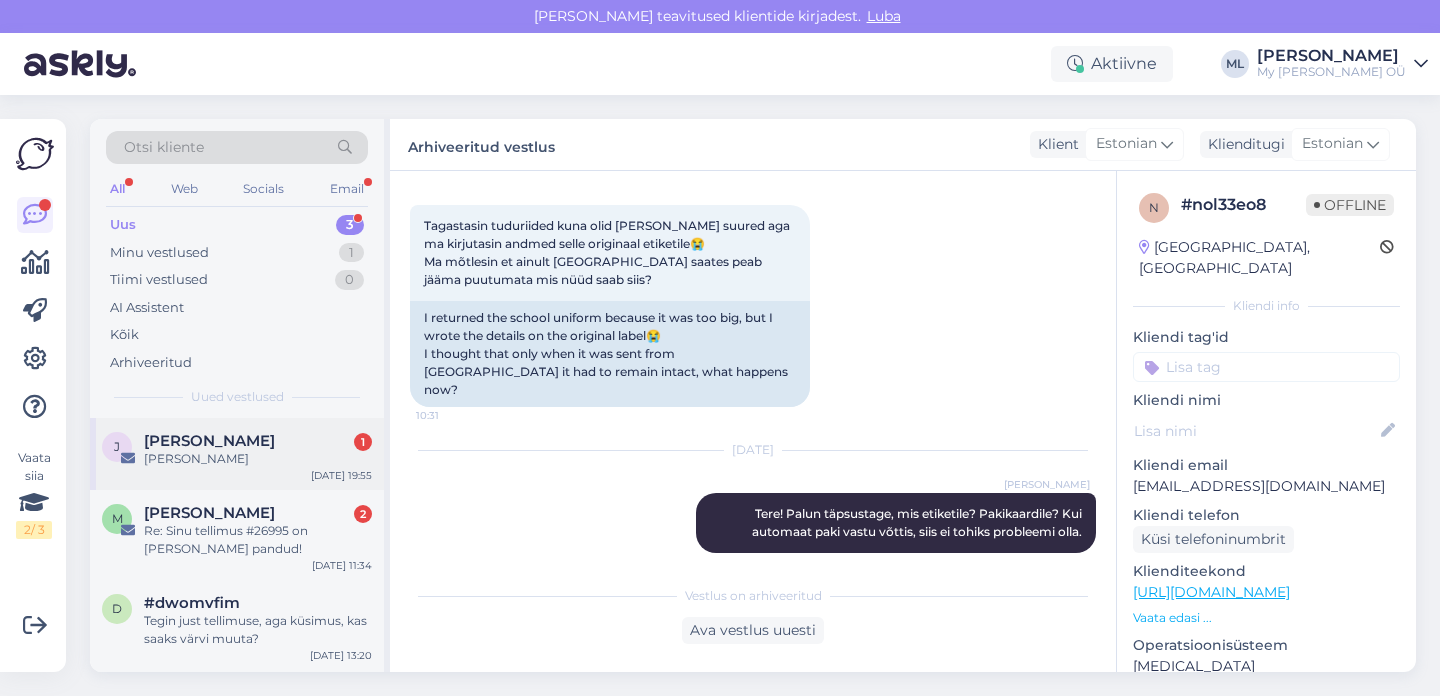 click on "j jessica Lepik 1 Kysimus Jul 19 19:55" at bounding box center [237, 454] 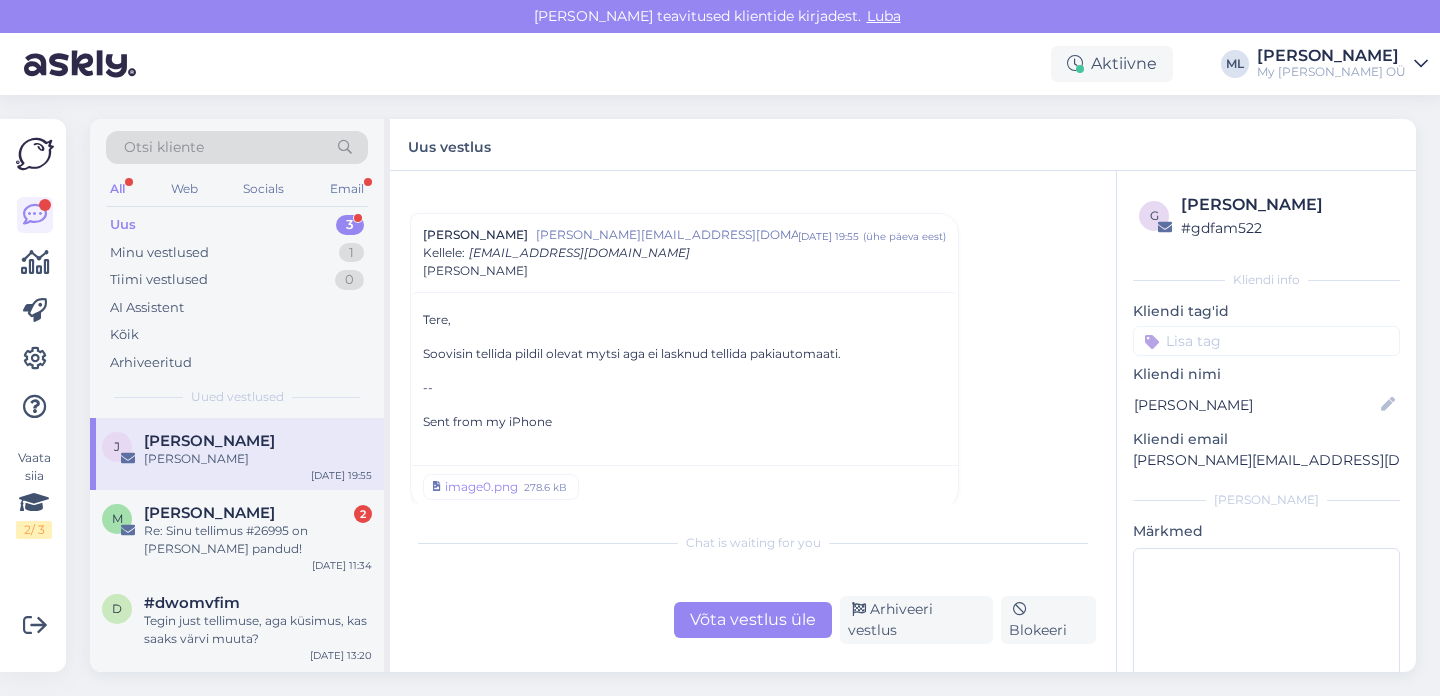scroll, scrollTop: 37, scrollLeft: 0, axis: vertical 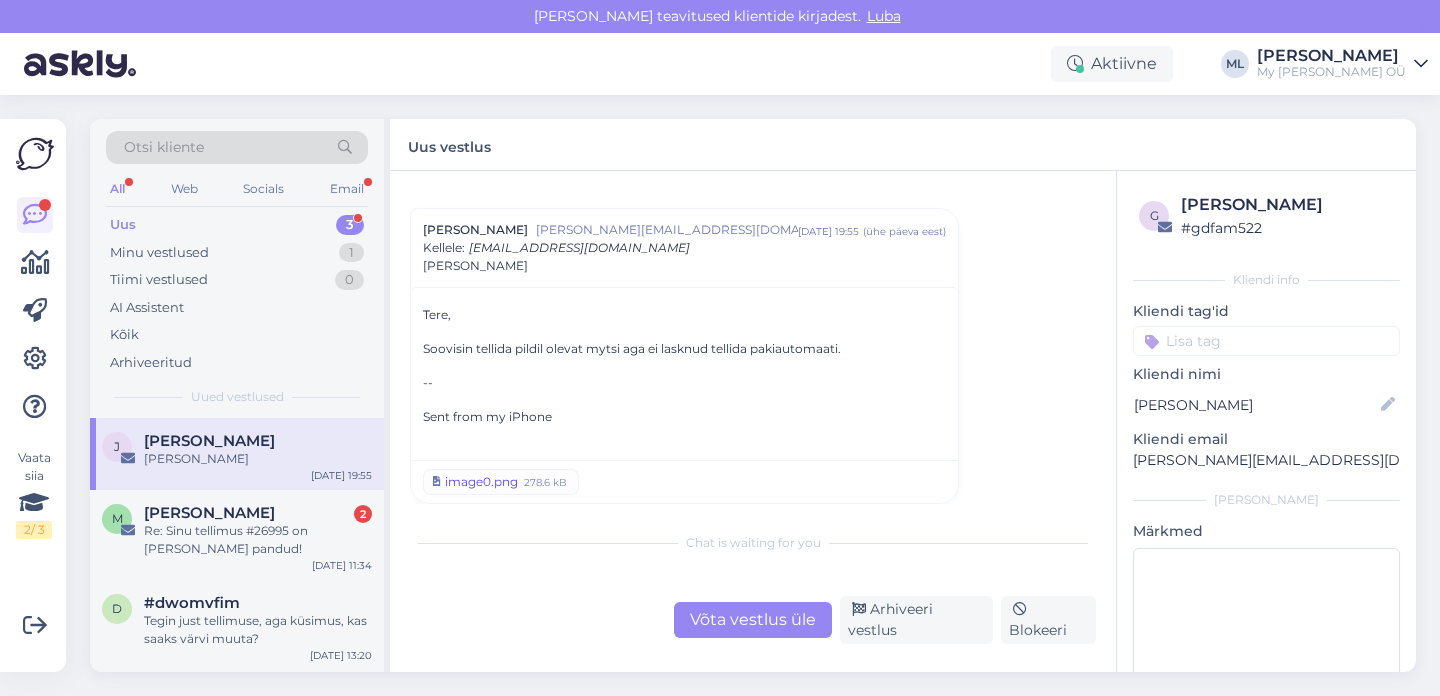 click on "image0.png 278.6 kB" at bounding box center [501, 482] 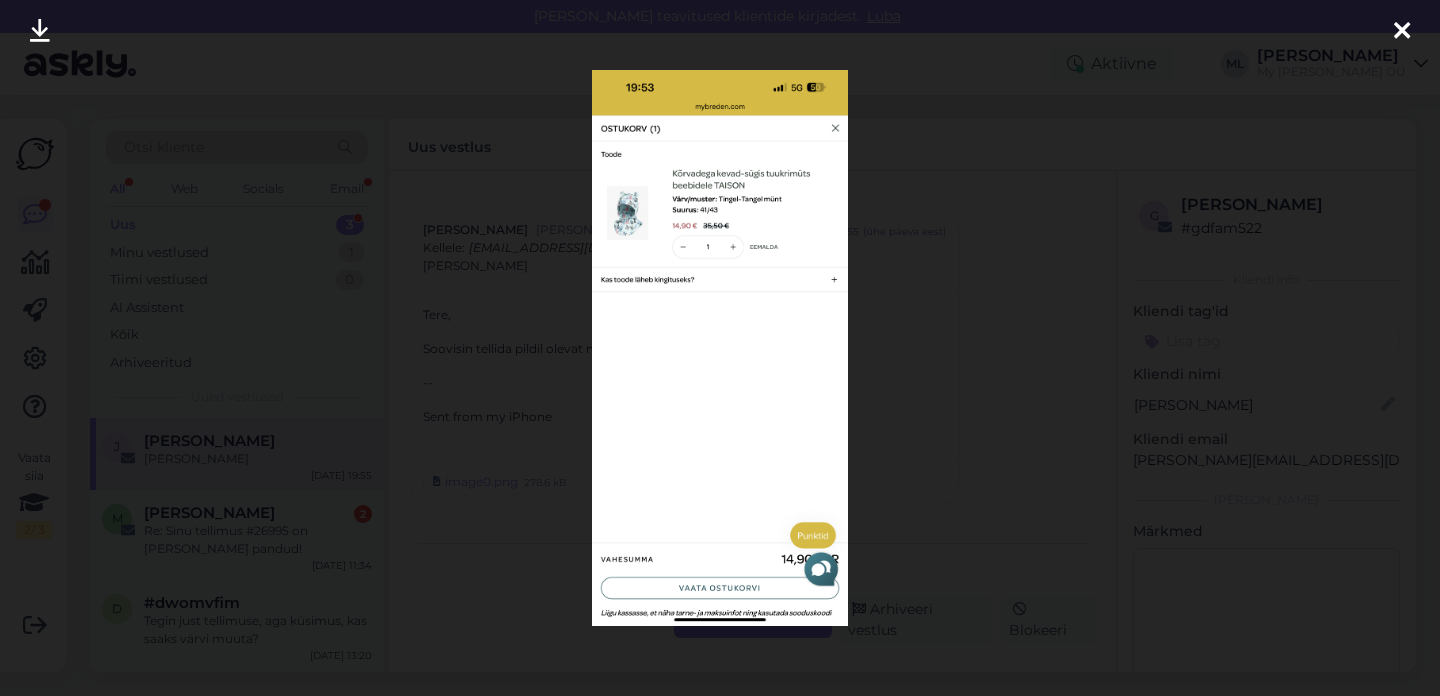 click at bounding box center [1402, 32] 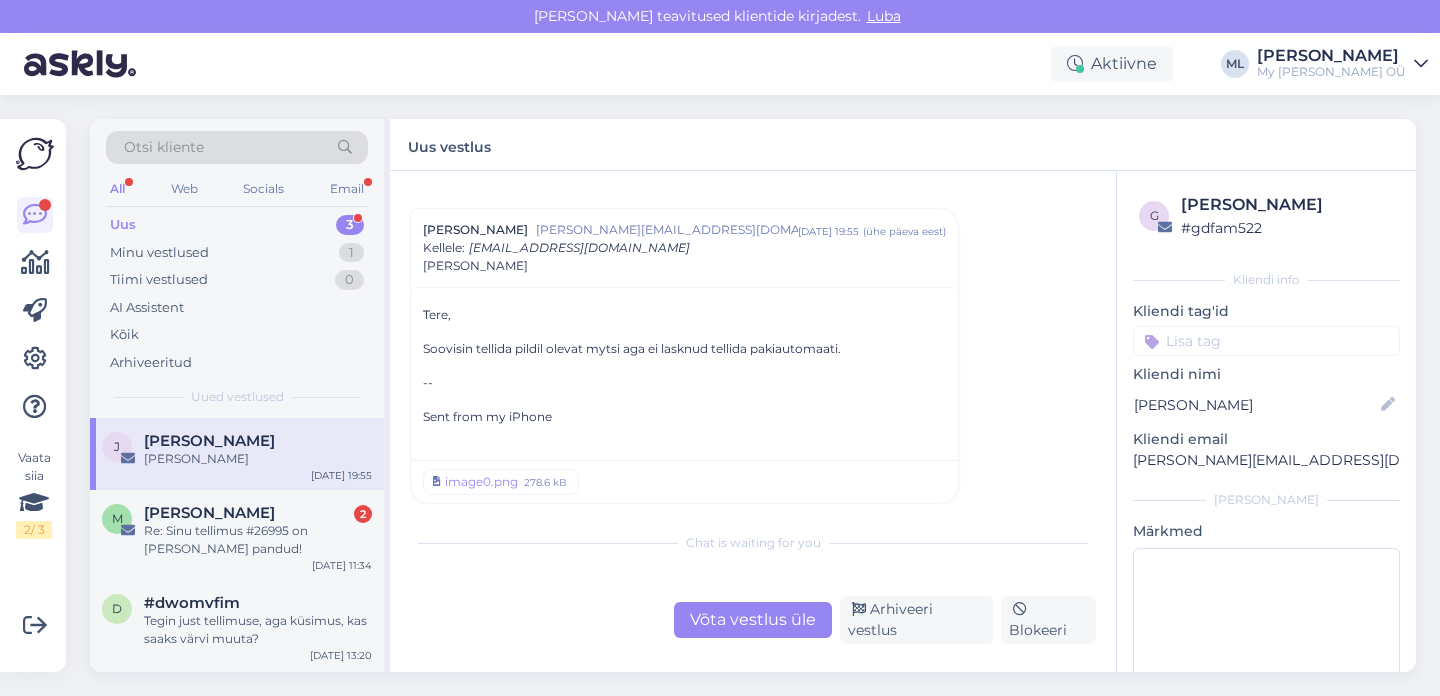 click on "Võta vestlus üle" at bounding box center [753, 620] 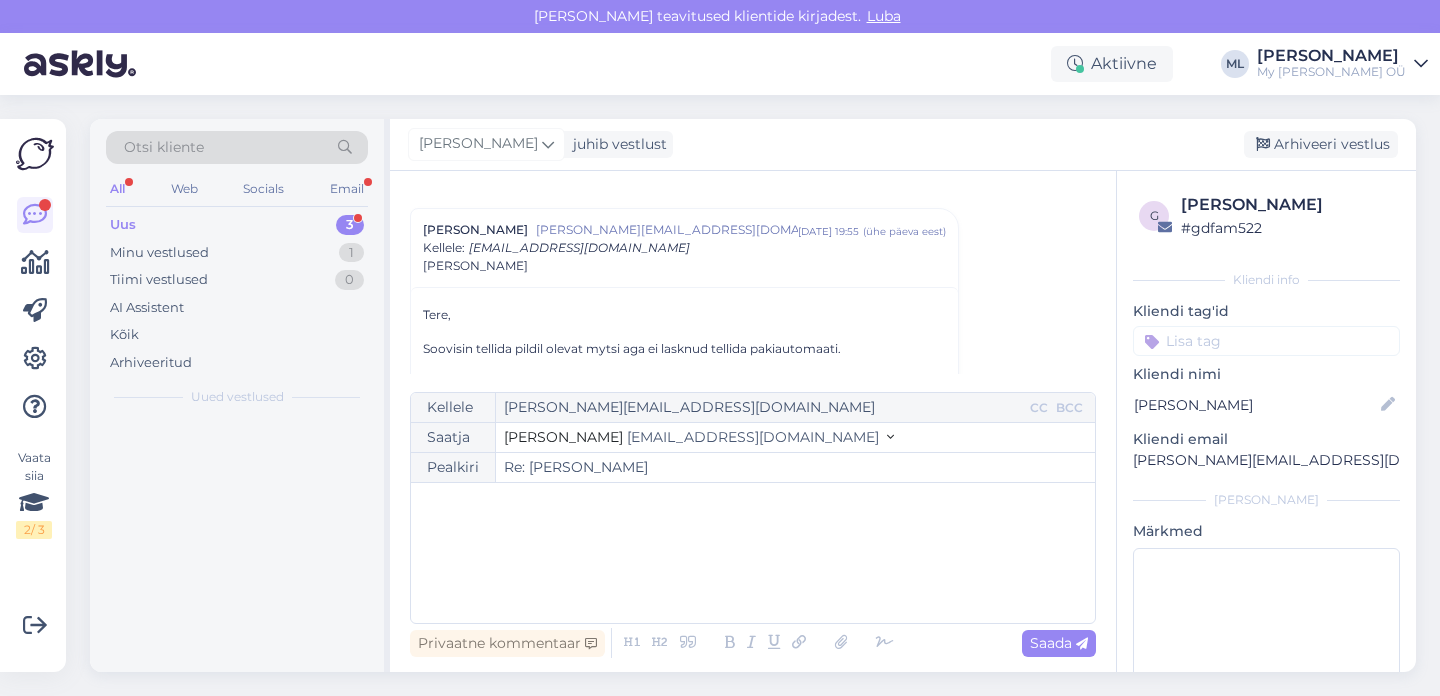 scroll, scrollTop: 54, scrollLeft: 0, axis: vertical 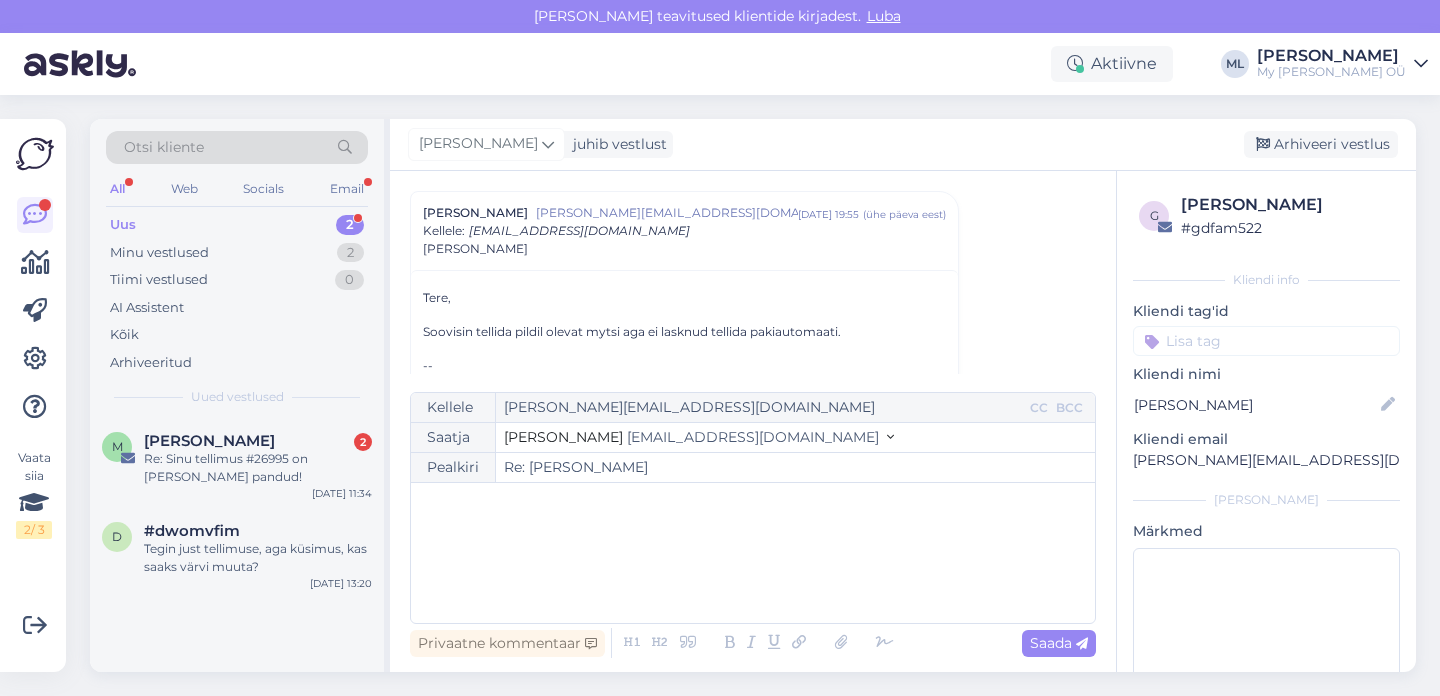 click on "info@mybreden.com" at bounding box center (753, 437) 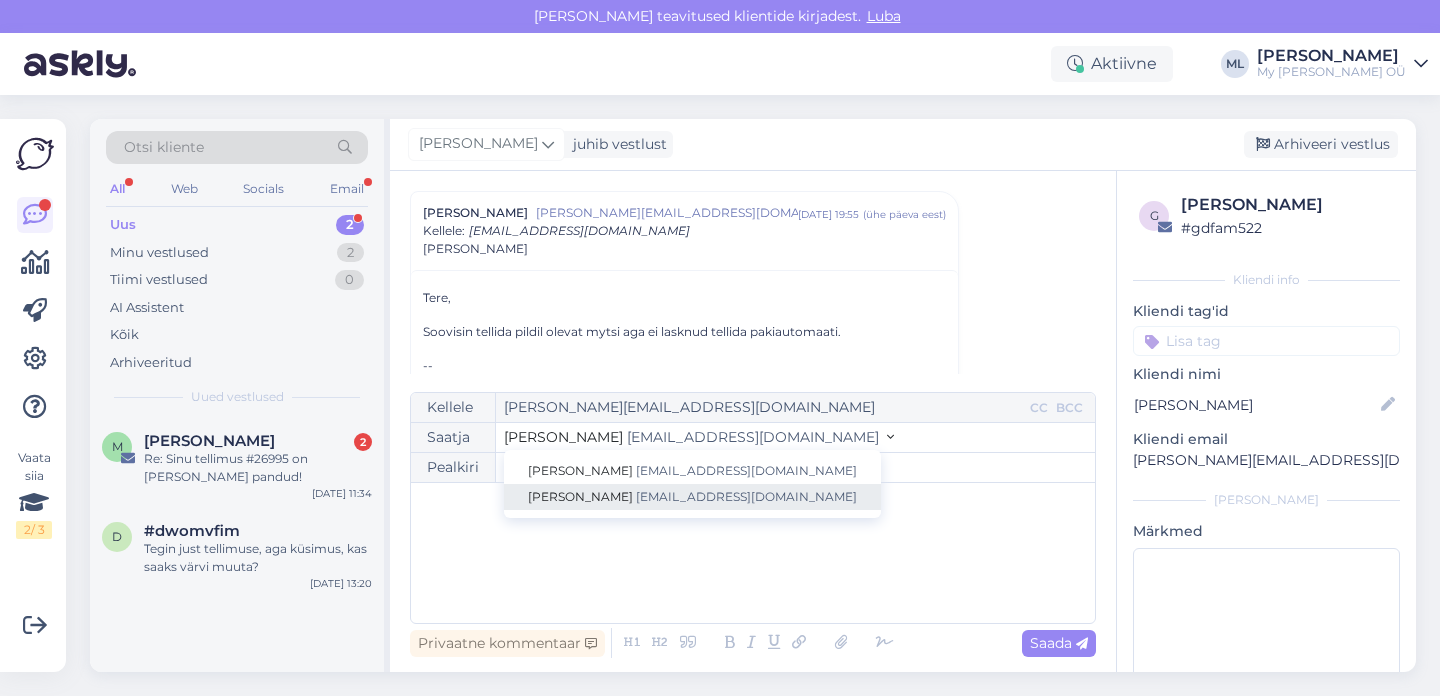 click on "Mari-Liis   info@mybreden.com" at bounding box center [692, 497] 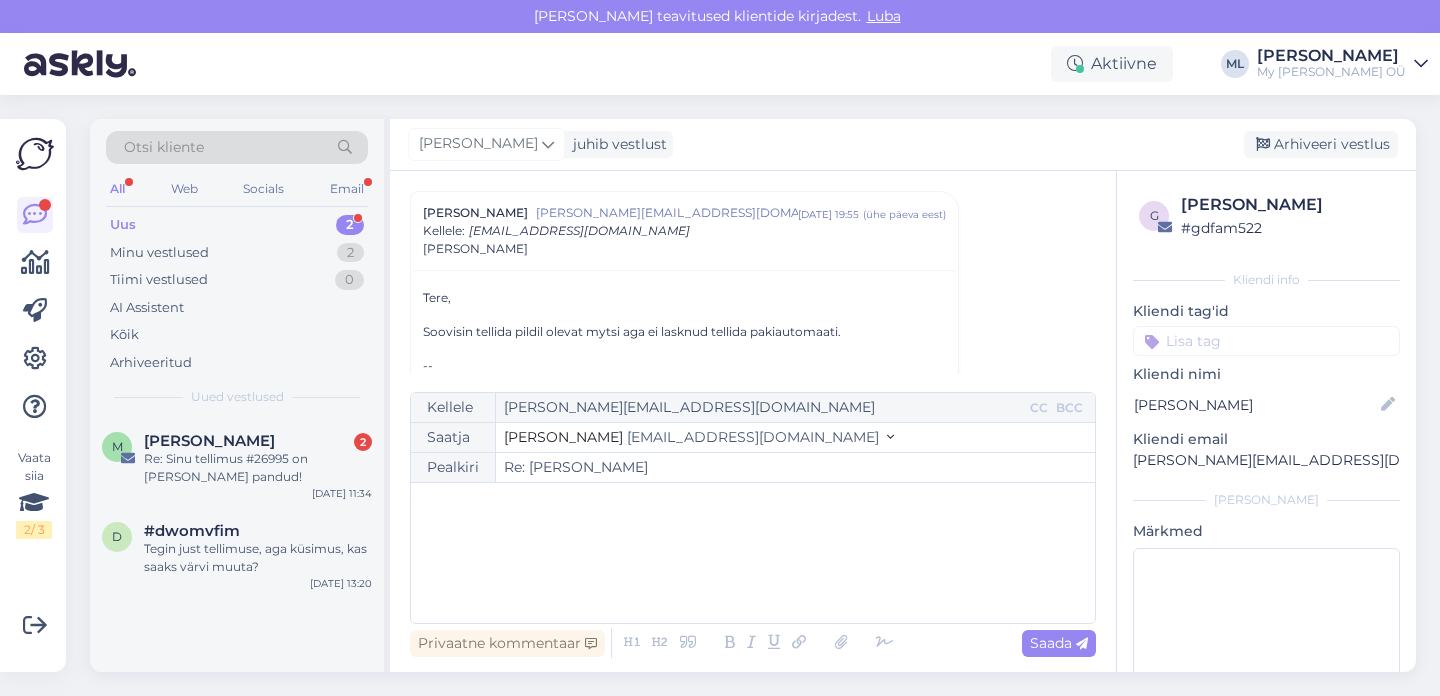 click on "﻿" at bounding box center (753, 553) 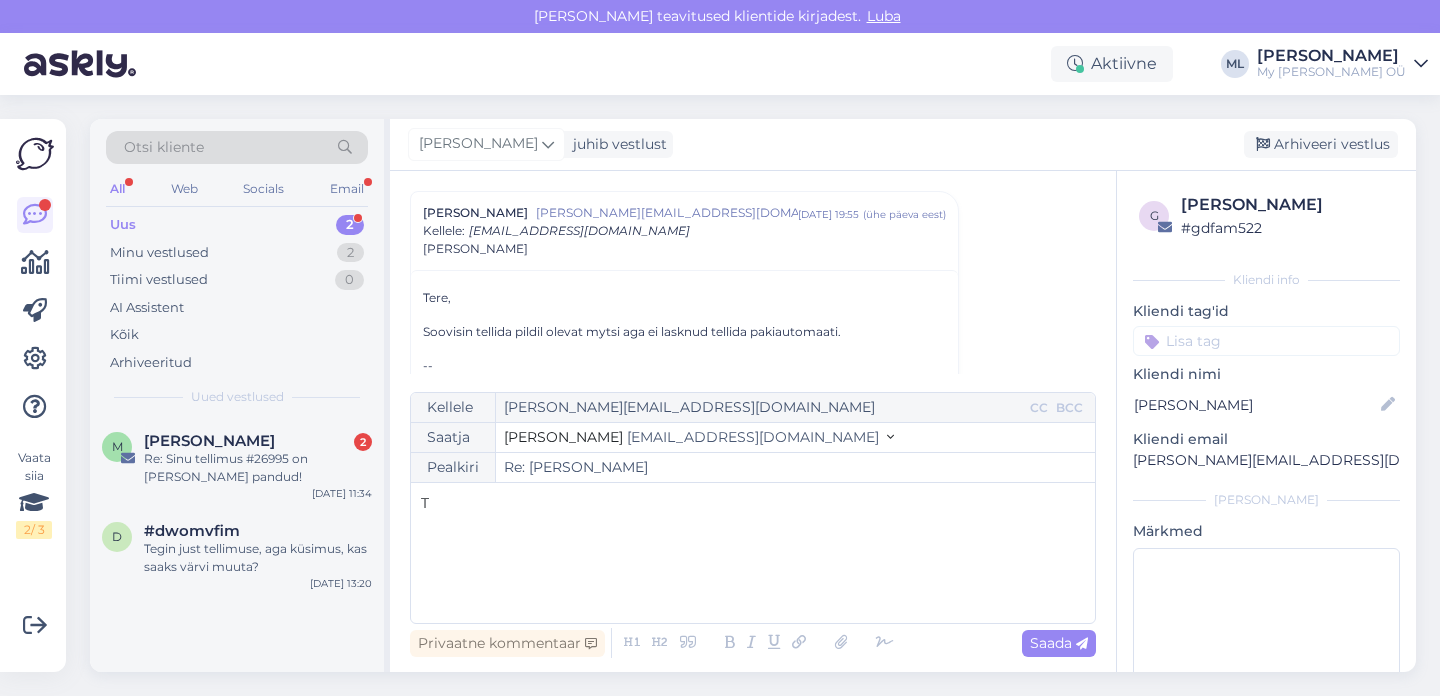 type 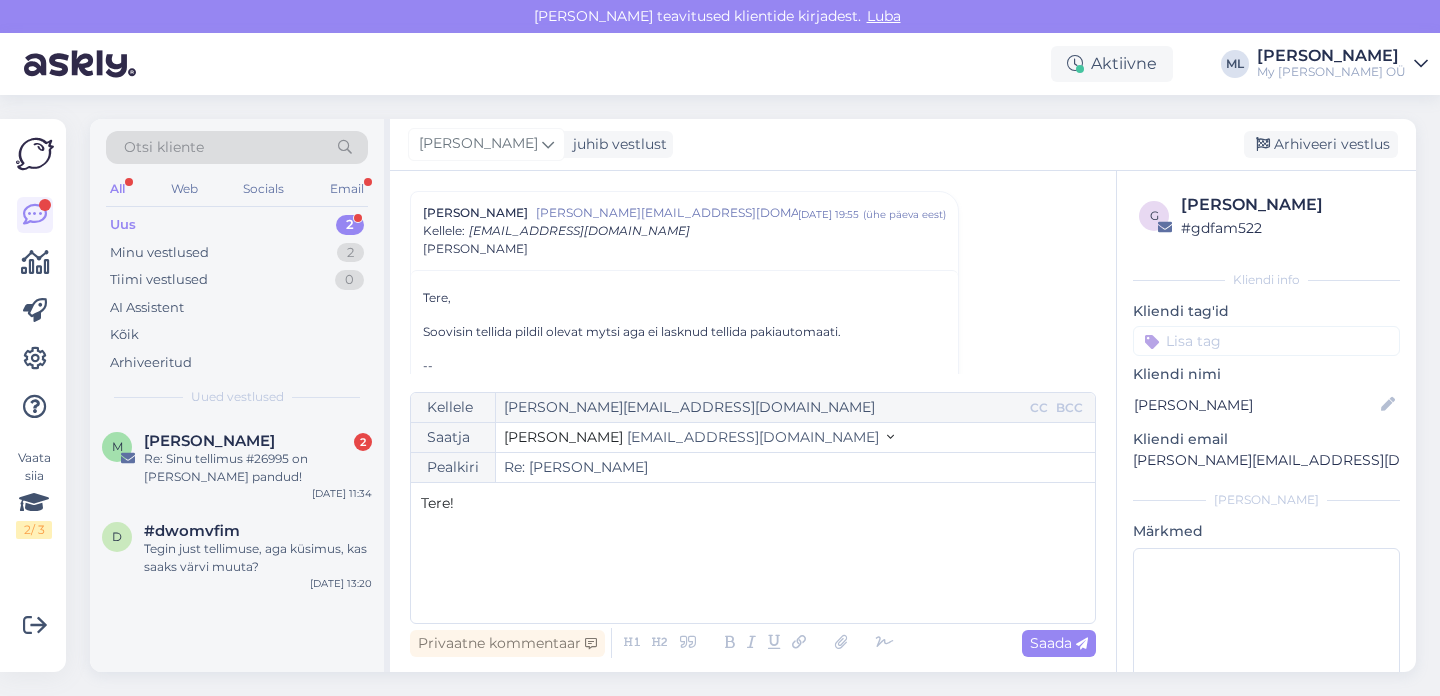 click on "Soovisin tellida pildil olevat mytsi aga ei lasknud tellida pakiautomaati." at bounding box center [684, 332] 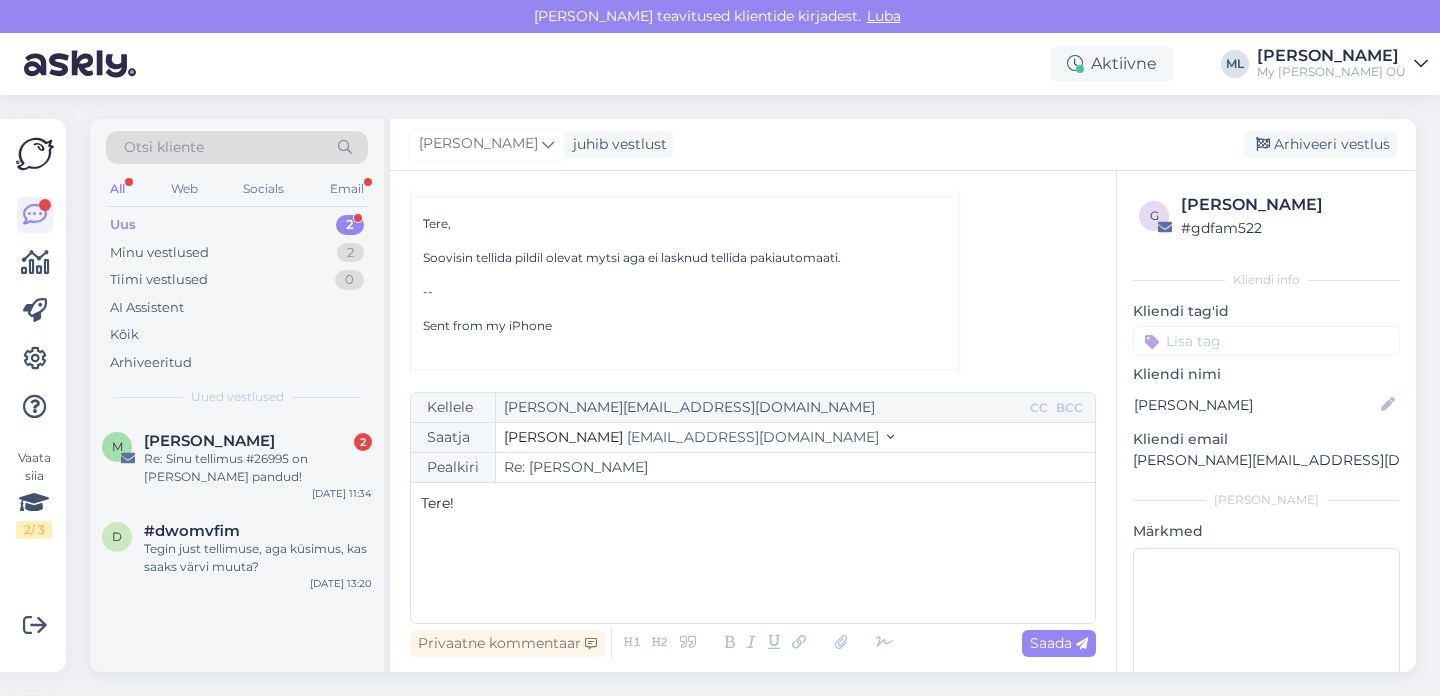 scroll, scrollTop: 179, scrollLeft: 0, axis: vertical 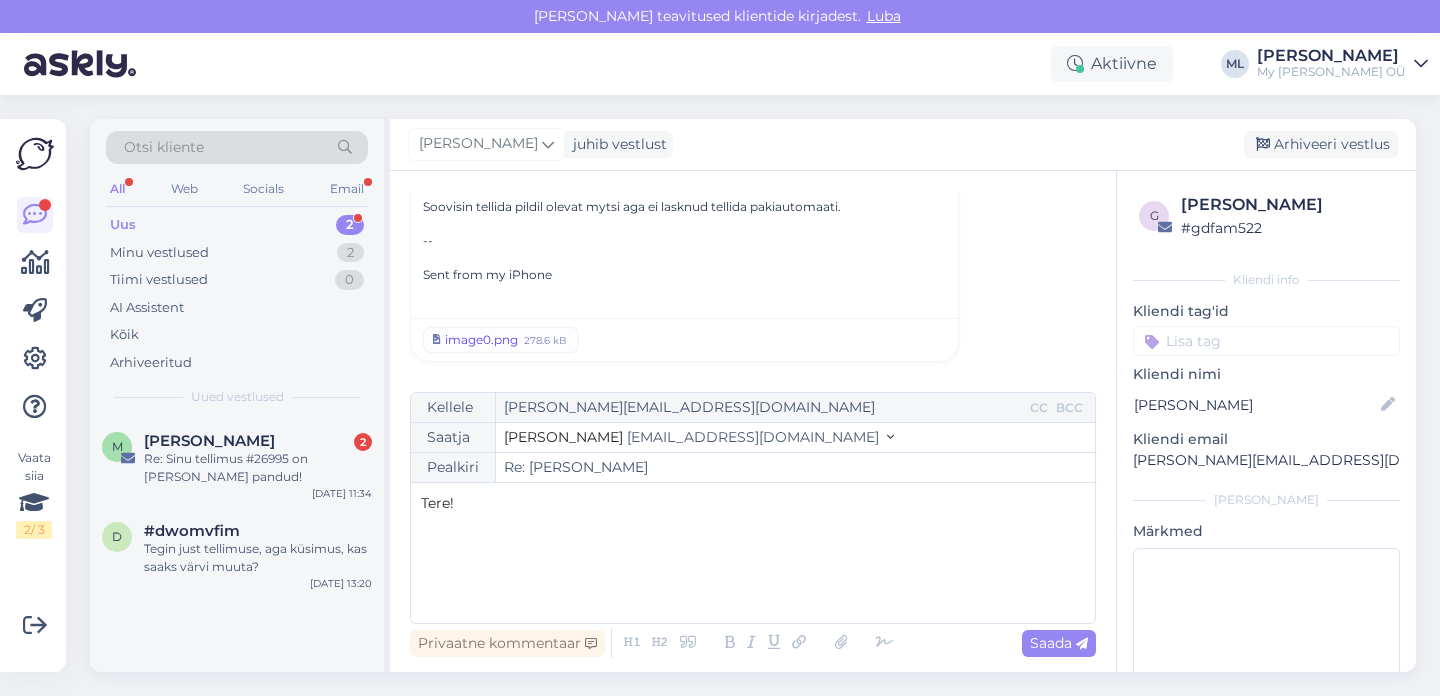 click on "278.6 kB" at bounding box center (545, 340) 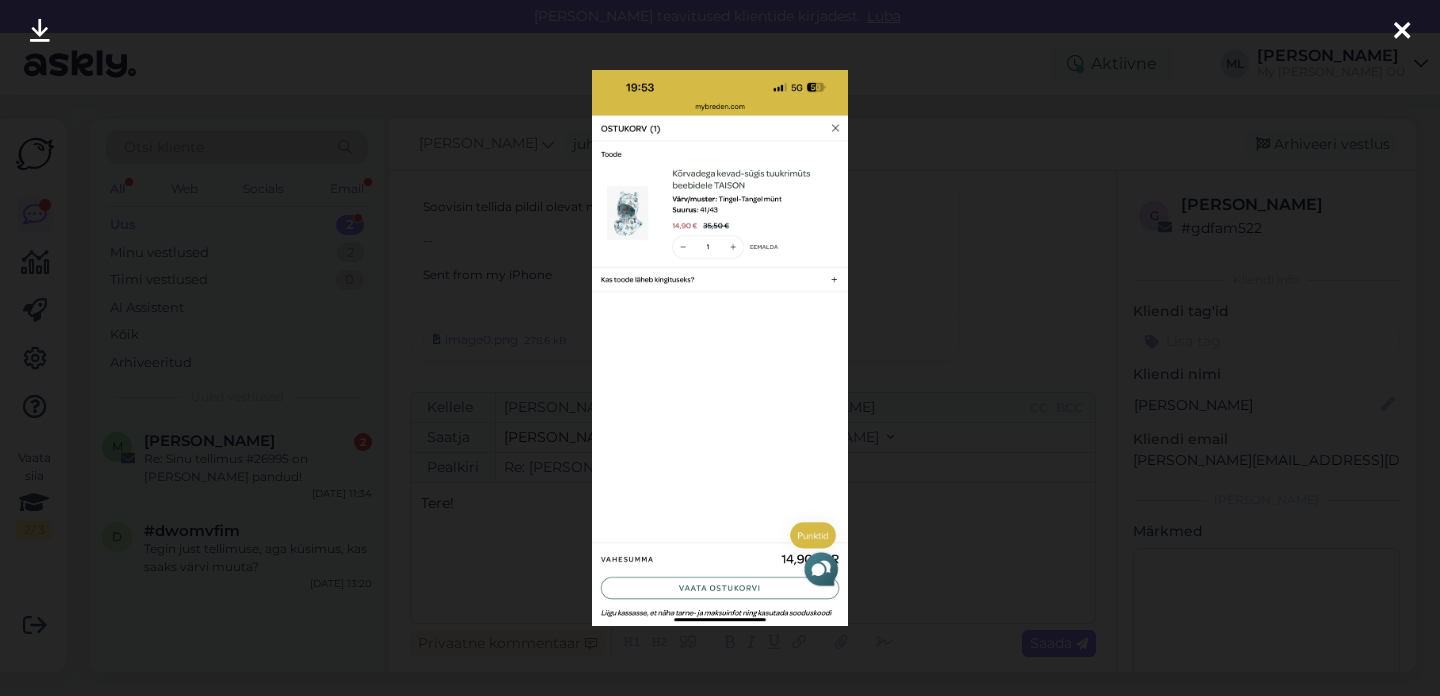 drag, startPoint x: 1414, startPoint y: 31, endPoint x: 1407, endPoint y: 41, distance: 12.206555 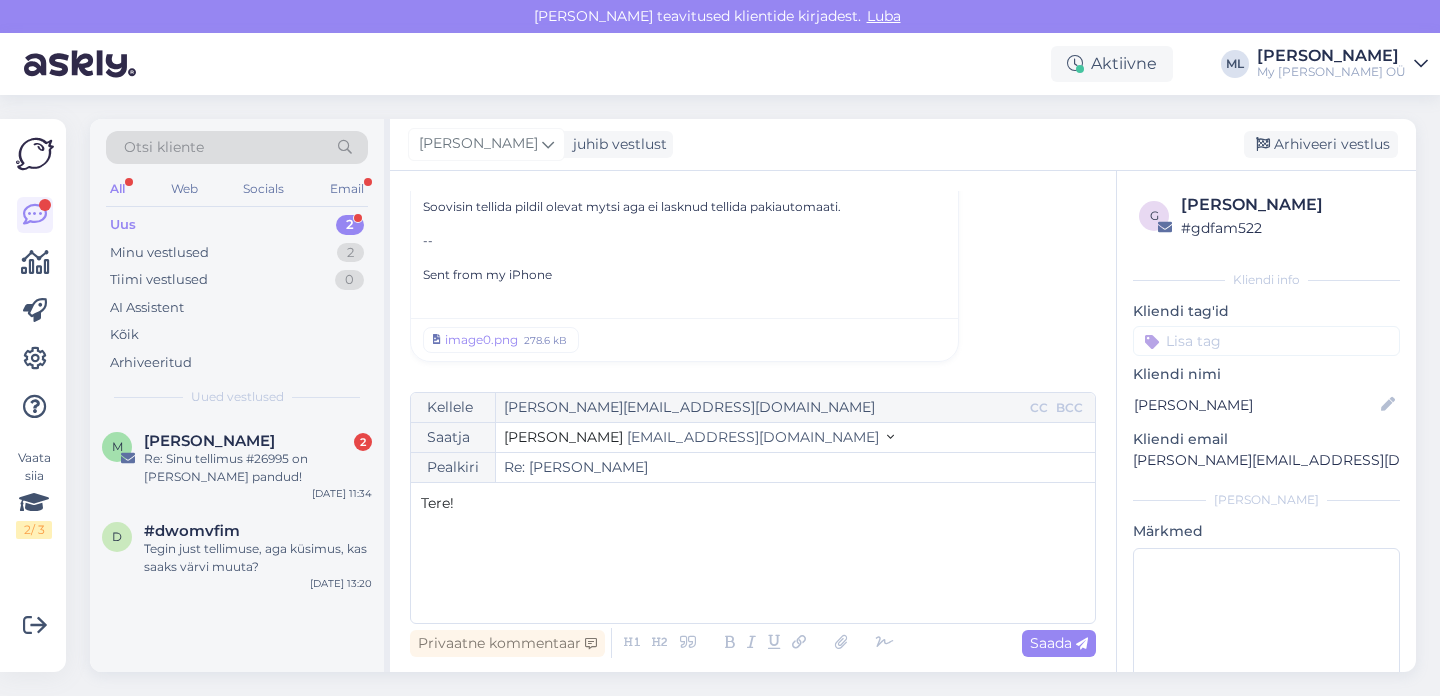 click on "﻿" at bounding box center (753, 524) 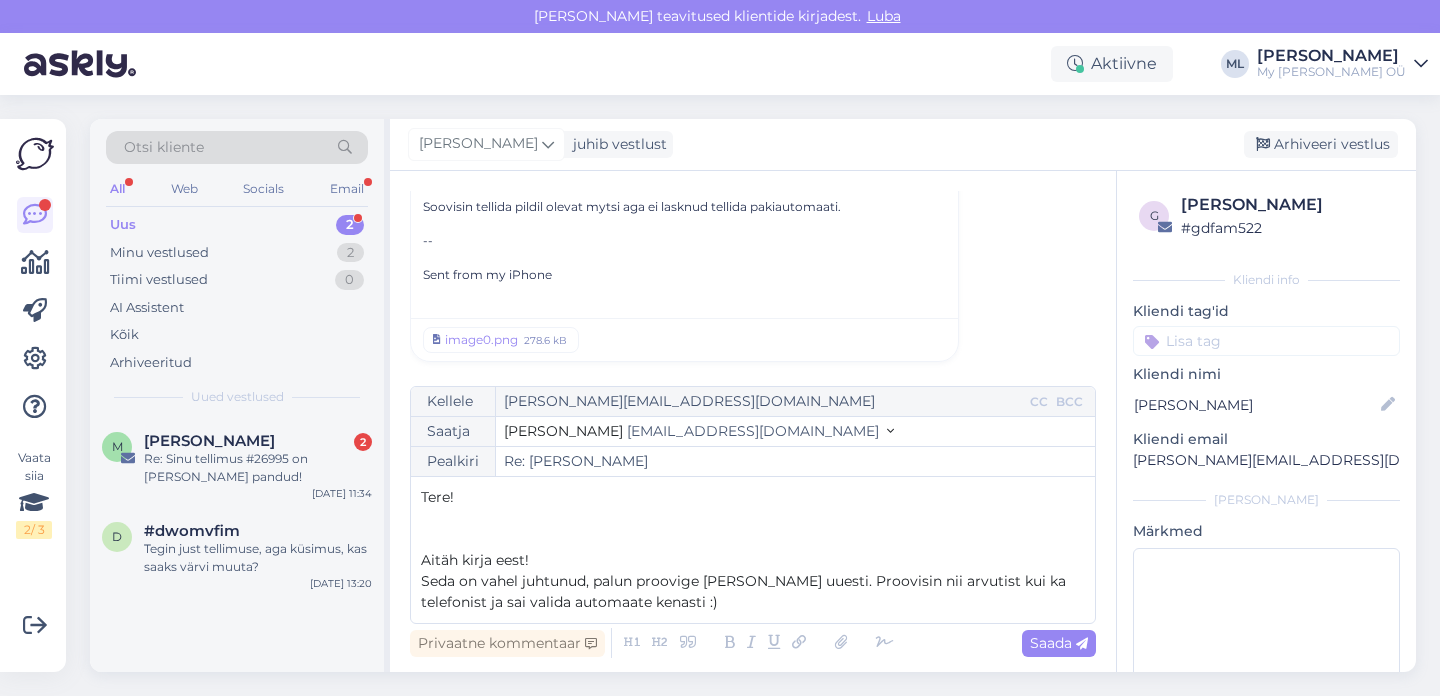 click on "Seda on vahel juhtunud, palun proovige täna uuesti. Proovisin nii arvutist kui ka telefonist ja sai valida automaate kenasti :)" at bounding box center (745, 591) 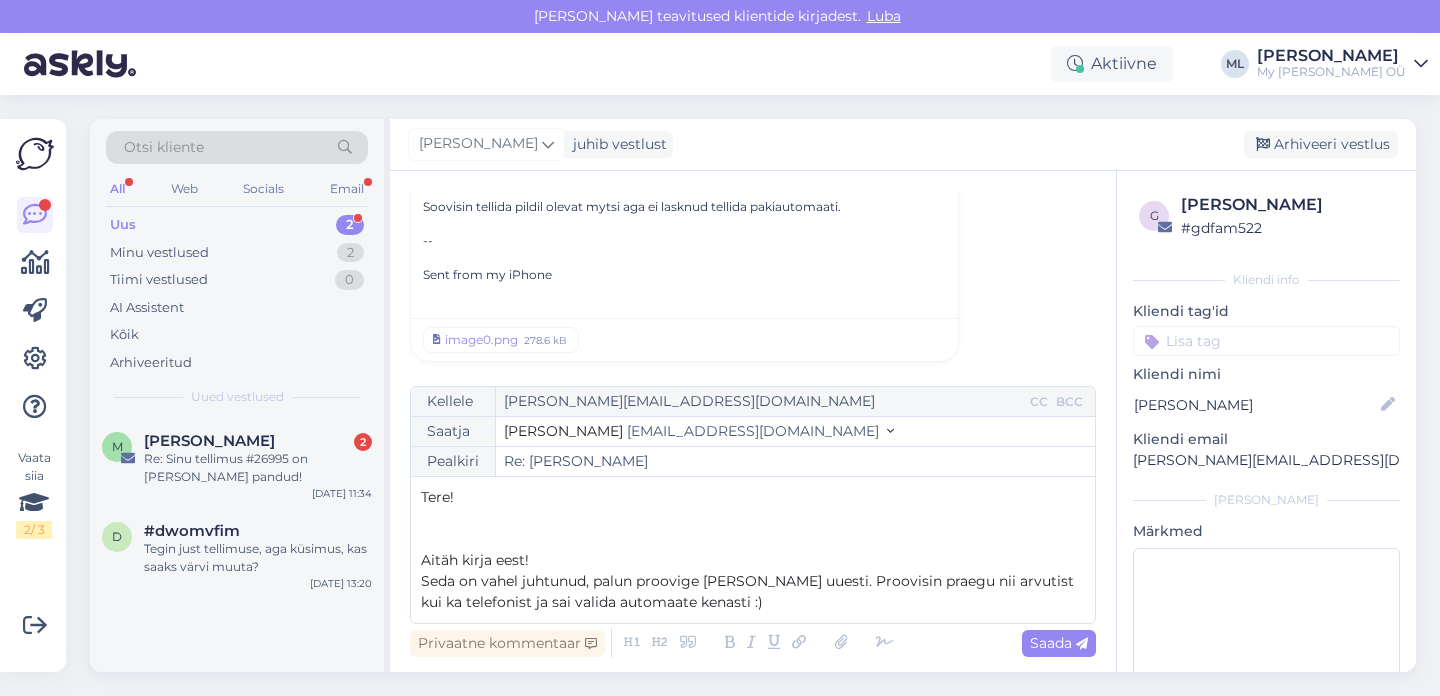 drag, startPoint x: 795, startPoint y: 614, endPoint x: 789, endPoint y: 627, distance: 14.3178215 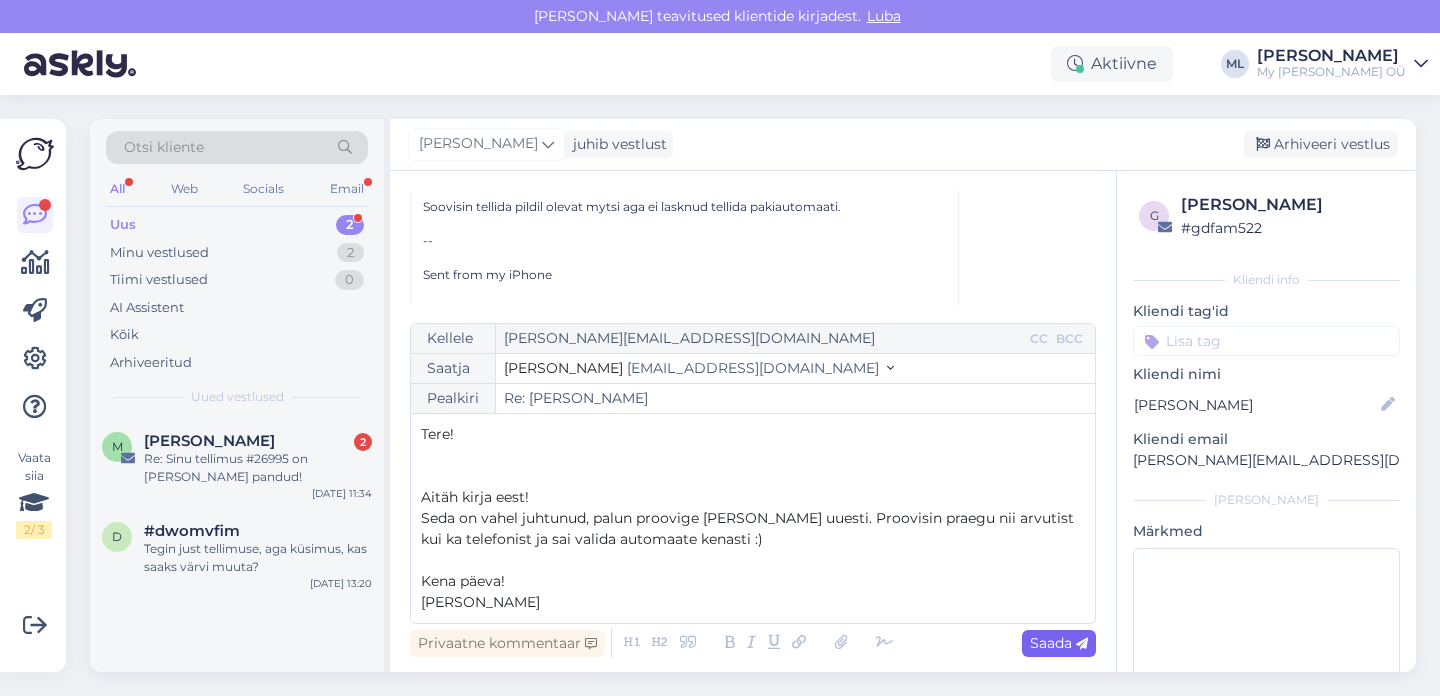 click on "Saada" at bounding box center (1059, 643) 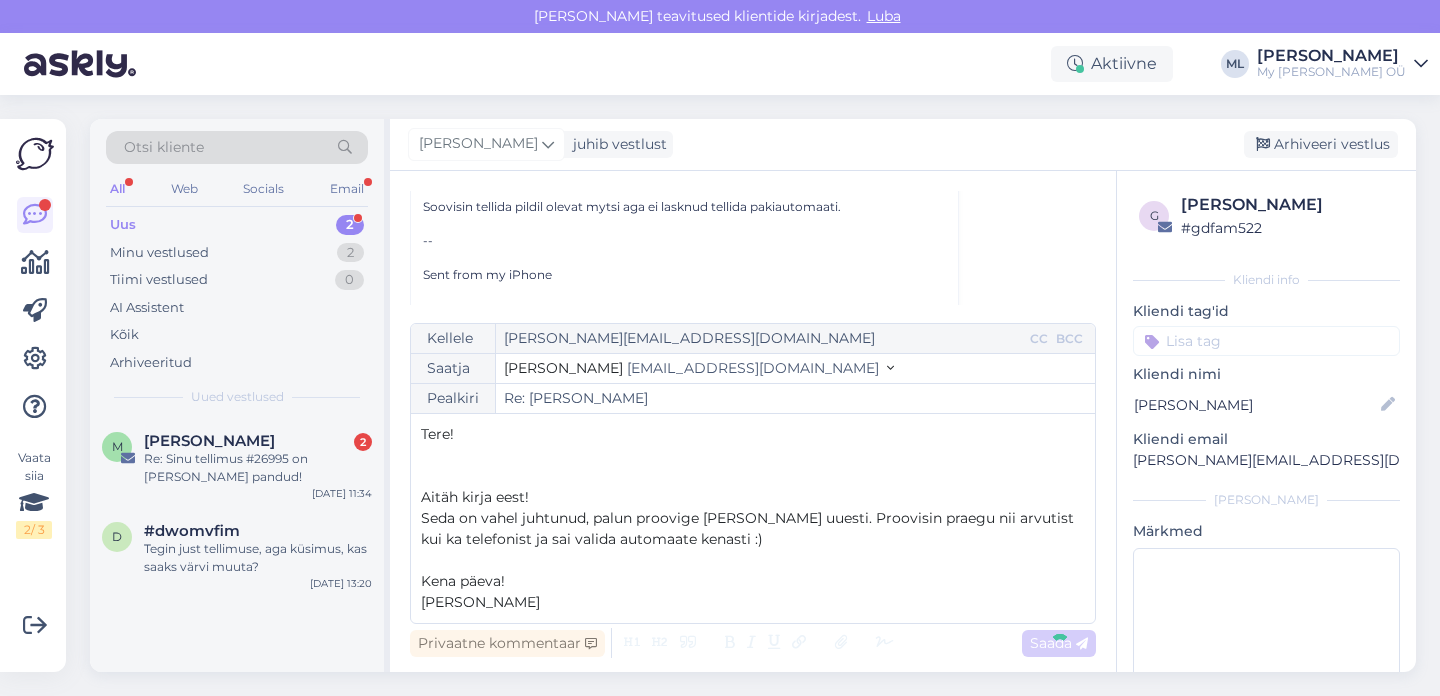type on "Re: Re: Kysimus" 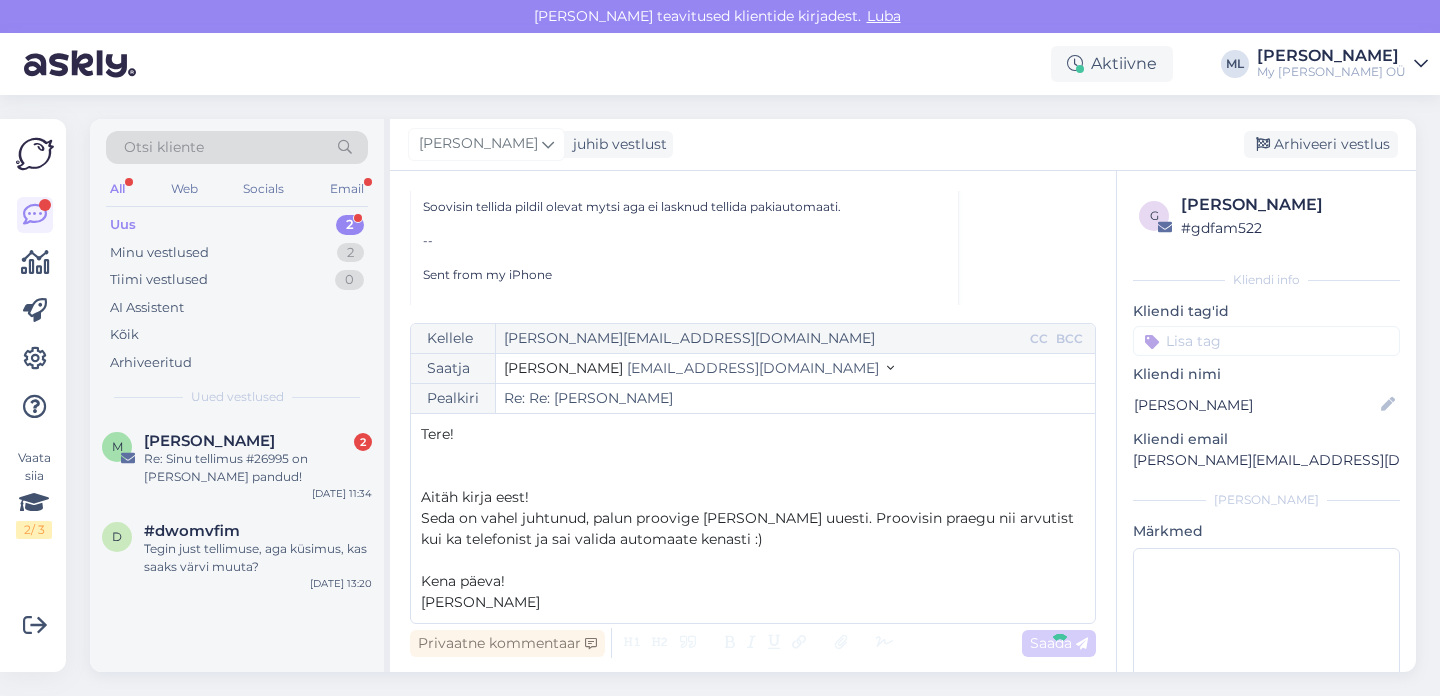 scroll, scrollTop: 374, scrollLeft: 0, axis: vertical 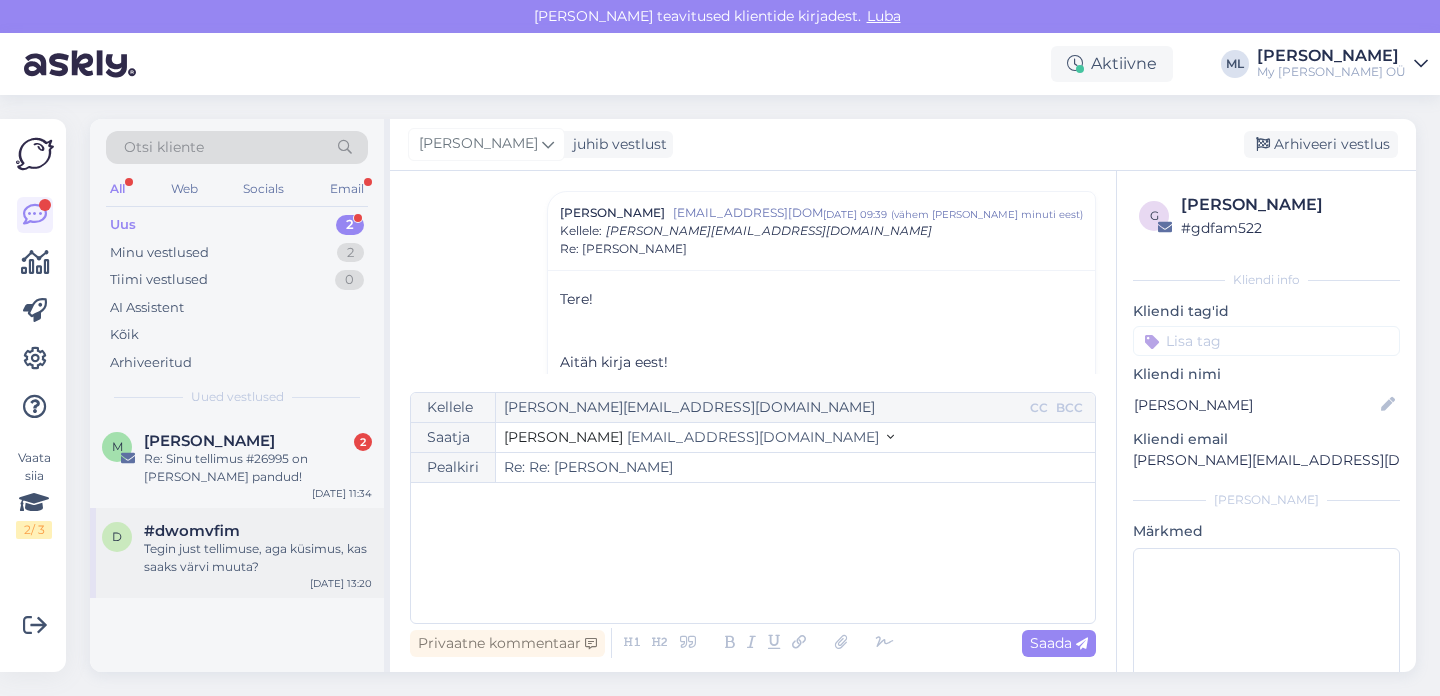 click on "Tegin just tellimuse, aga küsimus, kas saaks värvi muuta?" at bounding box center (258, 558) 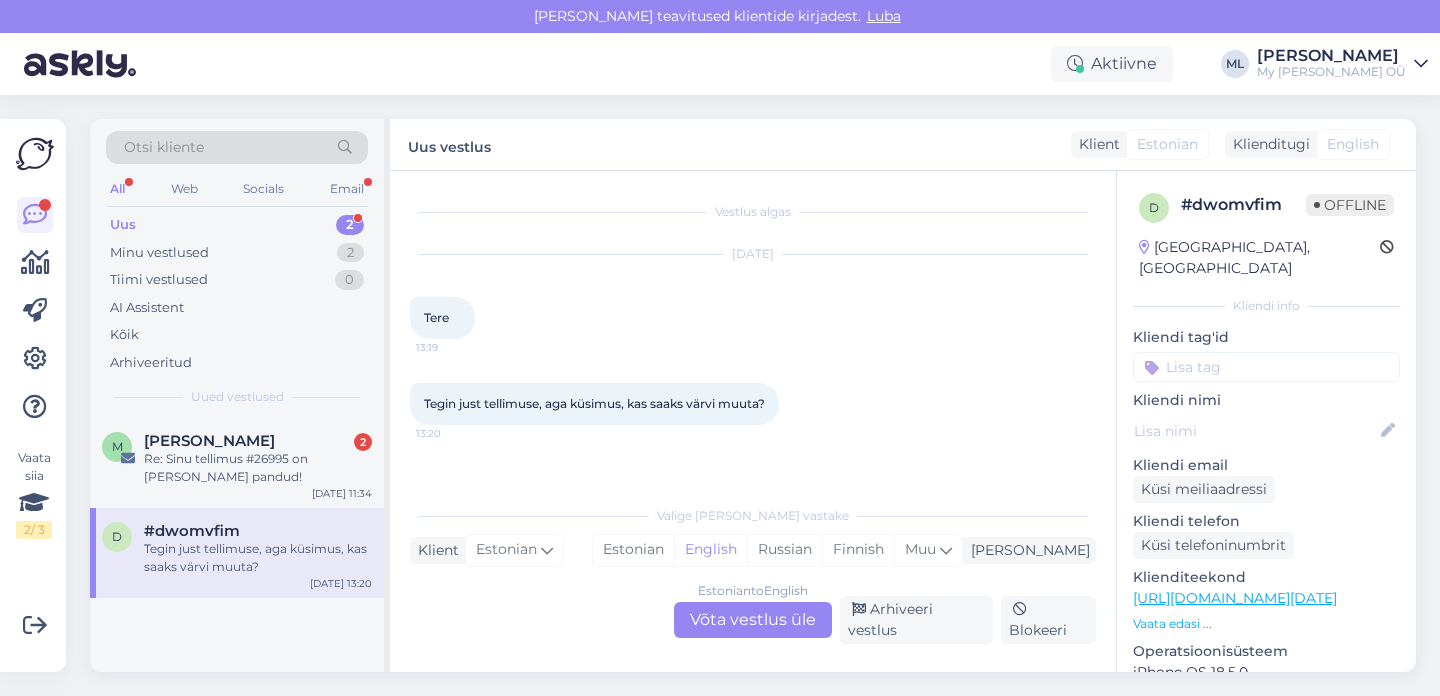 click on "Estonian  to  English Võta vestlus üle" at bounding box center (753, 620) 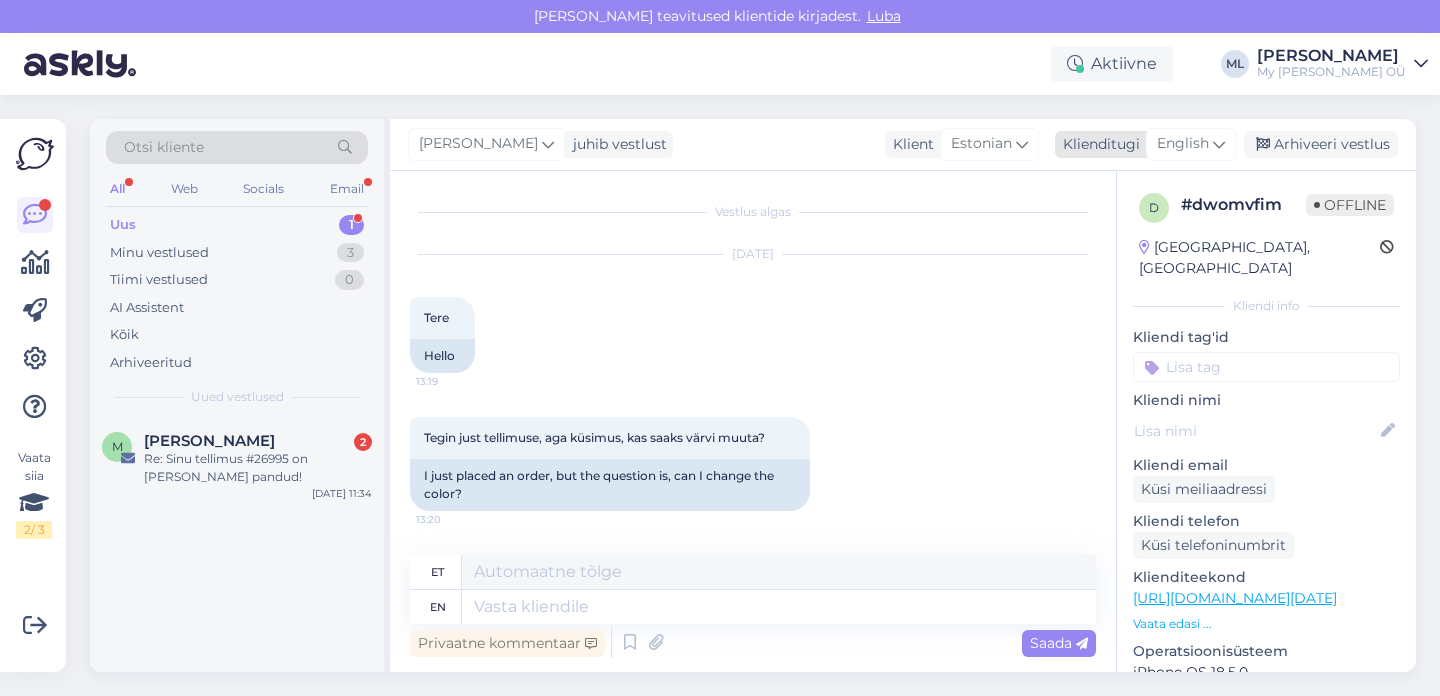 click on "English" at bounding box center [1191, 144] 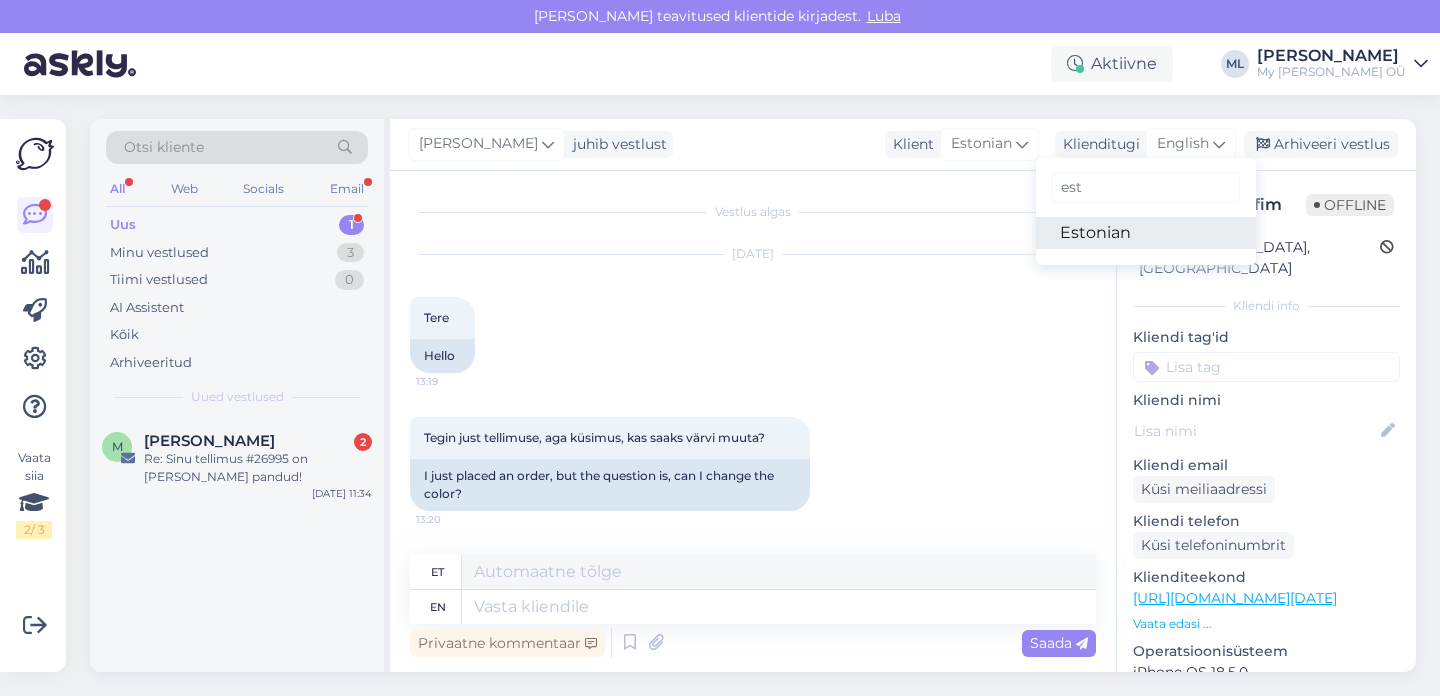 type on "est" 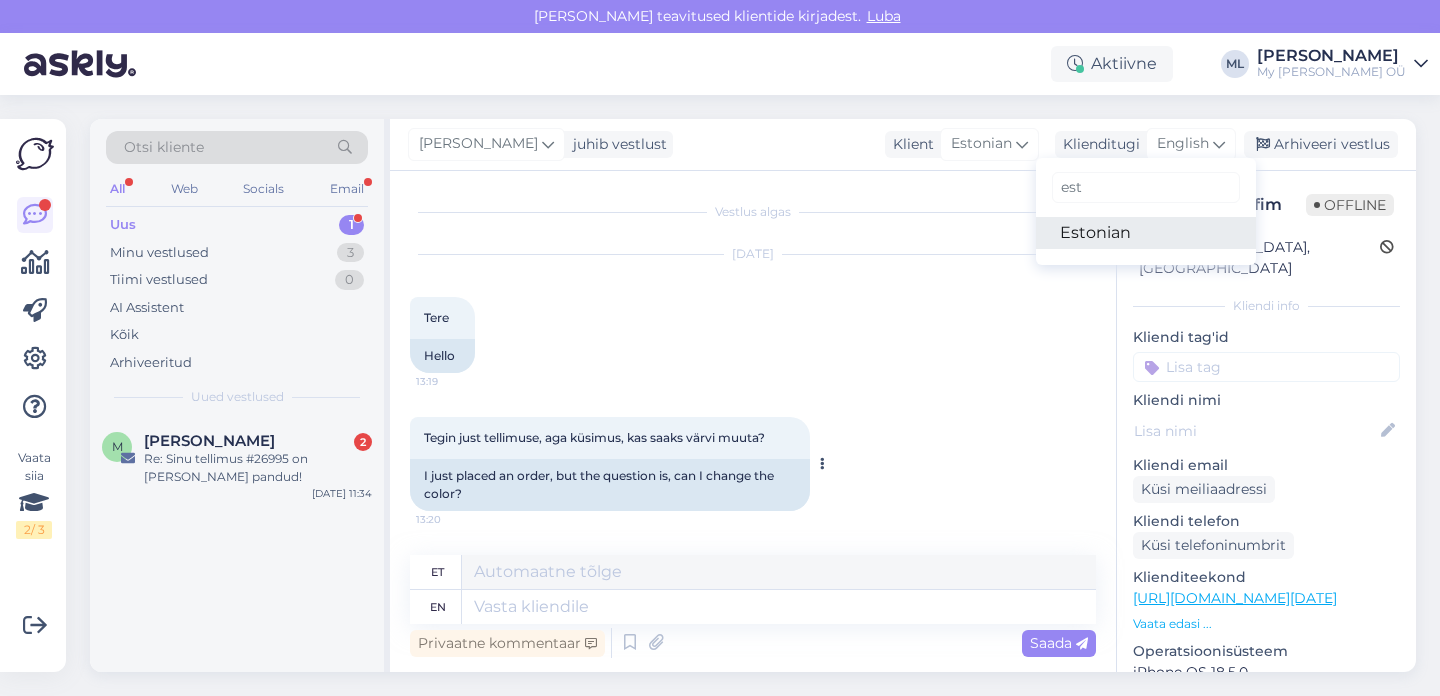 click on "Estonian" at bounding box center (1146, 233) 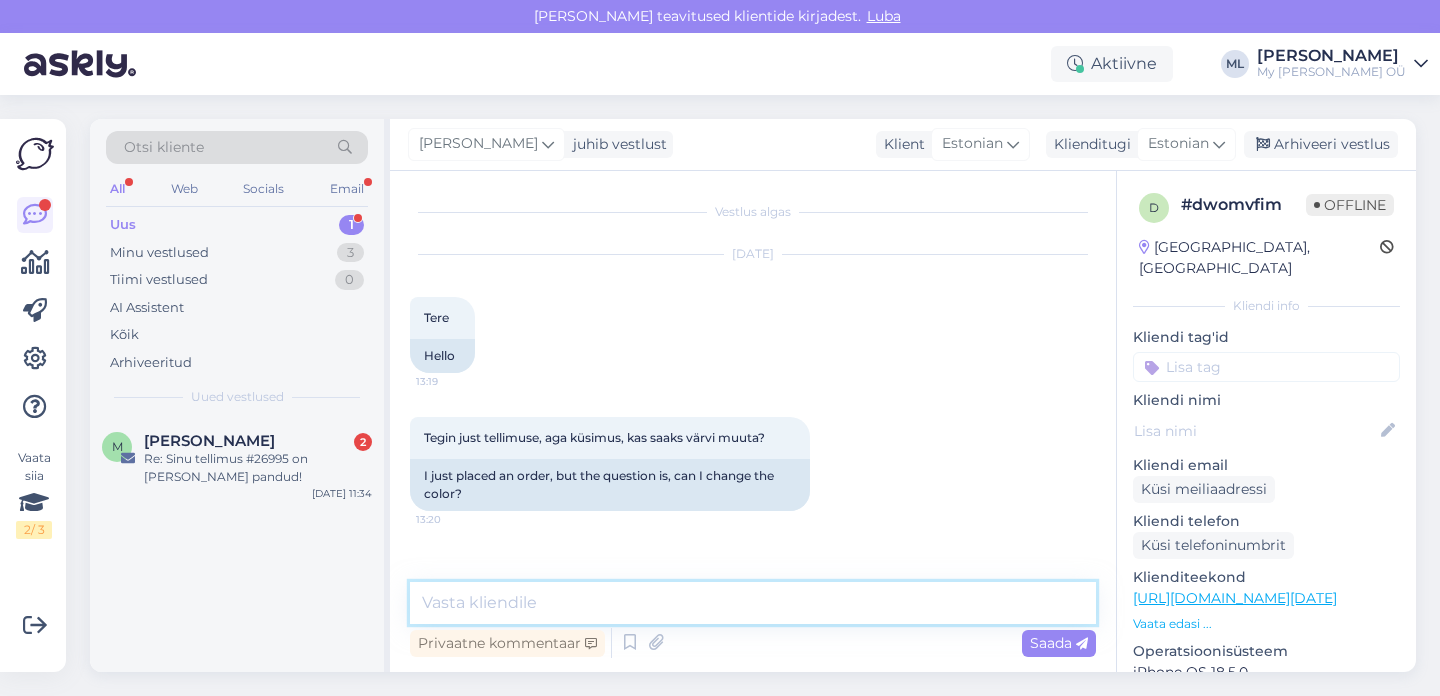 click at bounding box center (753, 603) 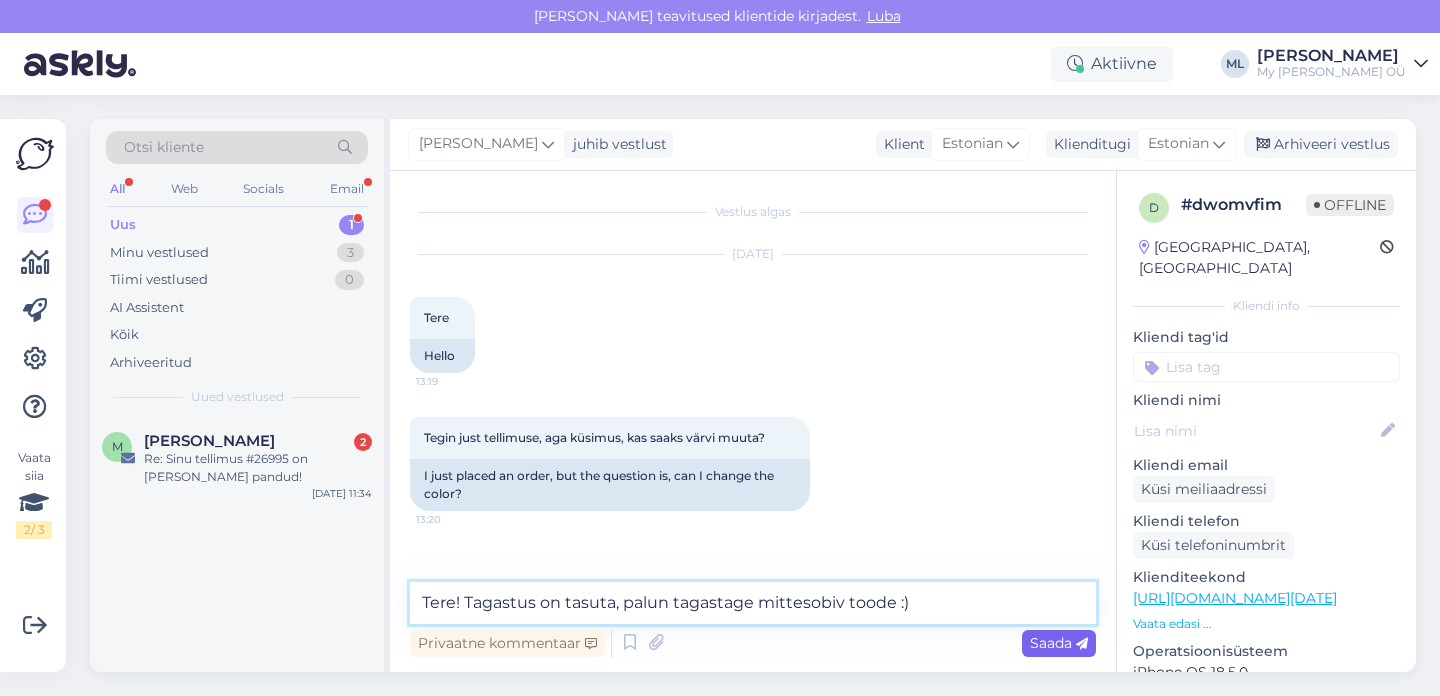 type on "Tere! Tagastus on tasuta, palun tagastage mittesobiv toode :)" 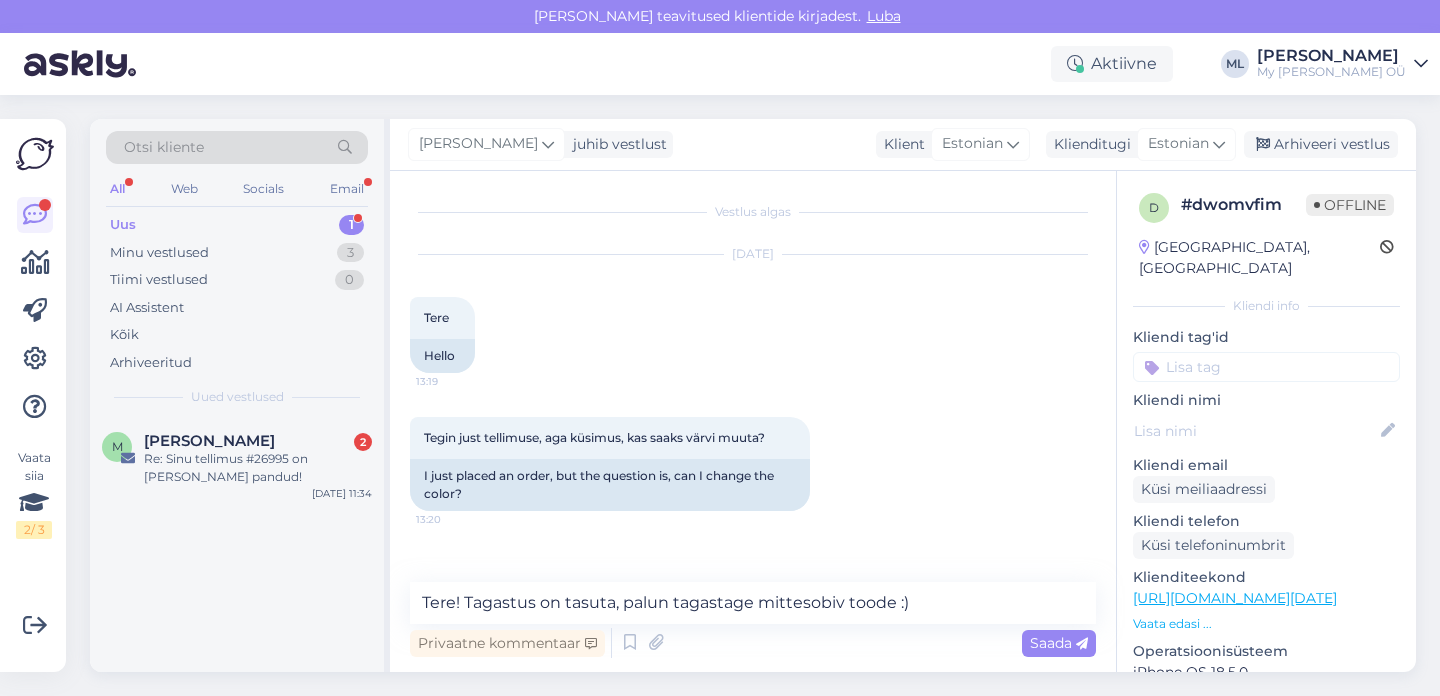 drag, startPoint x: 1043, startPoint y: 652, endPoint x: 1027, endPoint y: 691, distance: 42.154476 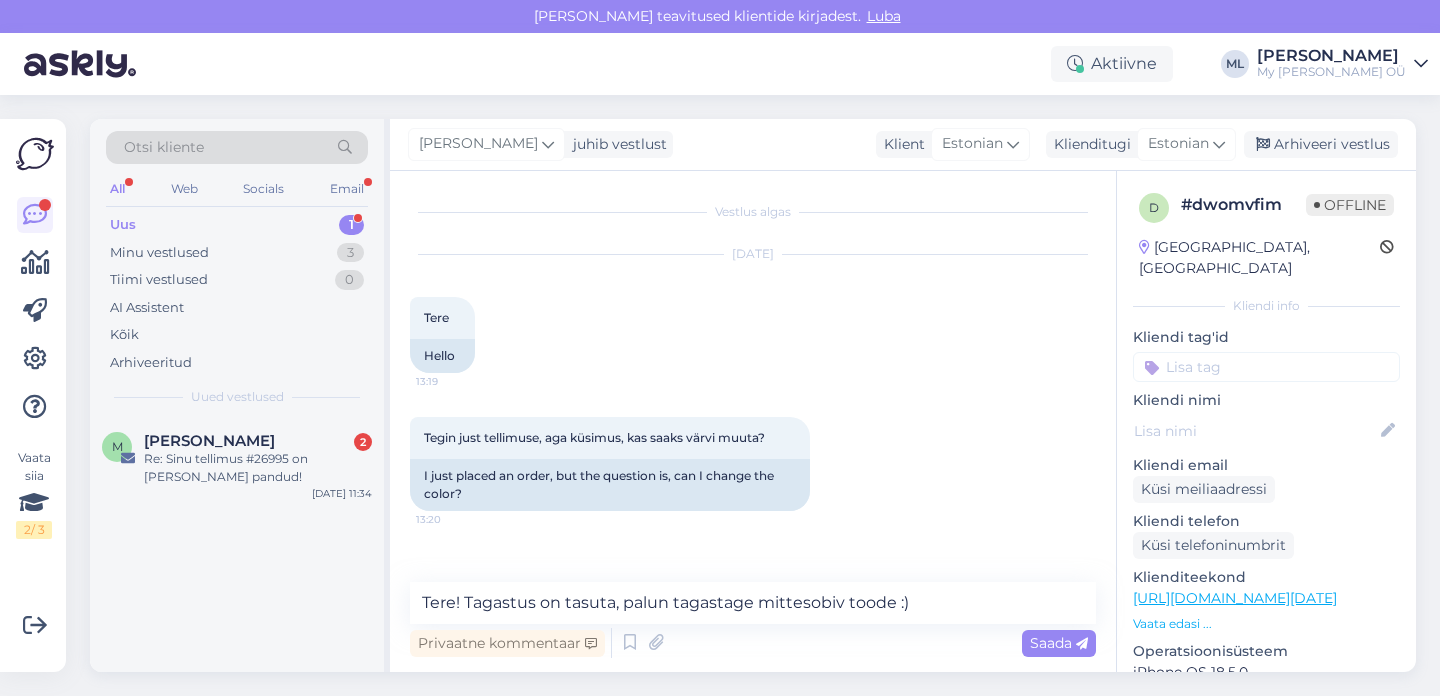 click on "Saada" at bounding box center [1059, 643] 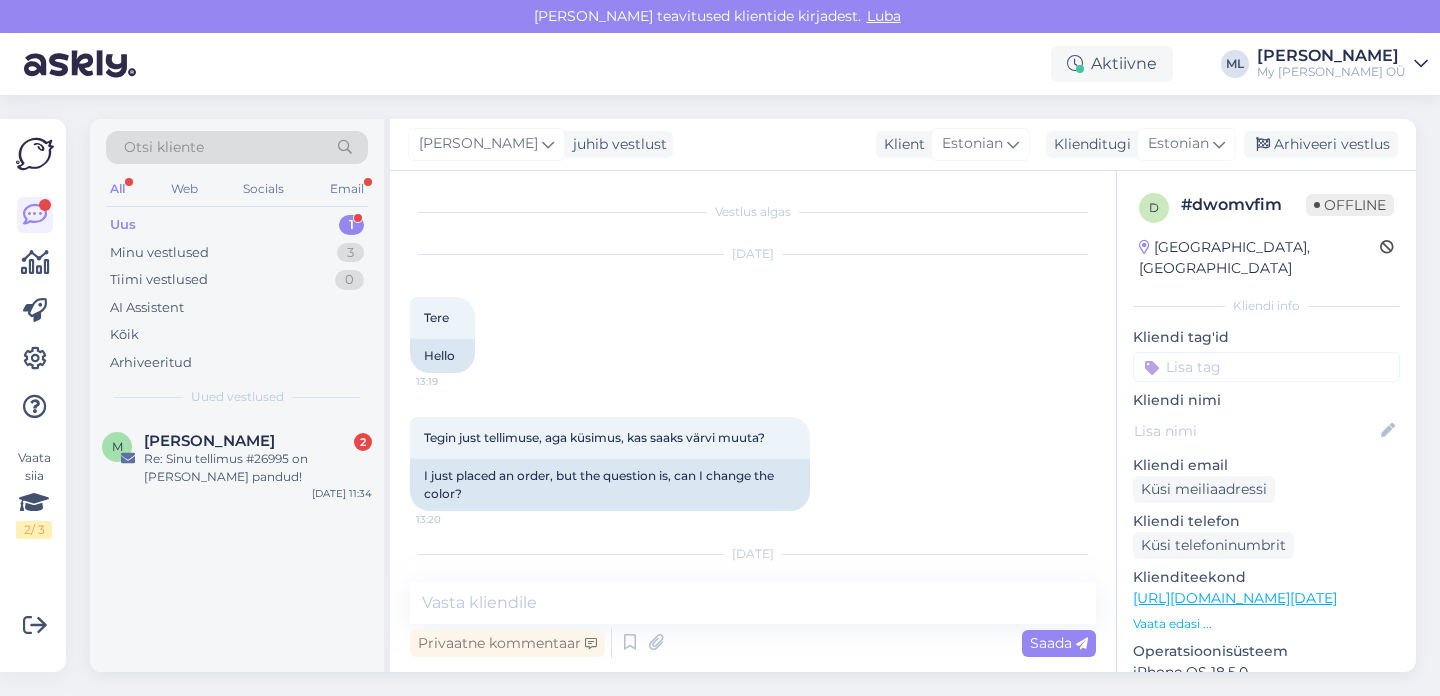scroll, scrollTop: 97, scrollLeft: 0, axis: vertical 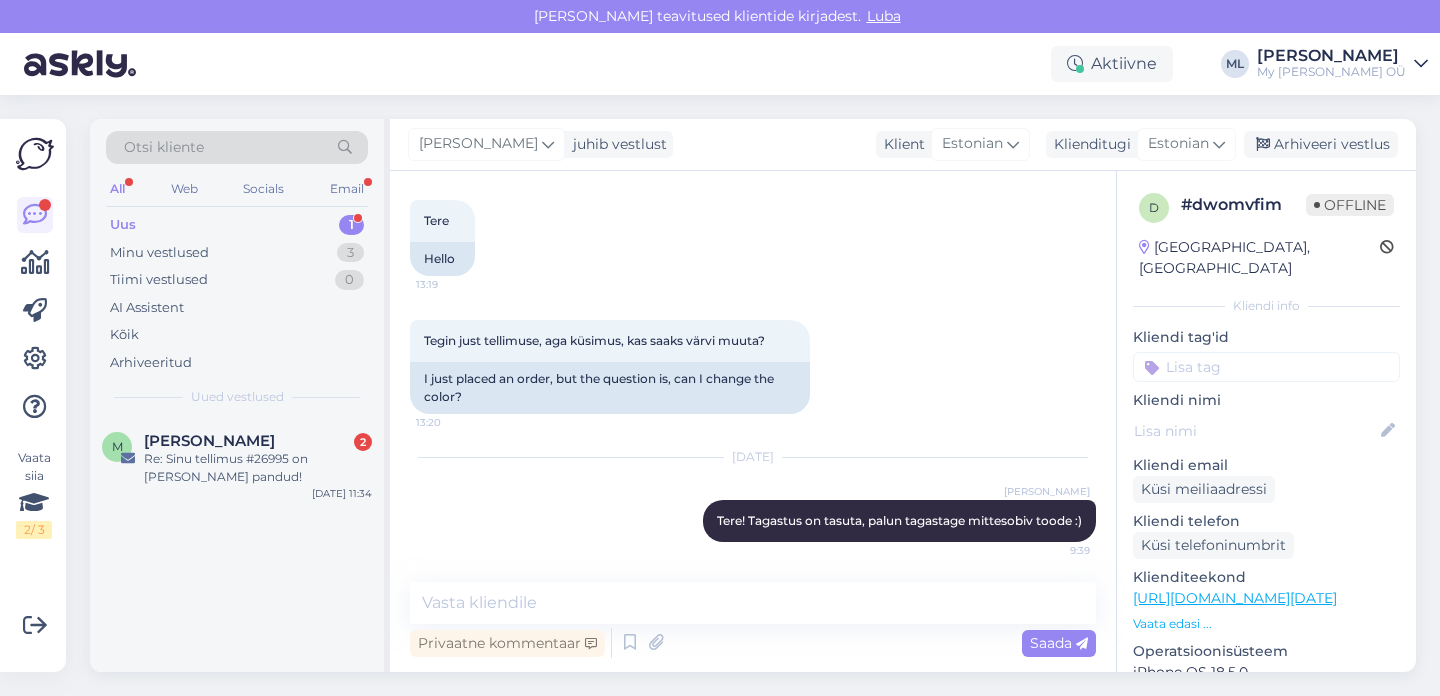 drag, startPoint x: 1290, startPoint y: 149, endPoint x: 1083, endPoint y: 163, distance: 207.47289 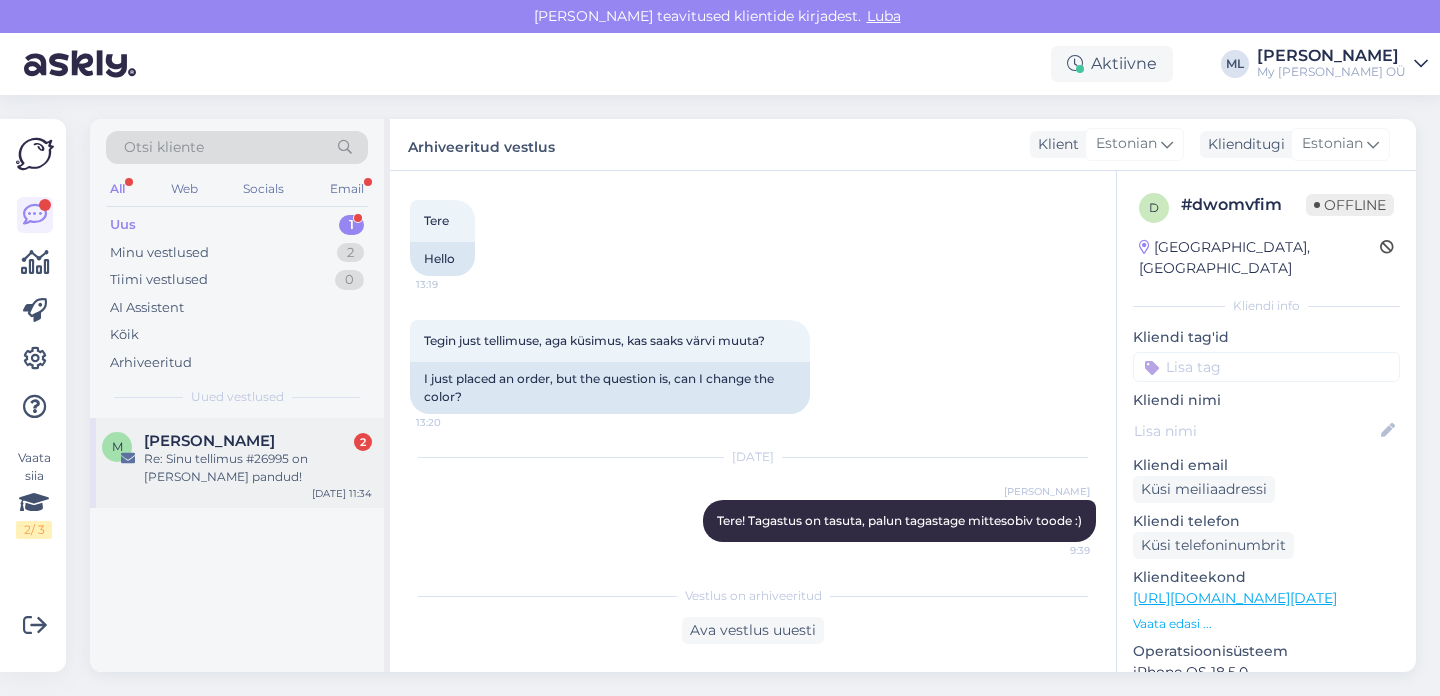 click on "Merli Hanschmidt" at bounding box center (209, 441) 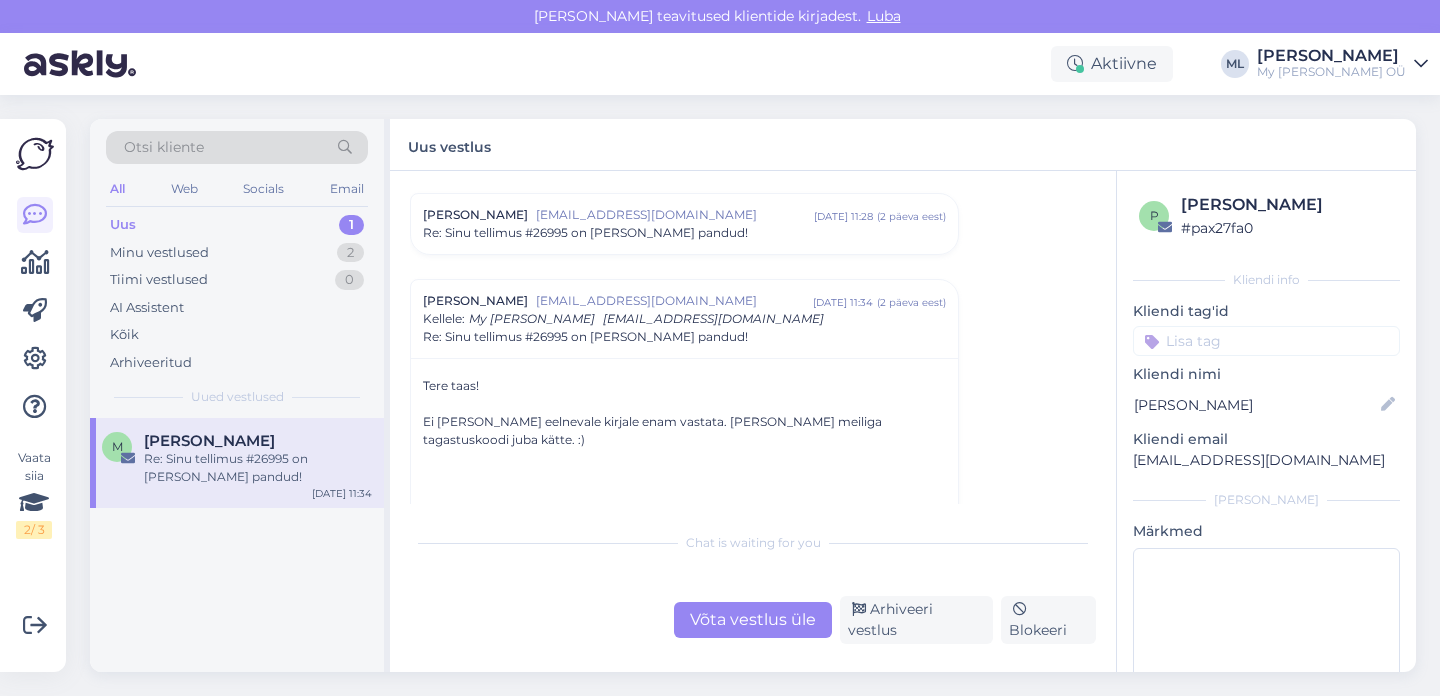 scroll, scrollTop: 159, scrollLeft: 0, axis: vertical 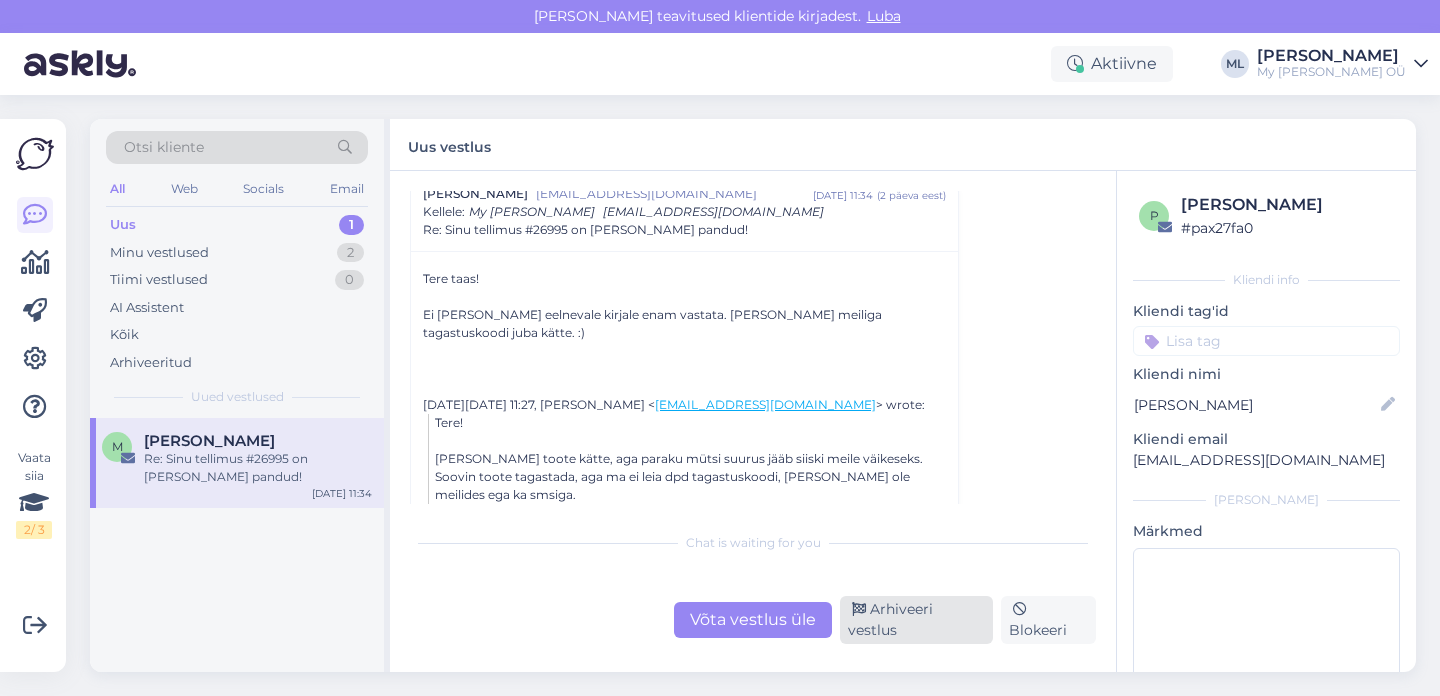click on "Arhiveeri vestlus" at bounding box center [916, 620] 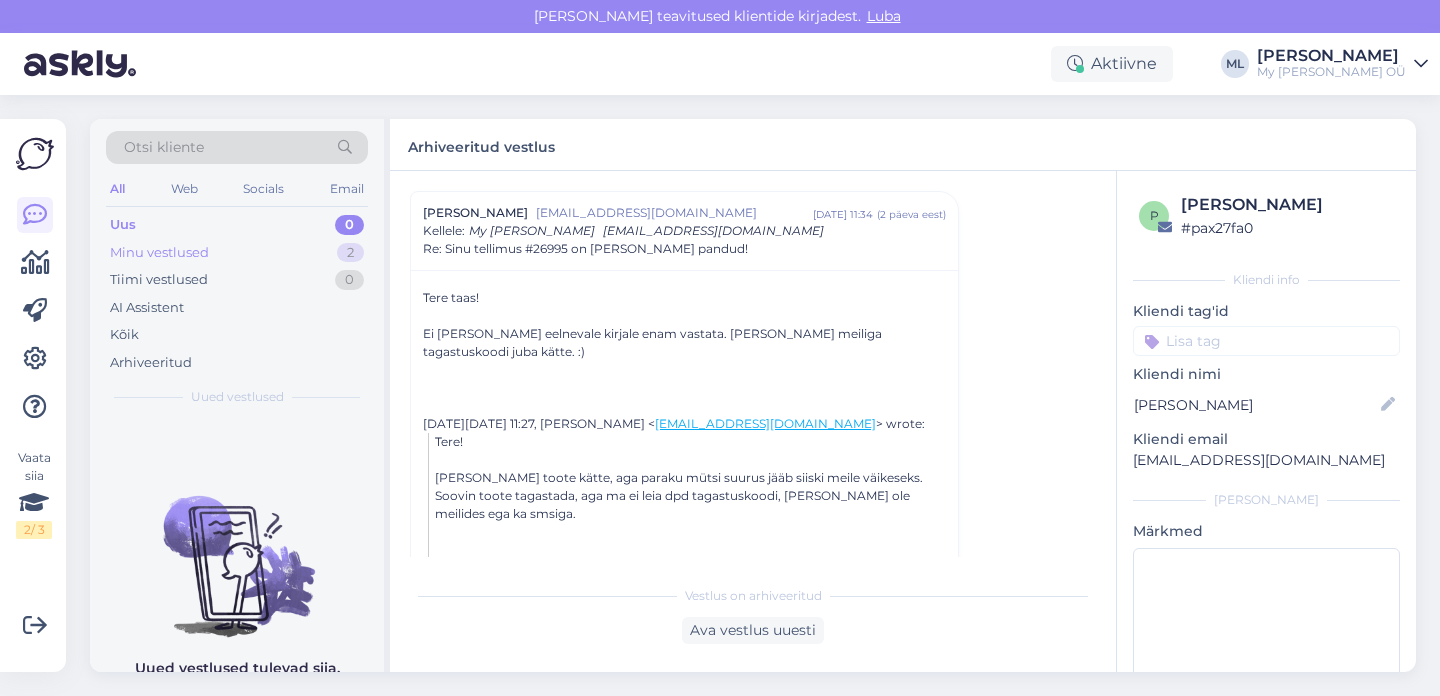 click on "Minu vestlused" at bounding box center [159, 253] 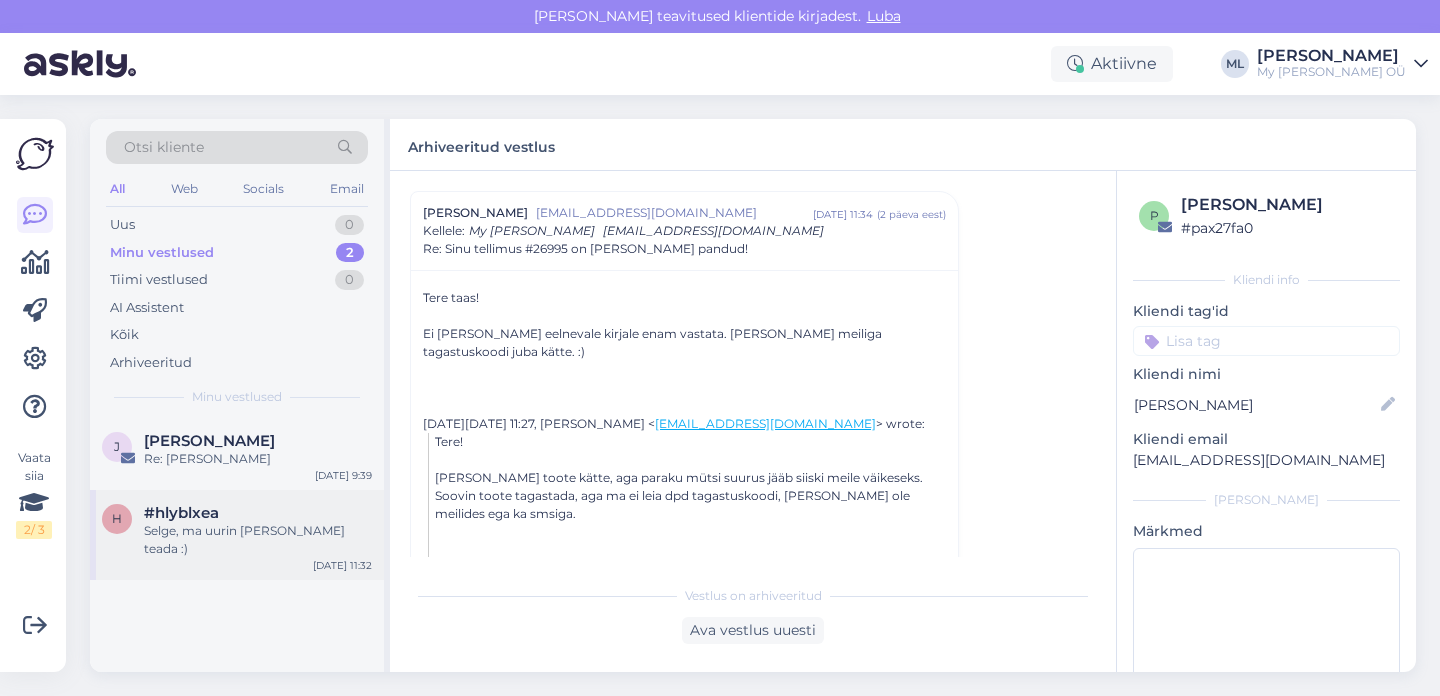 click on "#hlyblxea" at bounding box center (181, 513) 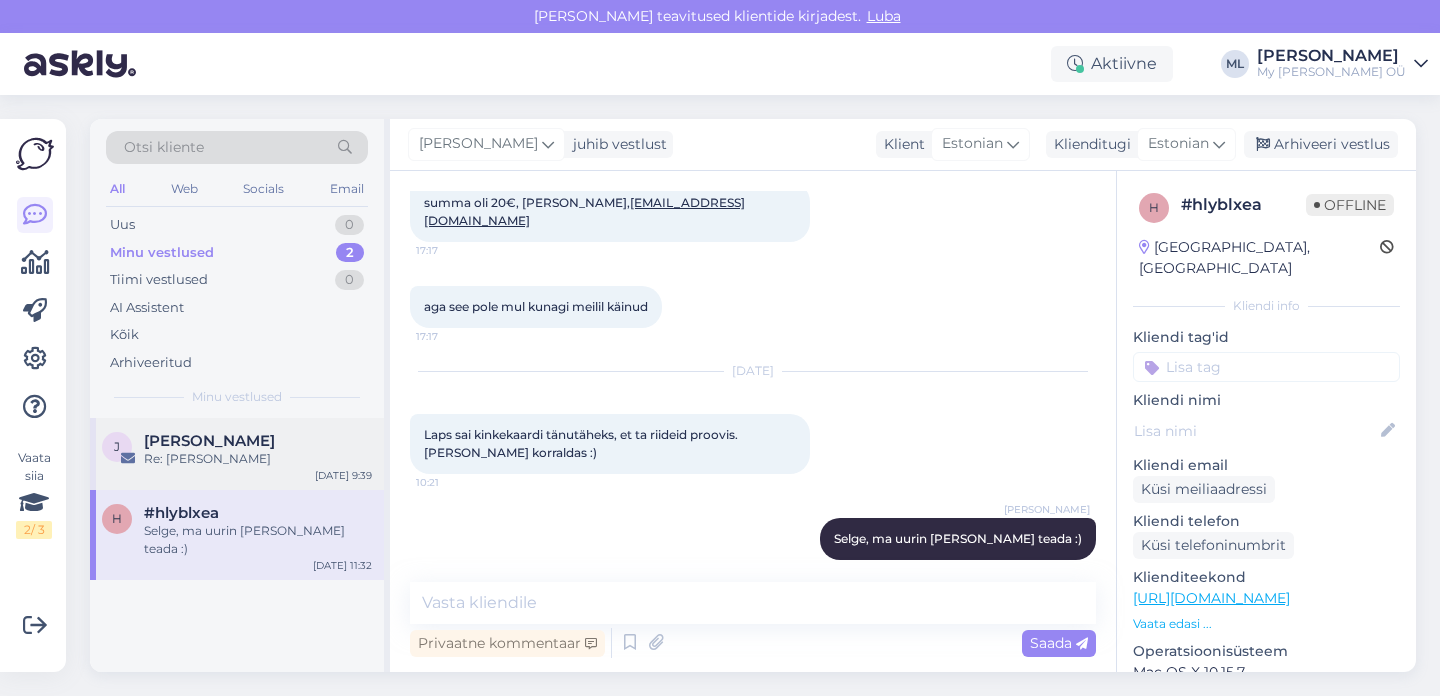 click on "j jessica Lepik Re: Kysimus Jul 21 9:39" at bounding box center [237, 454] 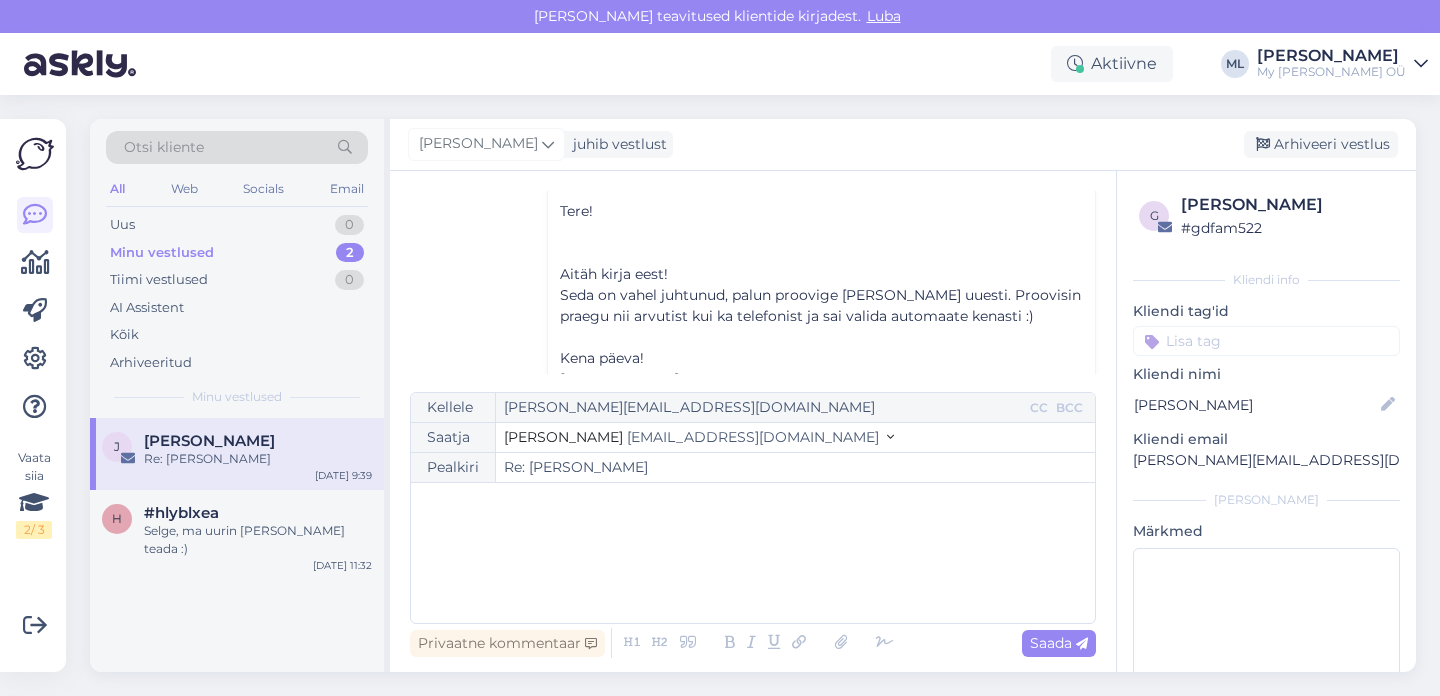 scroll, scrollTop: 312, scrollLeft: 0, axis: vertical 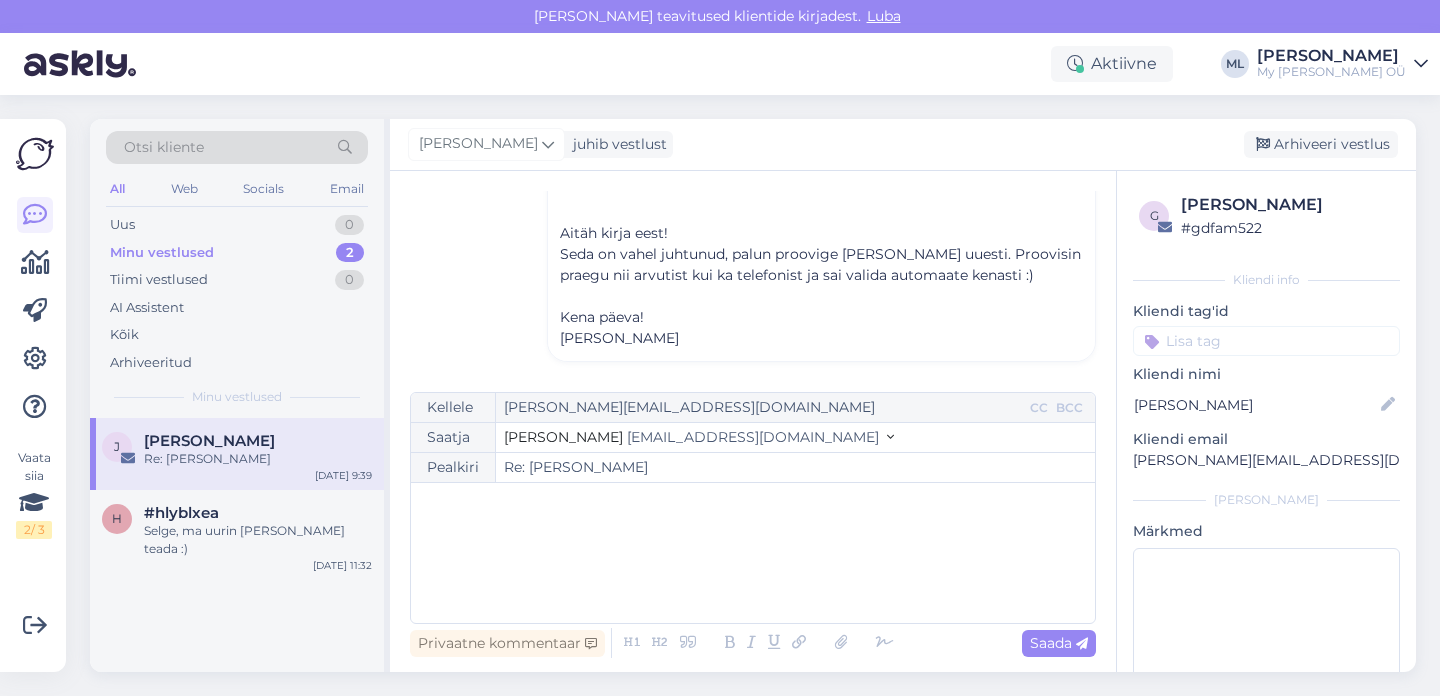 drag, startPoint x: 1293, startPoint y: 148, endPoint x: 944, endPoint y: 213, distance: 355.0014 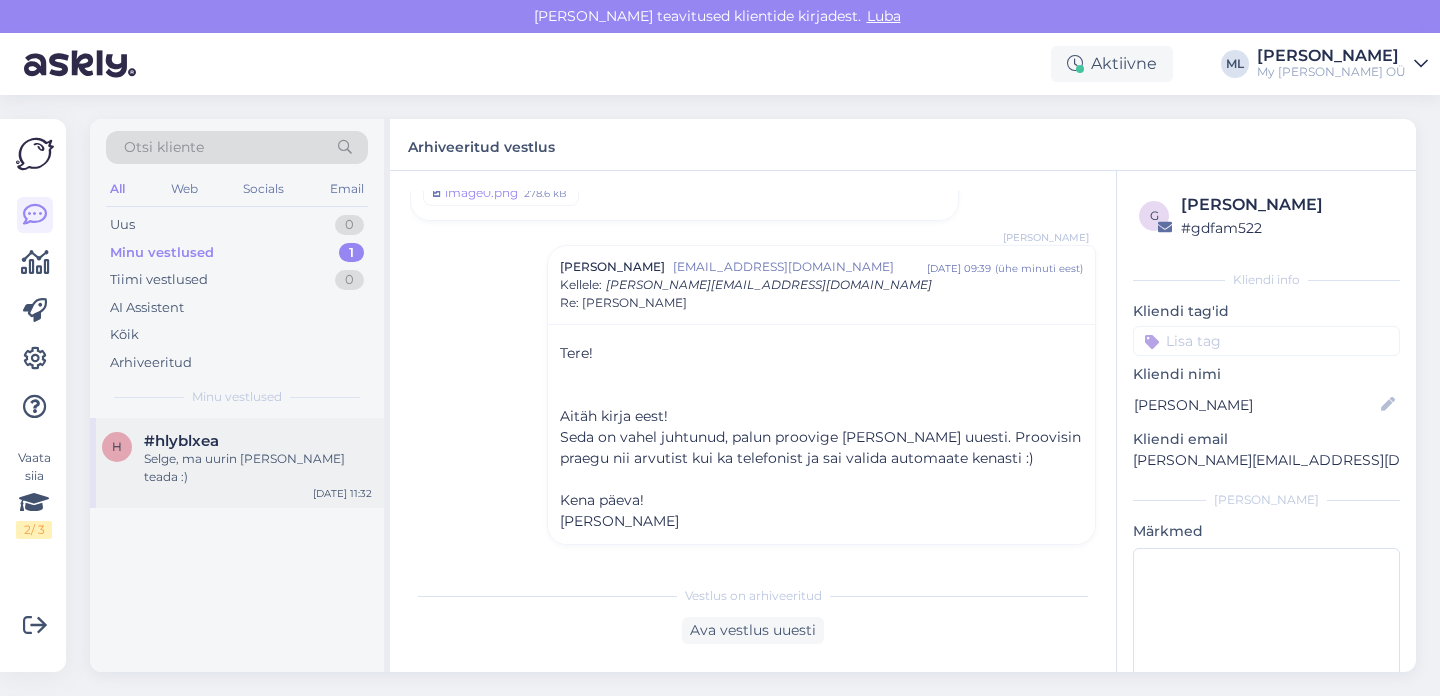 click on "#hlyblxea" at bounding box center (258, 441) 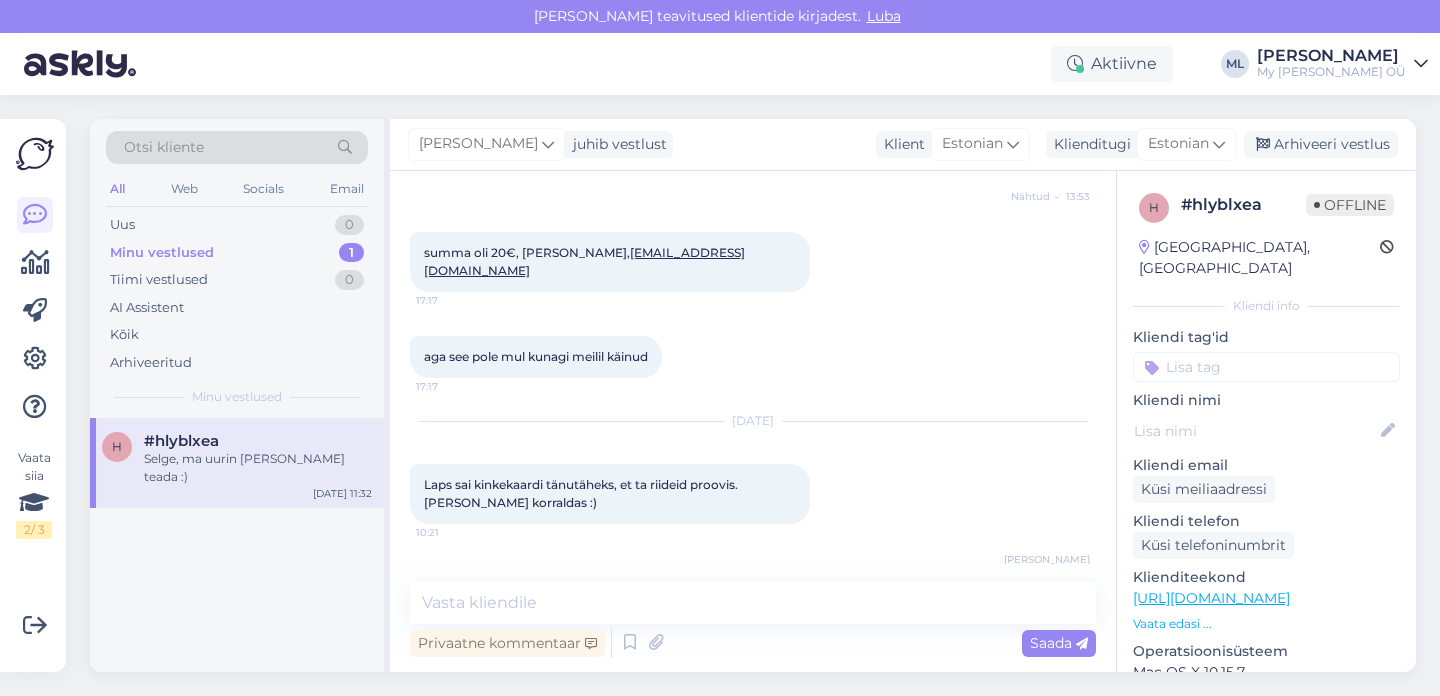 scroll, scrollTop: 531, scrollLeft: 0, axis: vertical 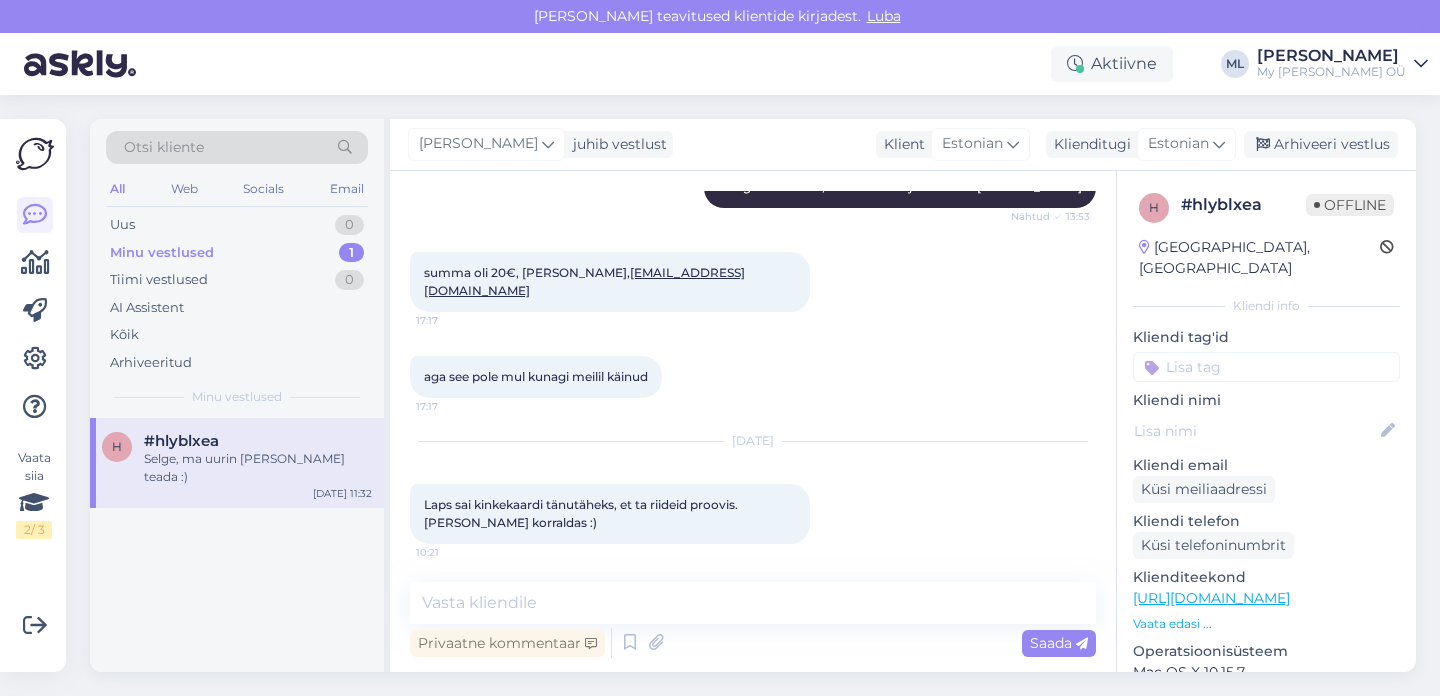 drag, startPoint x: 621, startPoint y: 266, endPoint x: 1275, endPoint y: 0, distance: 706.0255 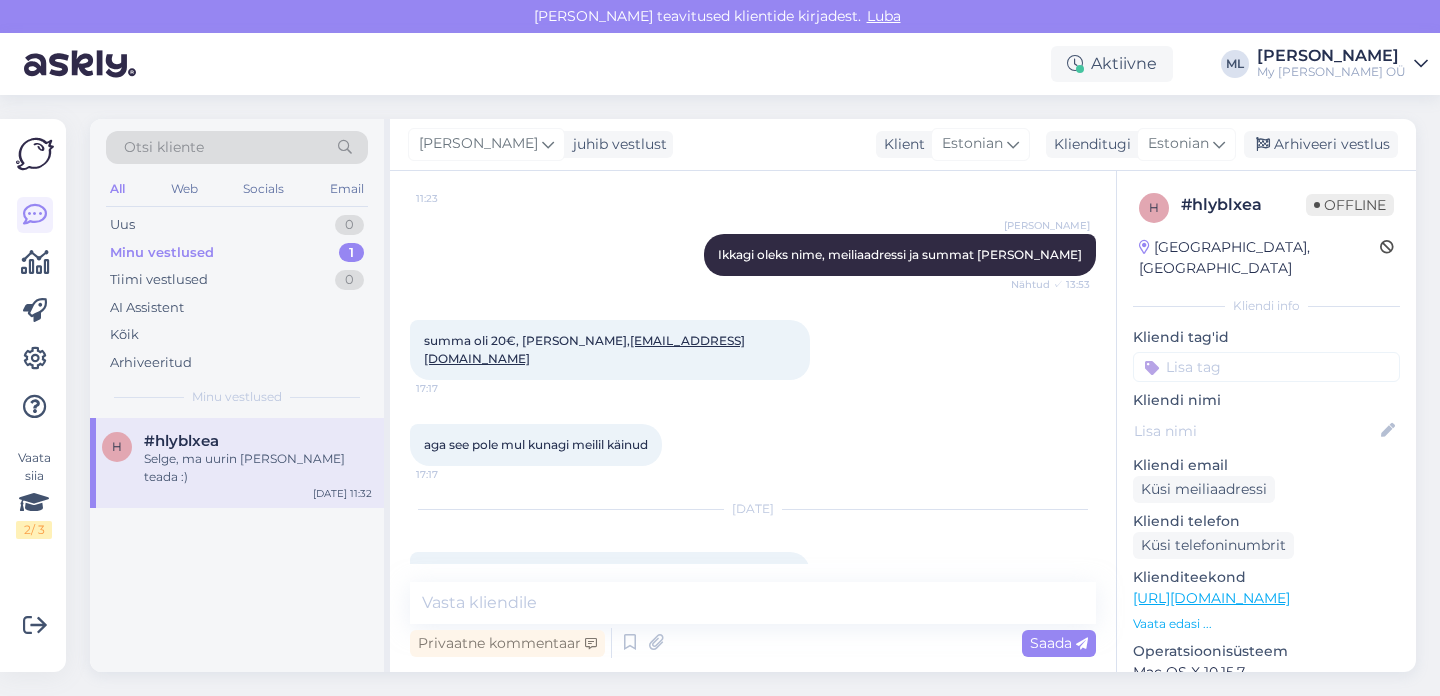 scroll, scrollTop: 352, scrollLeft: 0, axis: vertical 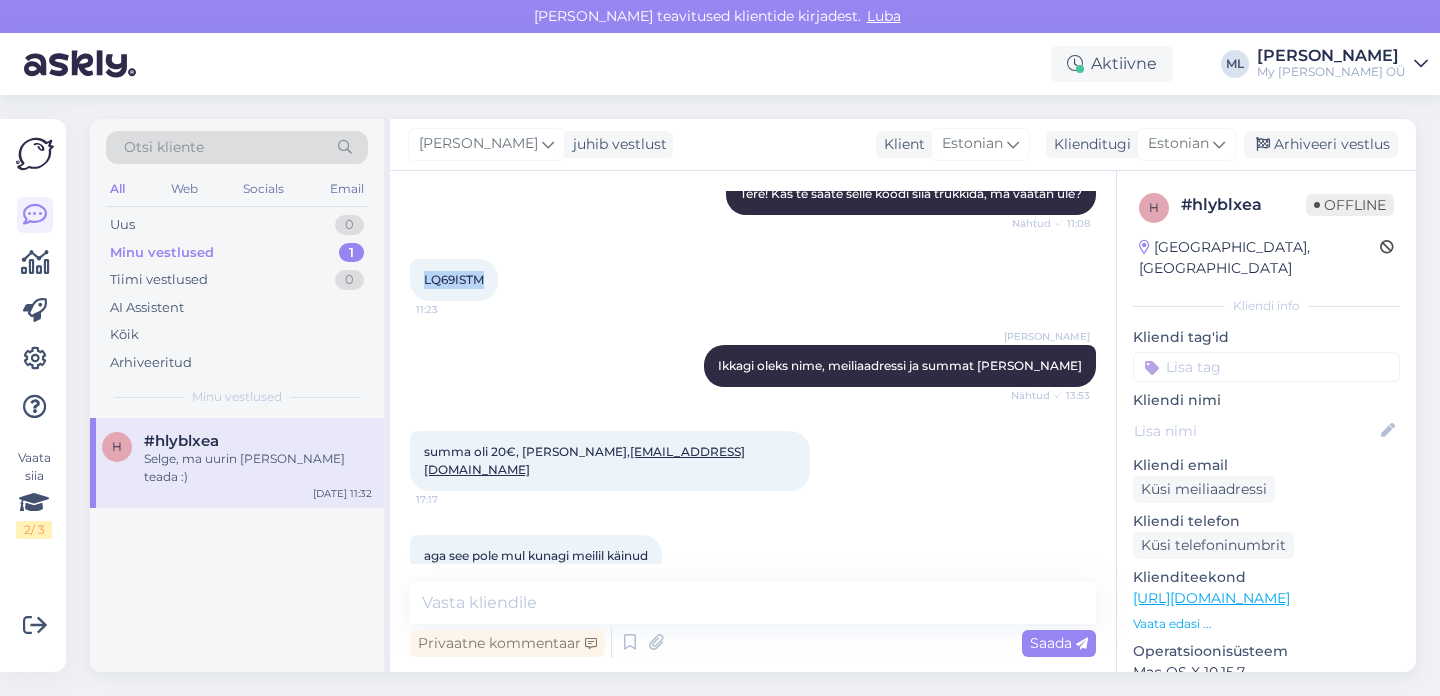 drag, startPoint x: 488, startPoint y: 277, endPoint x: 419, endPoint y: 279, distance: 69.02898 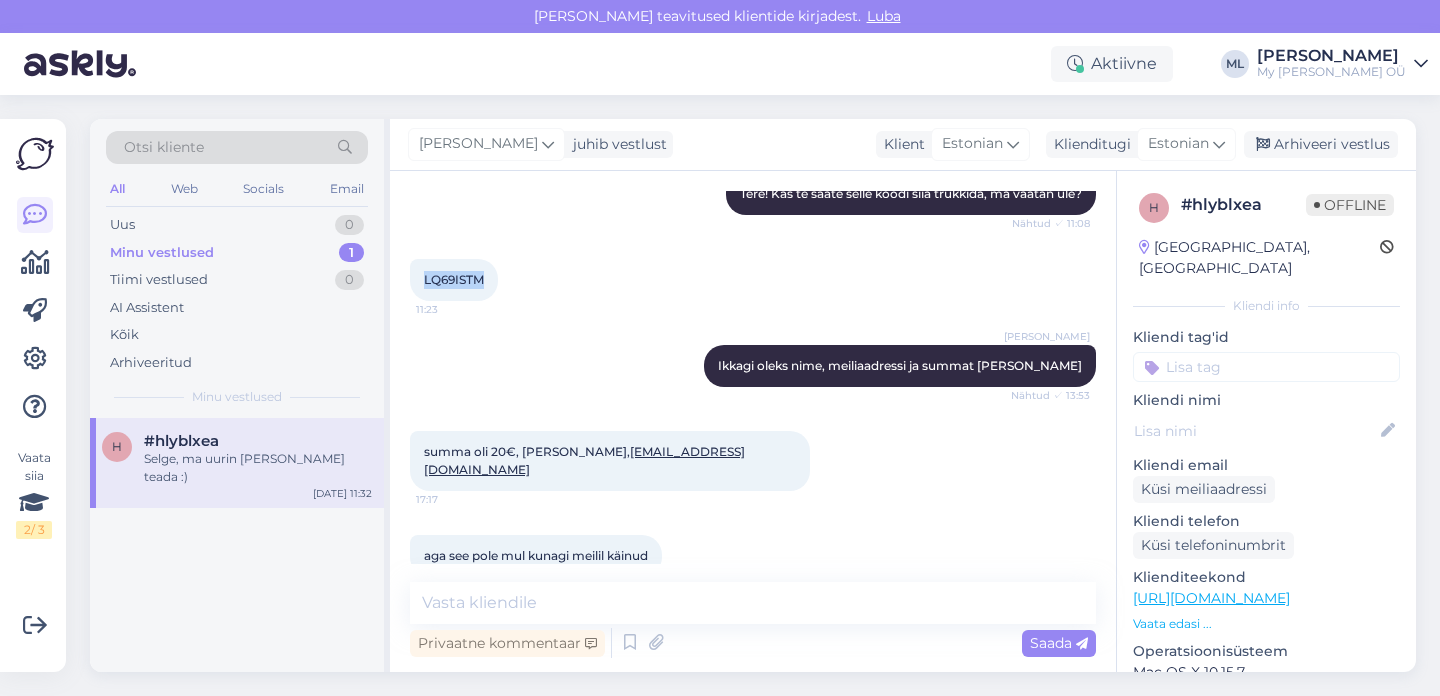 click on "LQ69ISTM 11:23" at bounding box center (454, 280) 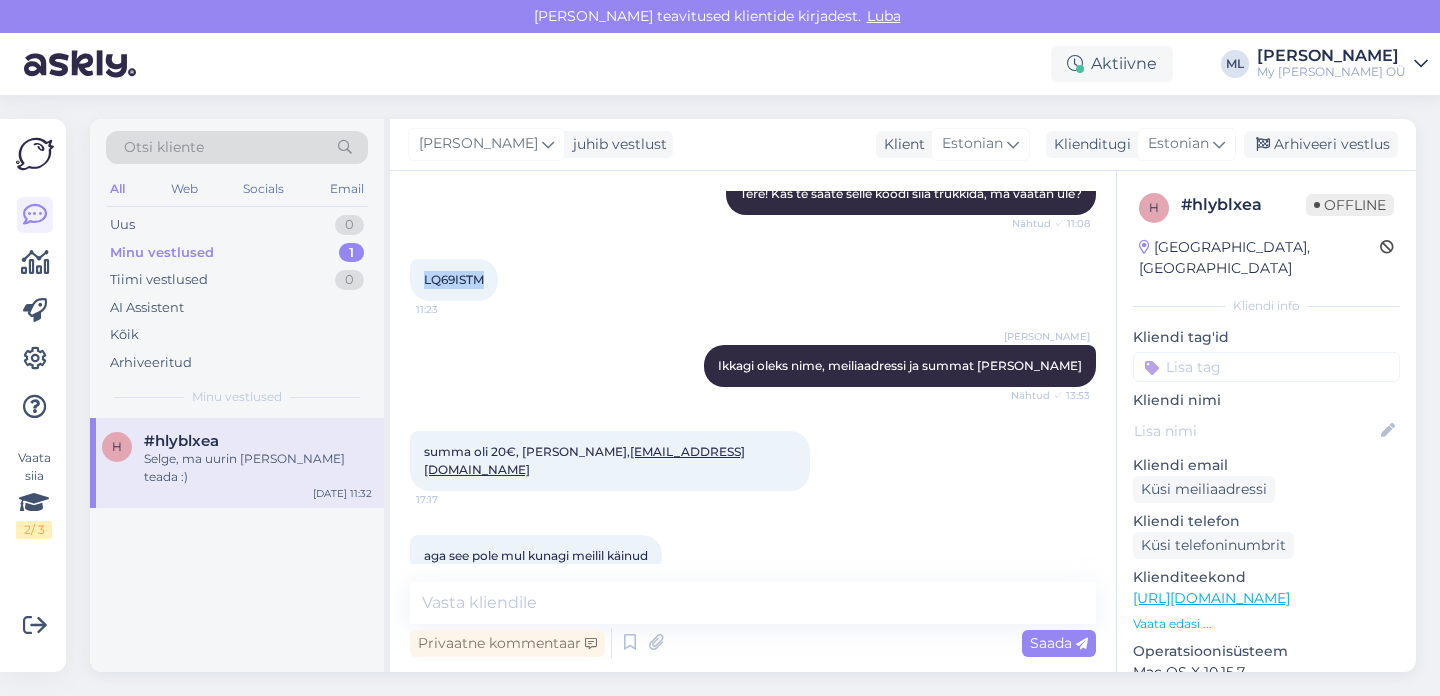 copy on "LQ69ISTM" 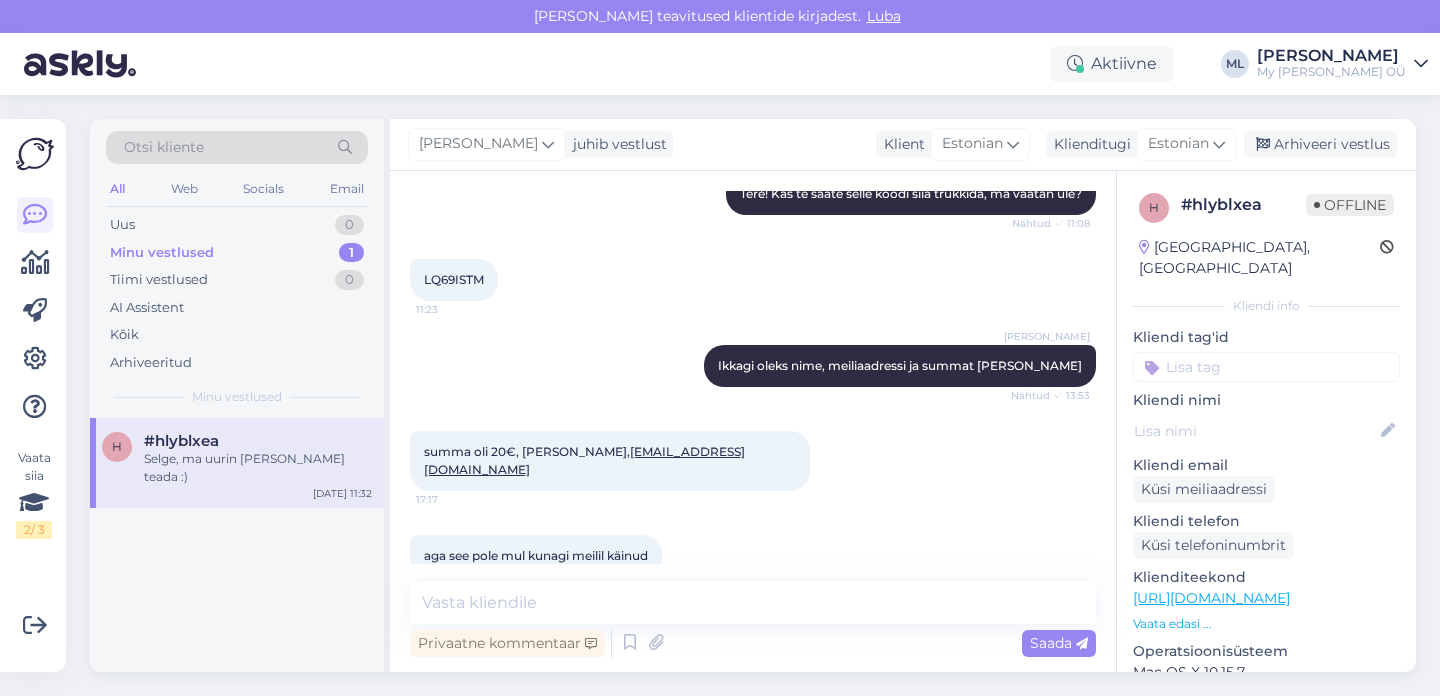 click on "aga see pole mul kunagi meilil käinud 17:17" at bounding box center [753, 556] 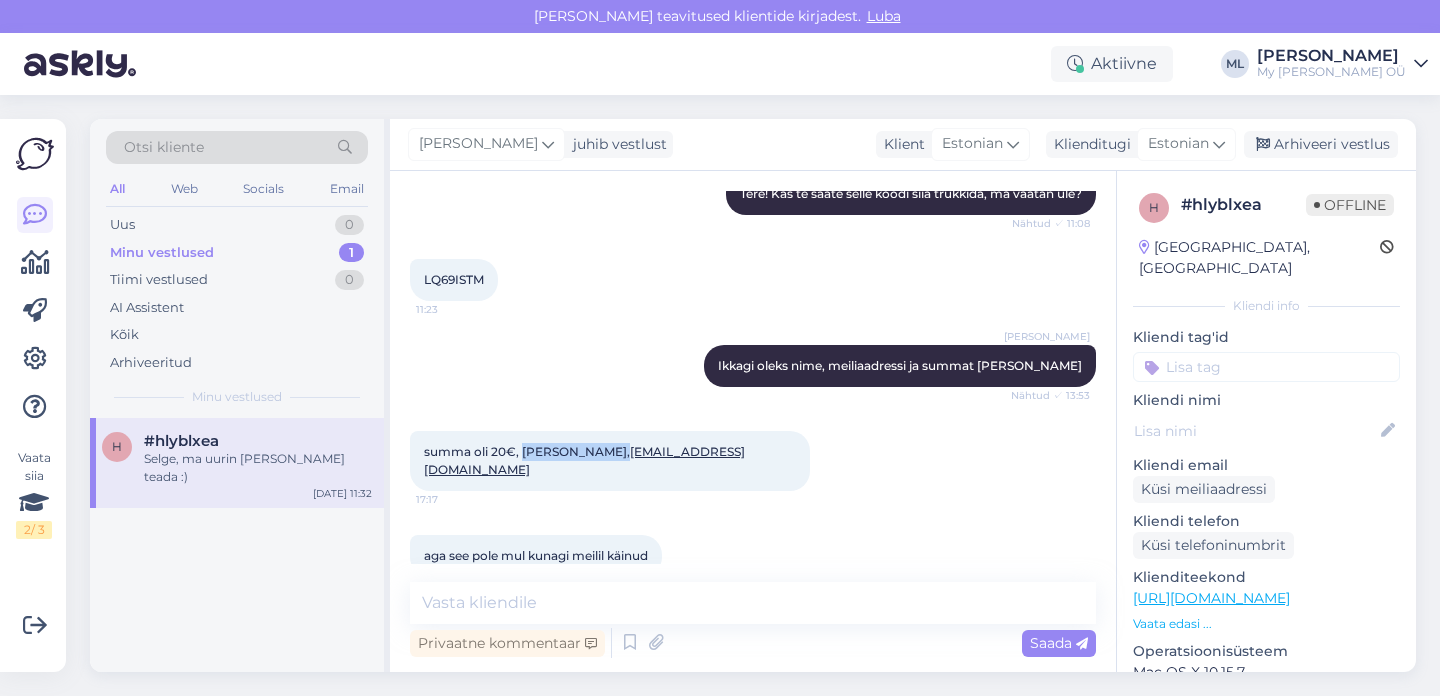 drag, startPoint x: 522, startPoint y: 449, endPoint x: 612, endPoint y: 448, distance: 90.005554 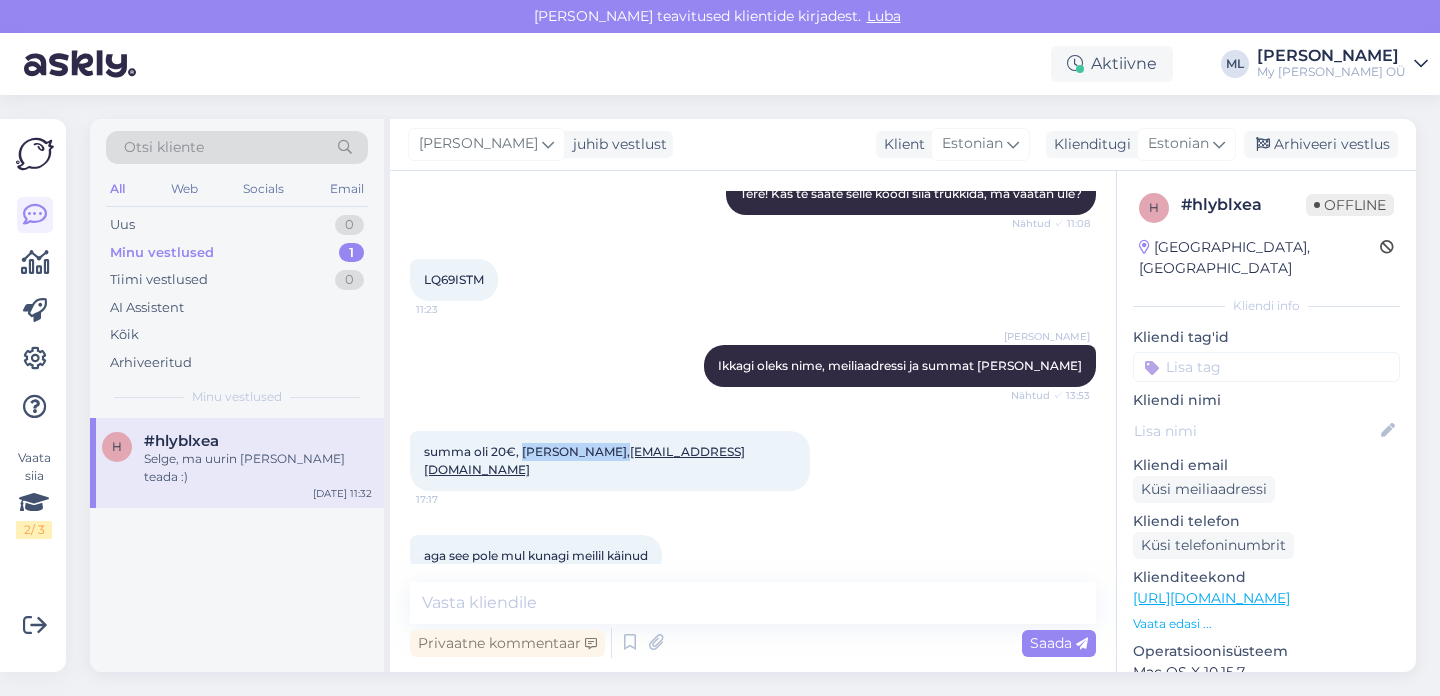 click on "summa oli 20€, Maris Maasikas,  maris.maasikas@gmail.com" at bounding box center (584, 460) 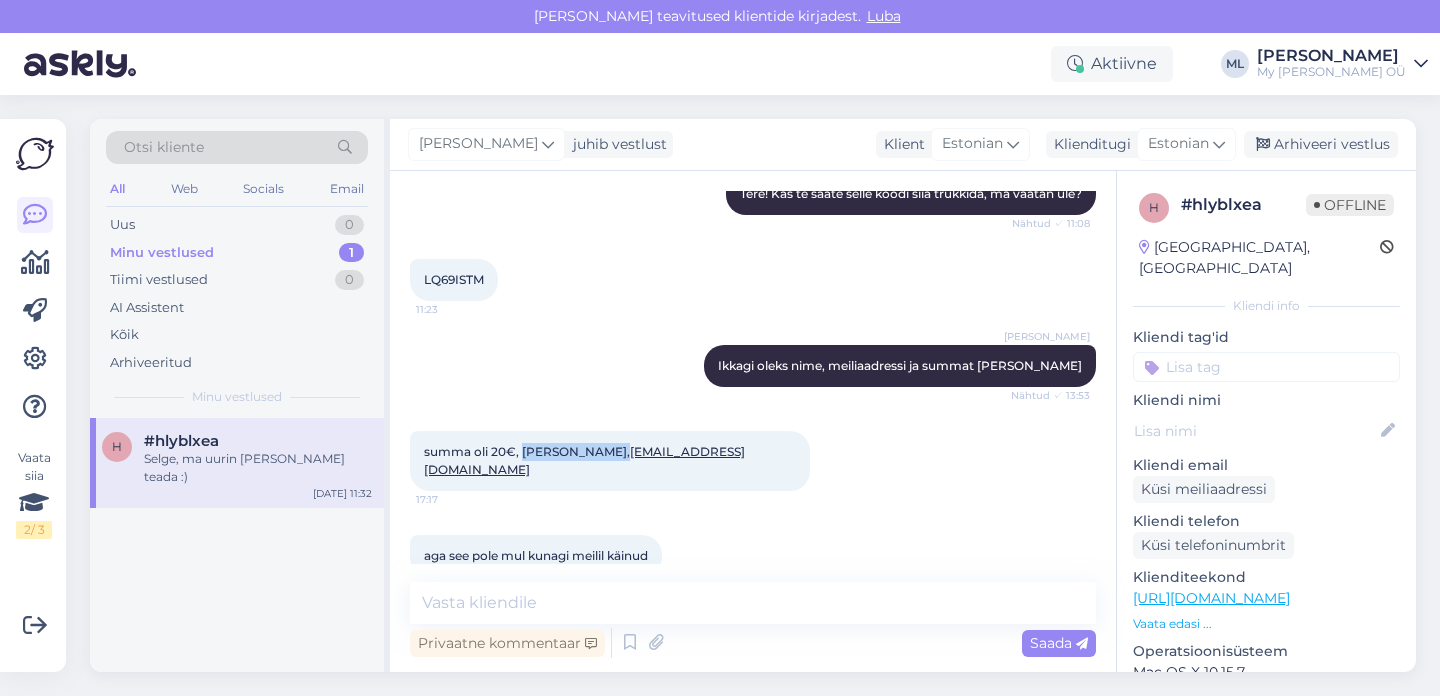 copy on "Maris Maasikas" 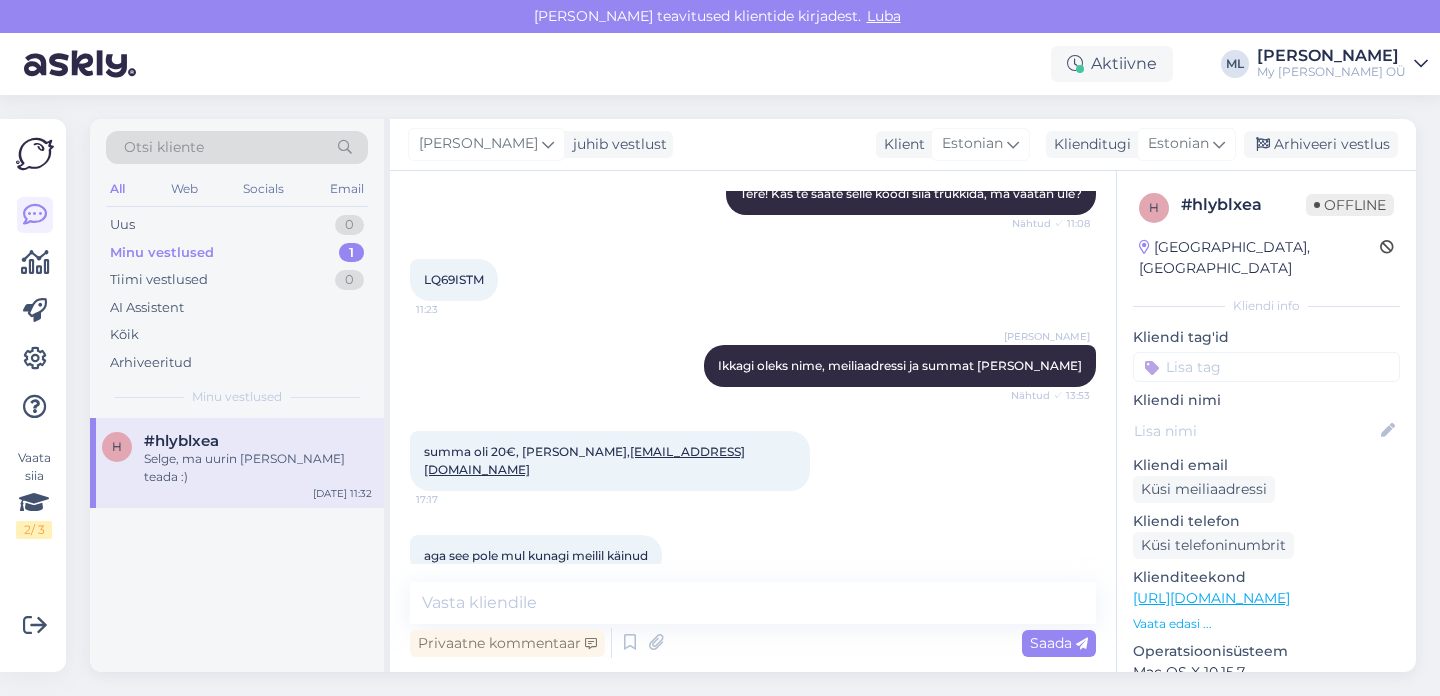 click on "summa oli 20€, Maris Maasikas,  maris.maasikas@gmail.com 17:17" at bounding box center (753, 461) 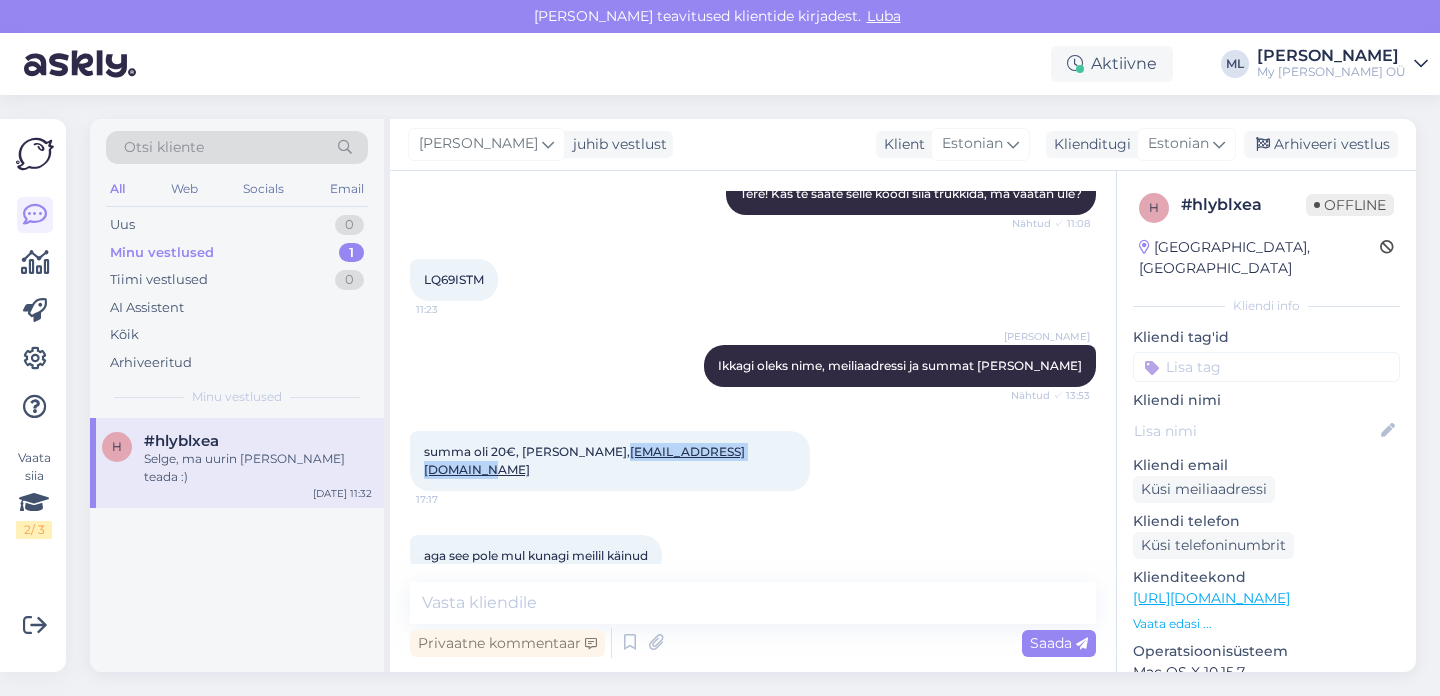 drag, startPoint x: 799, startPoint y: 455, endPoint x: 621, endPoint y: 454, distance: 178.0028 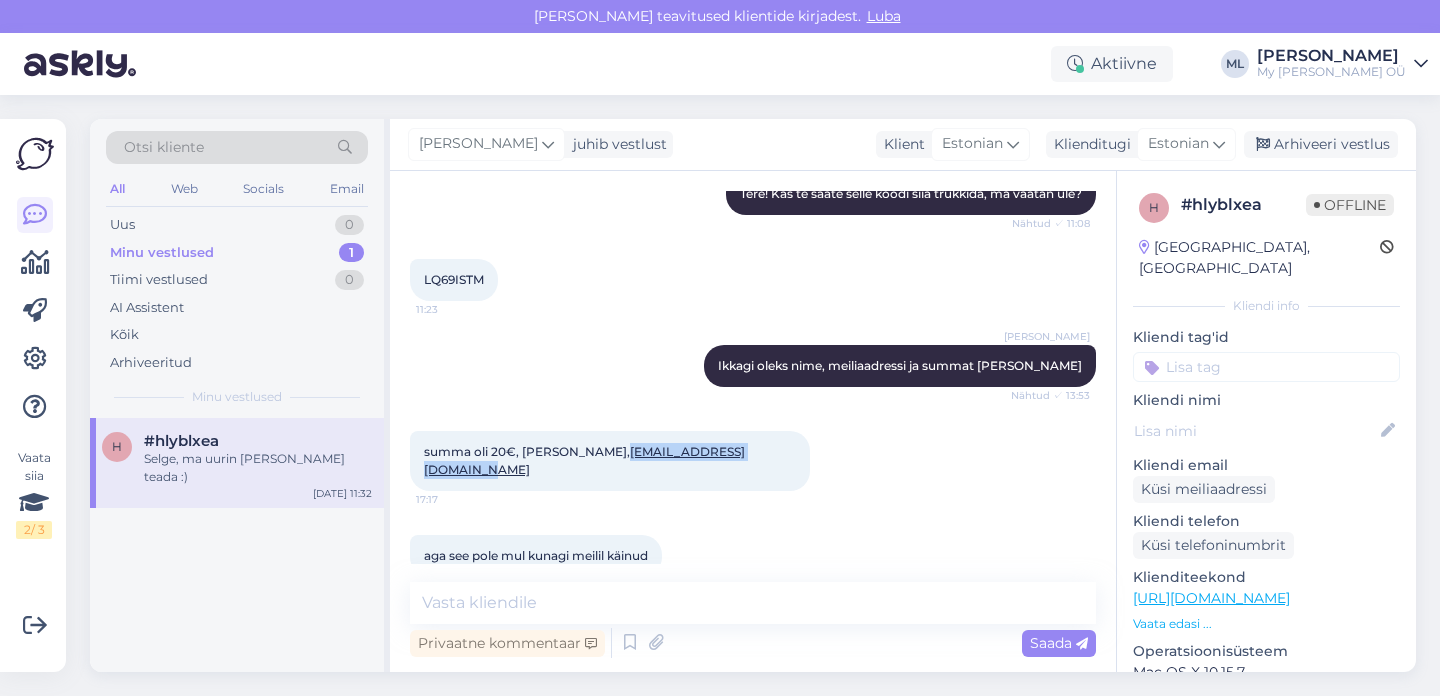 click on "summa oli 20€, Maris Maasikas,  maris.maasikas@gmail.com 17:17" at bounding box center [610, 461] 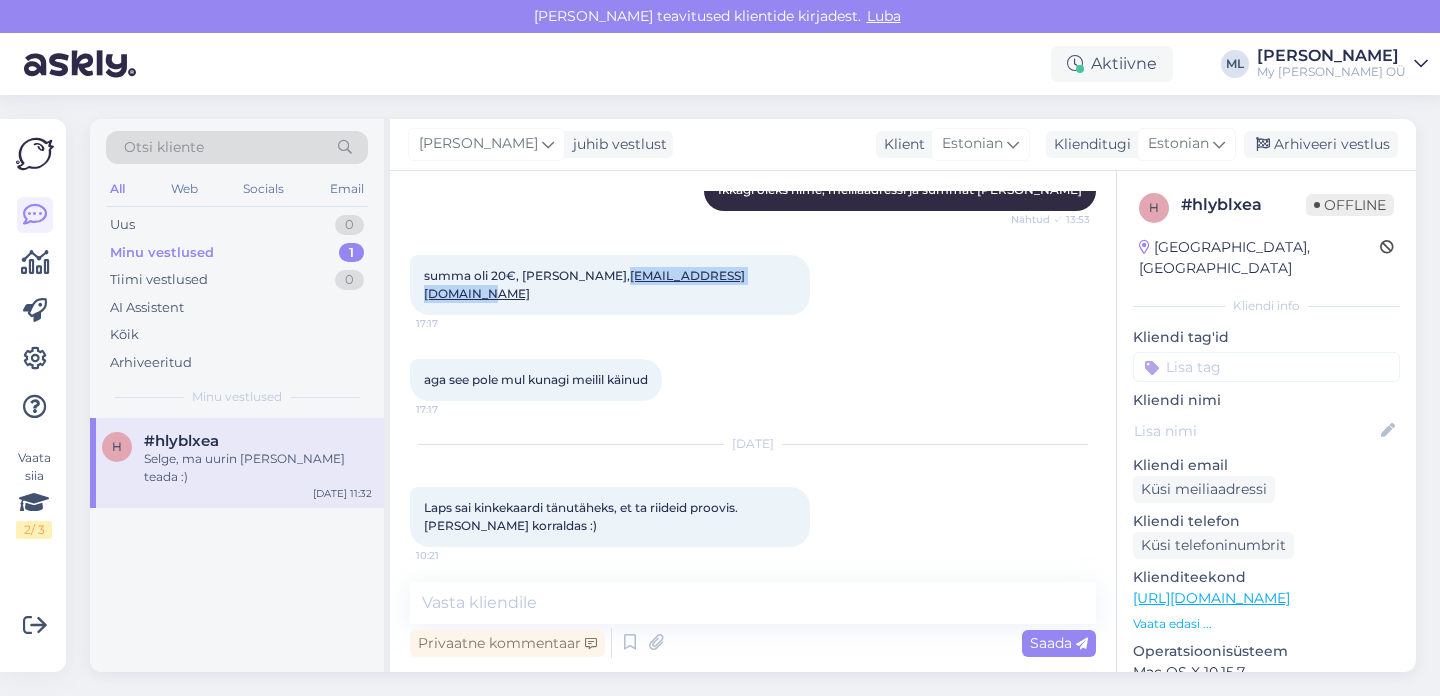 scroll, scrollTop: 601, scrollLeft: 0, axis: vertical 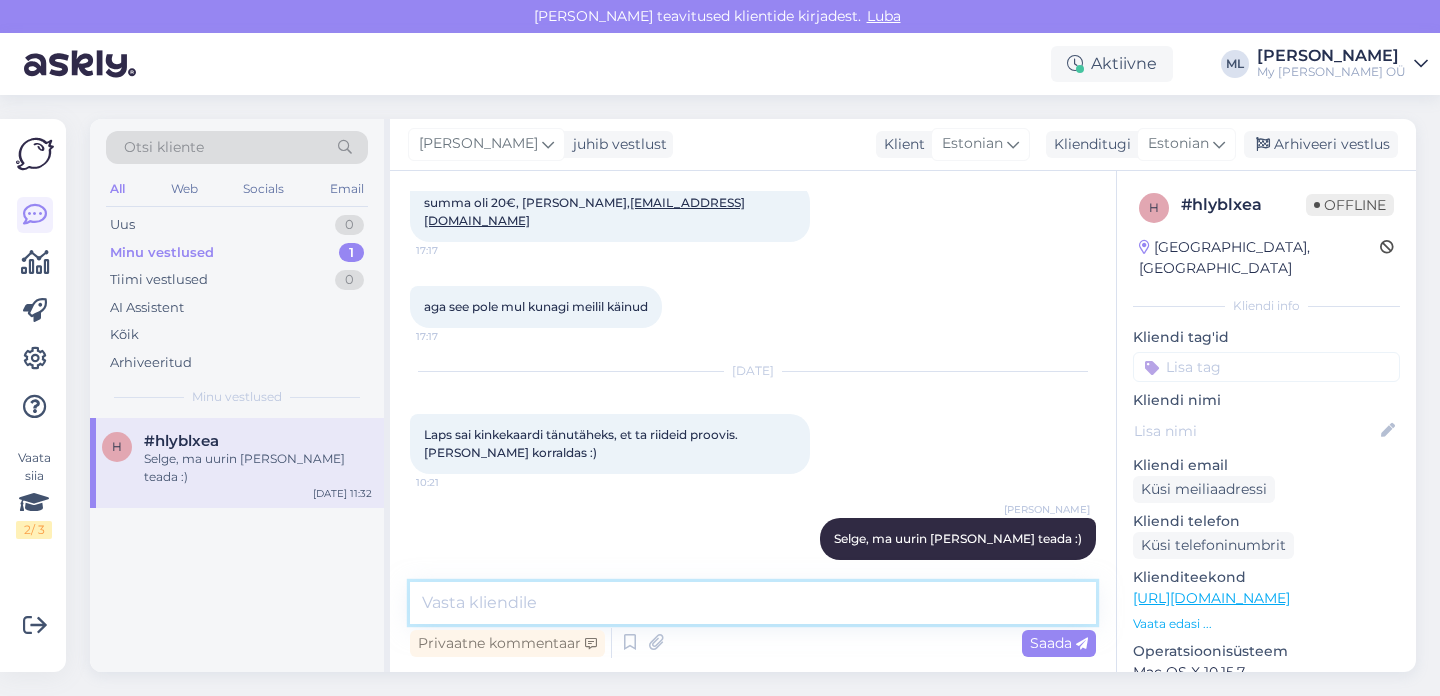 click at bounding box center [753, 603] 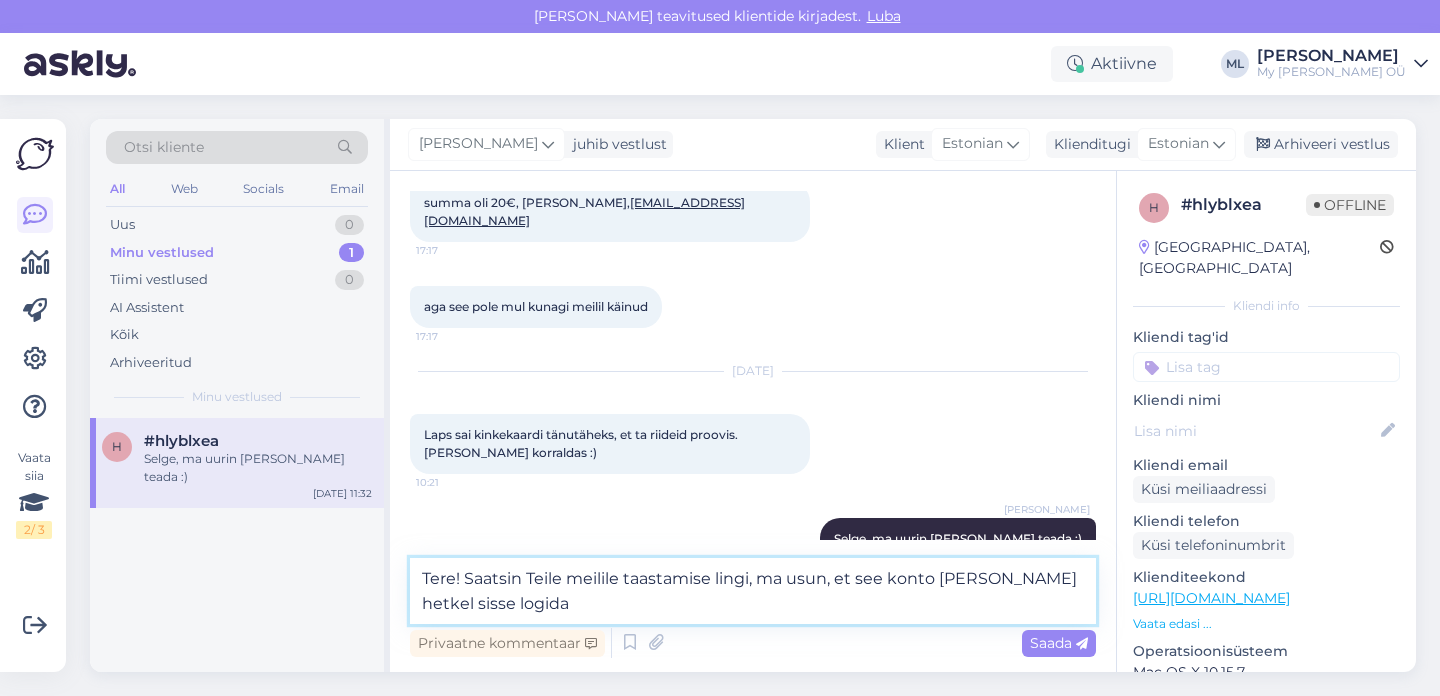 type on "Tere! Saatsin Teile meilile taastamise lingi, ma usun, et see konto ei laste hetkel sisse logida" 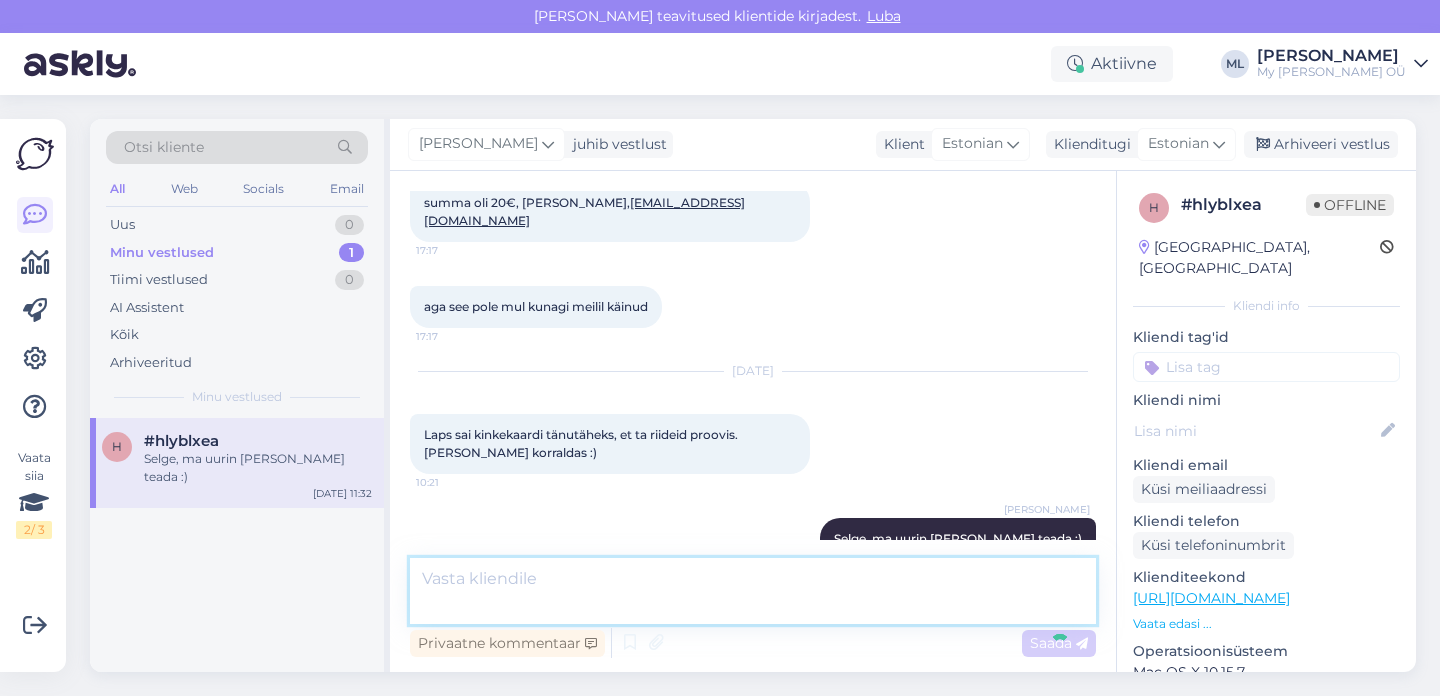 scroll, scrollTop: 747, scrollLeft: 0, axis: vertical 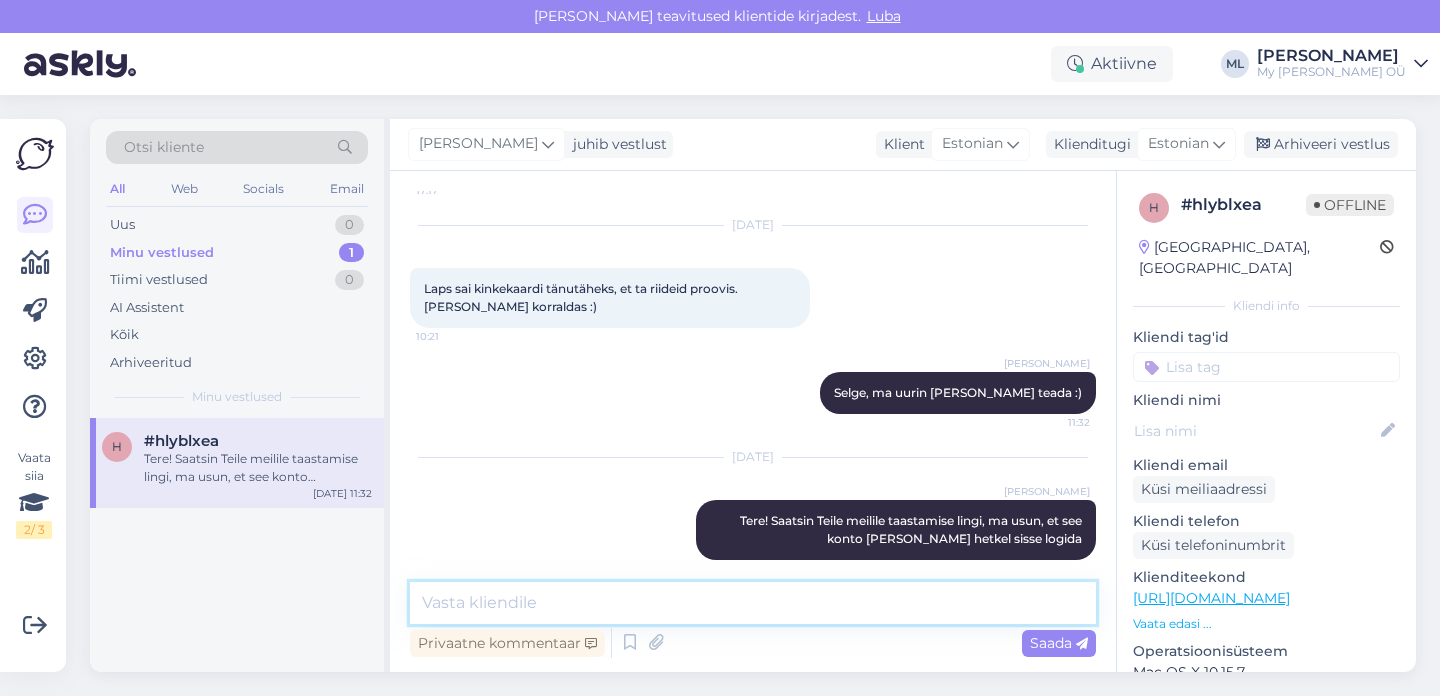 paste on "LQ69ISTM" 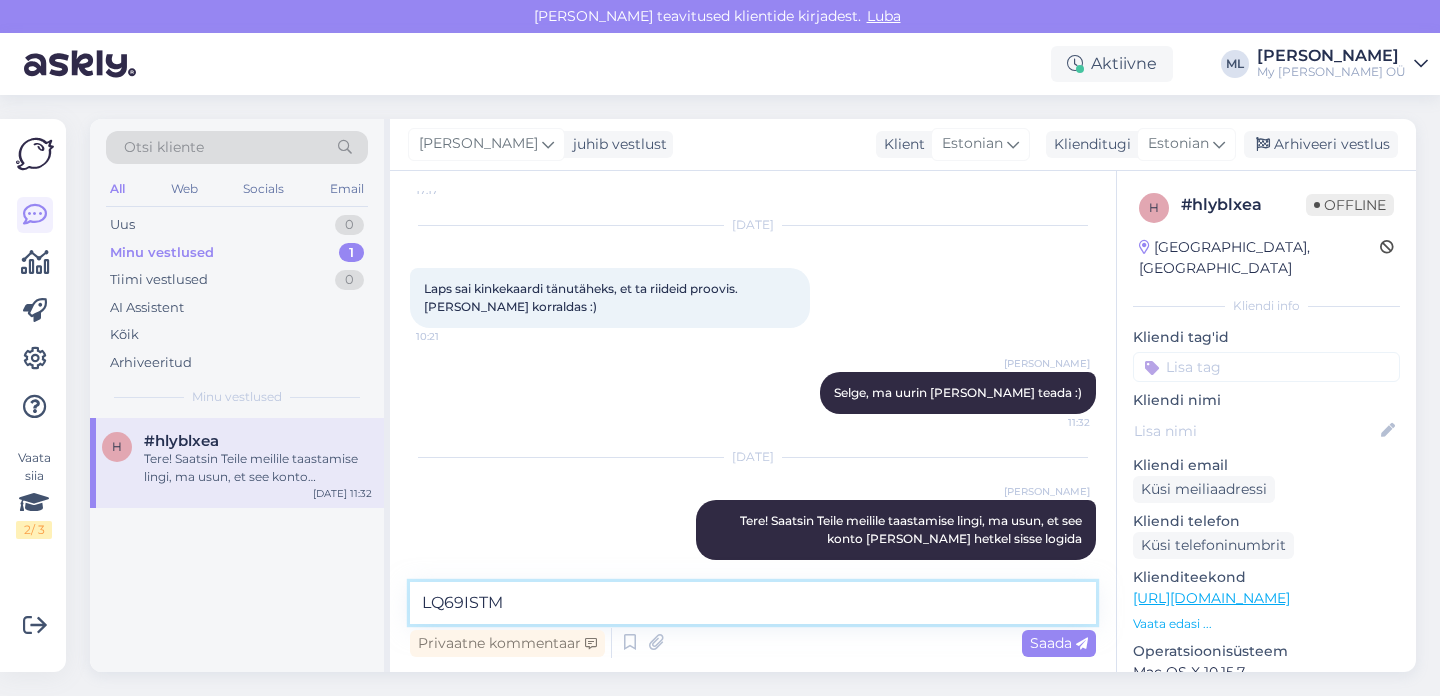 click on "LQ69ISTM" at bounding box center [753, 603] 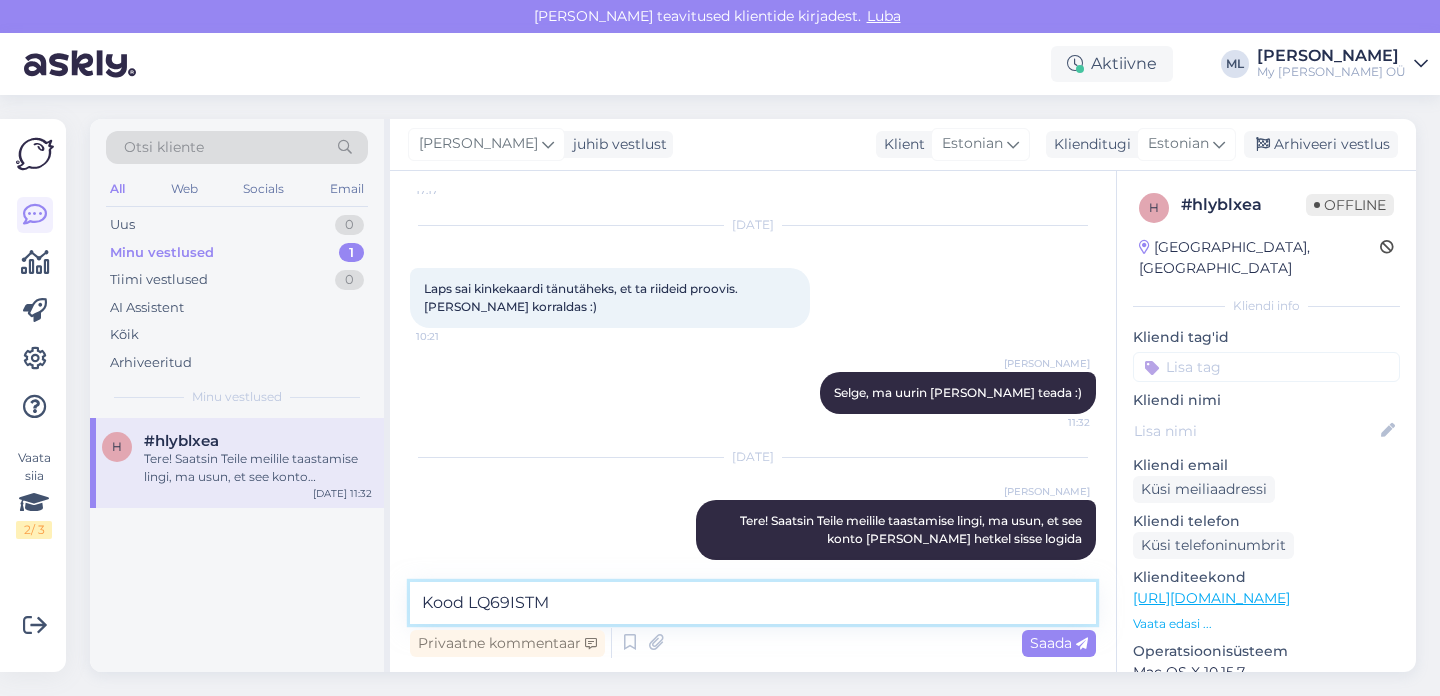 click on "Kood LQ69ISTM" at bounding box center [753, 603] 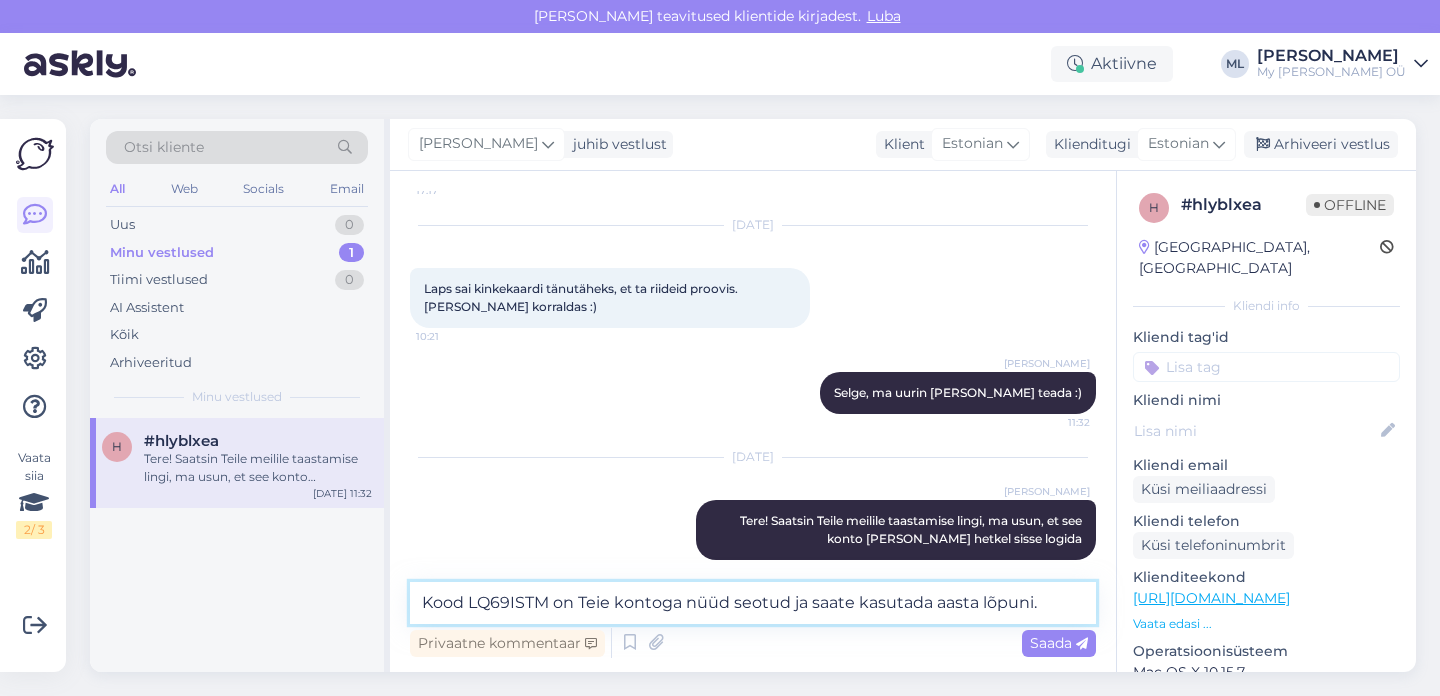 type on "Kood LQ69ISTM on Teie kontoga nüüd seotud ja saate kasutada aasta lõpuni" 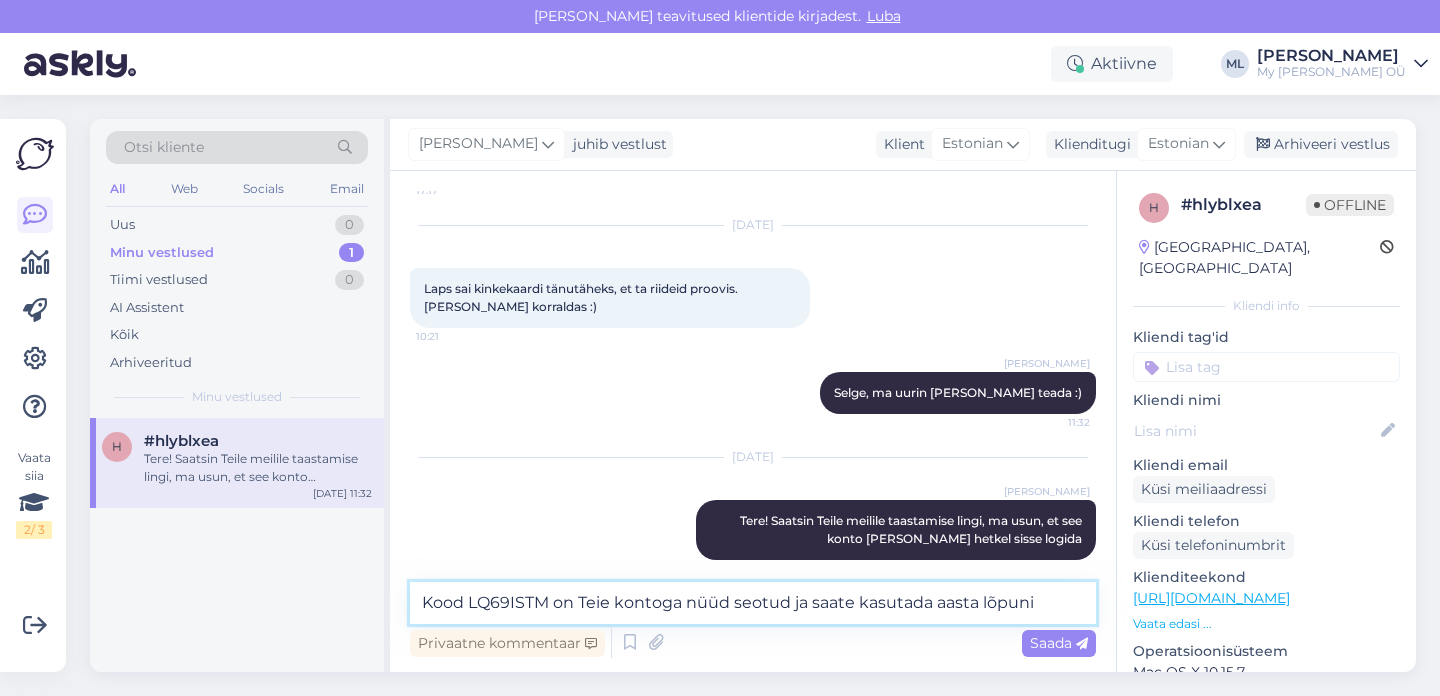type 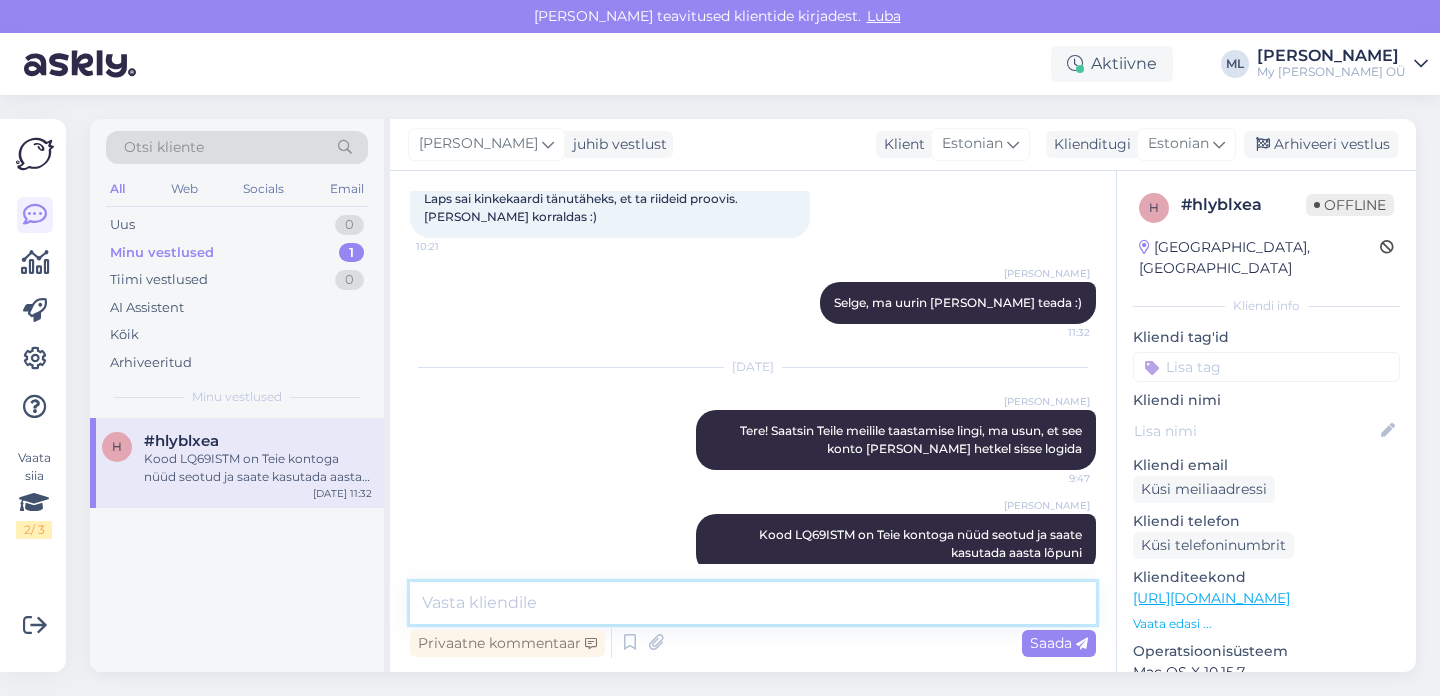 scroll, scrollTop: 816, scrollLeft: 0, axis: vertical 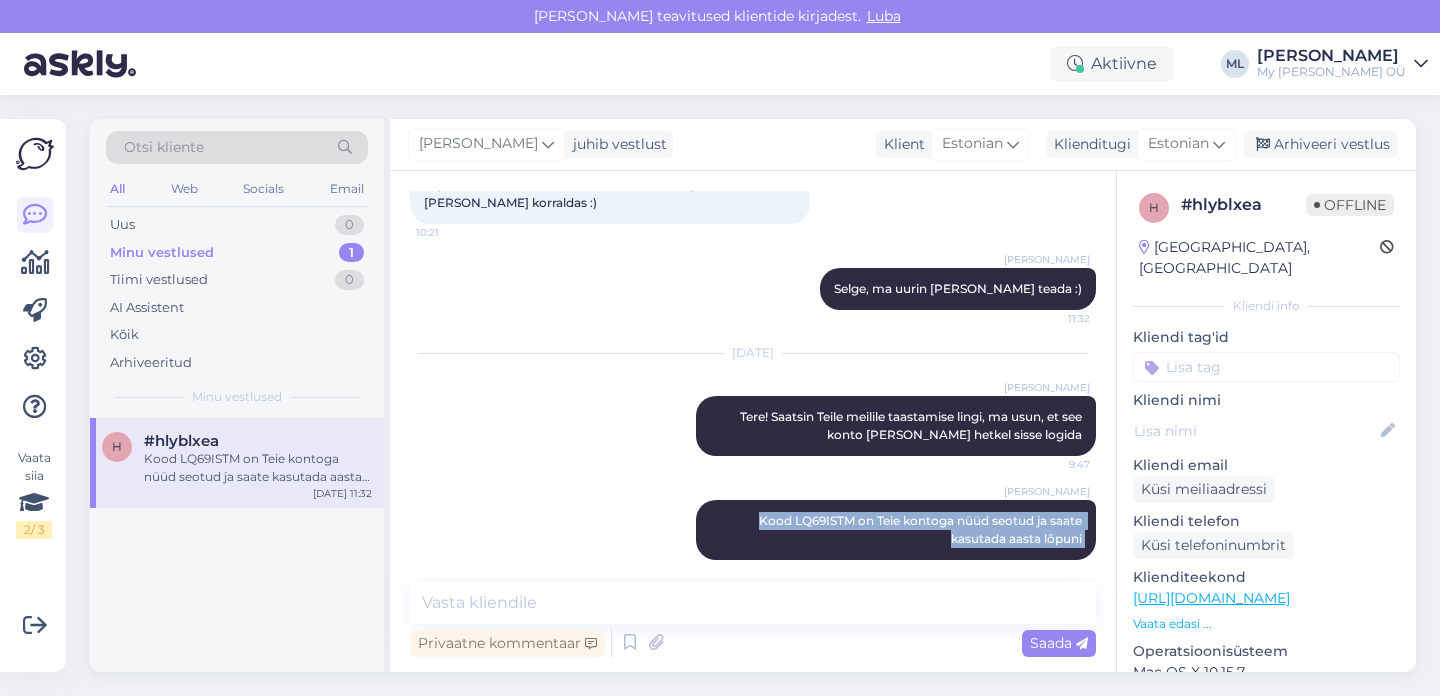 drag, startPoint x: 730, startPoint y: 497, endPoint x: 1008, endPoint y: 542, distance: 281.61853 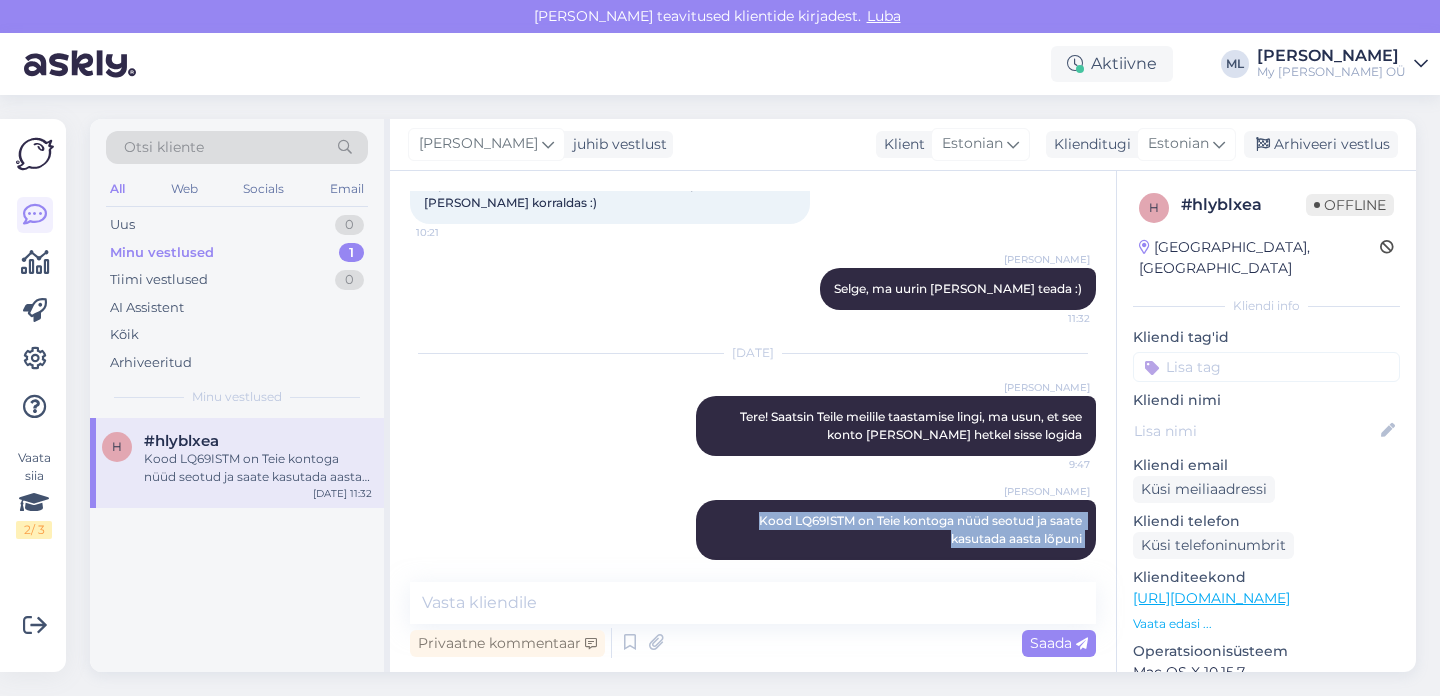 click on "Mari-Liis  Kood LQ69ISTM on Teie kontoga nüüd seotud ja saate kasutada aasta lõpuni 9:47" at bounding box center (896, 530) 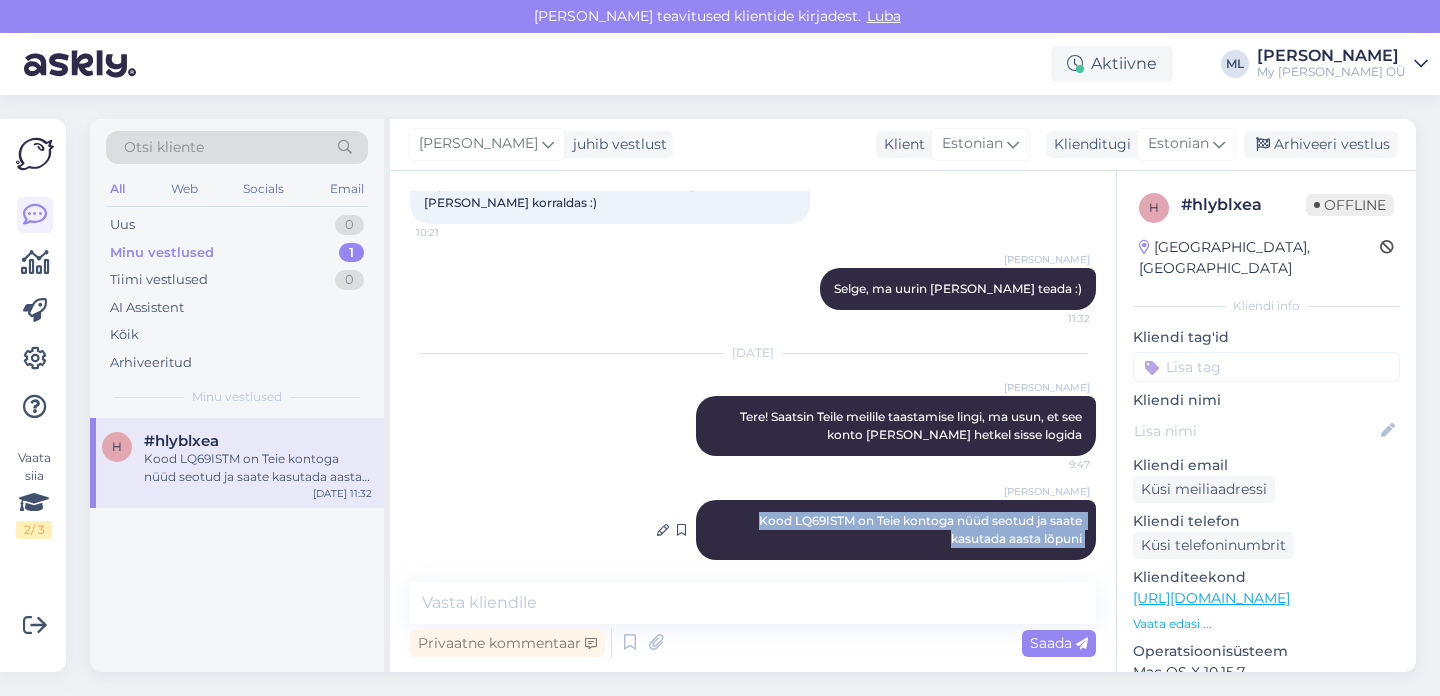 copy on "Kood LQ69ISTM on Teie kontoga nüüd seotud ja saate kasutada aasta lõpuni 9:47" 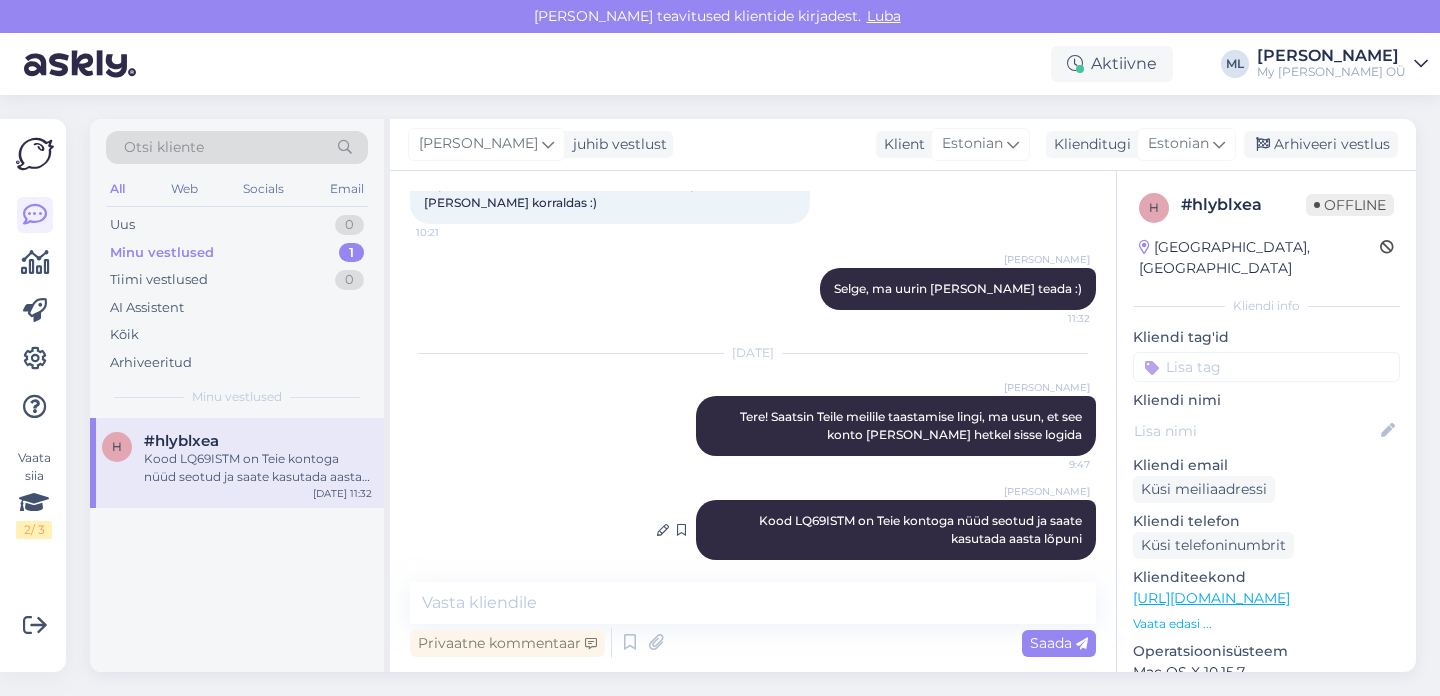 click on "Mari-Liis  Kood LQ69ISTM on Teie kontoga nüüd seotud ja saate kasutada aasta lõpuni 9:47" at bounding box center (896, 530) 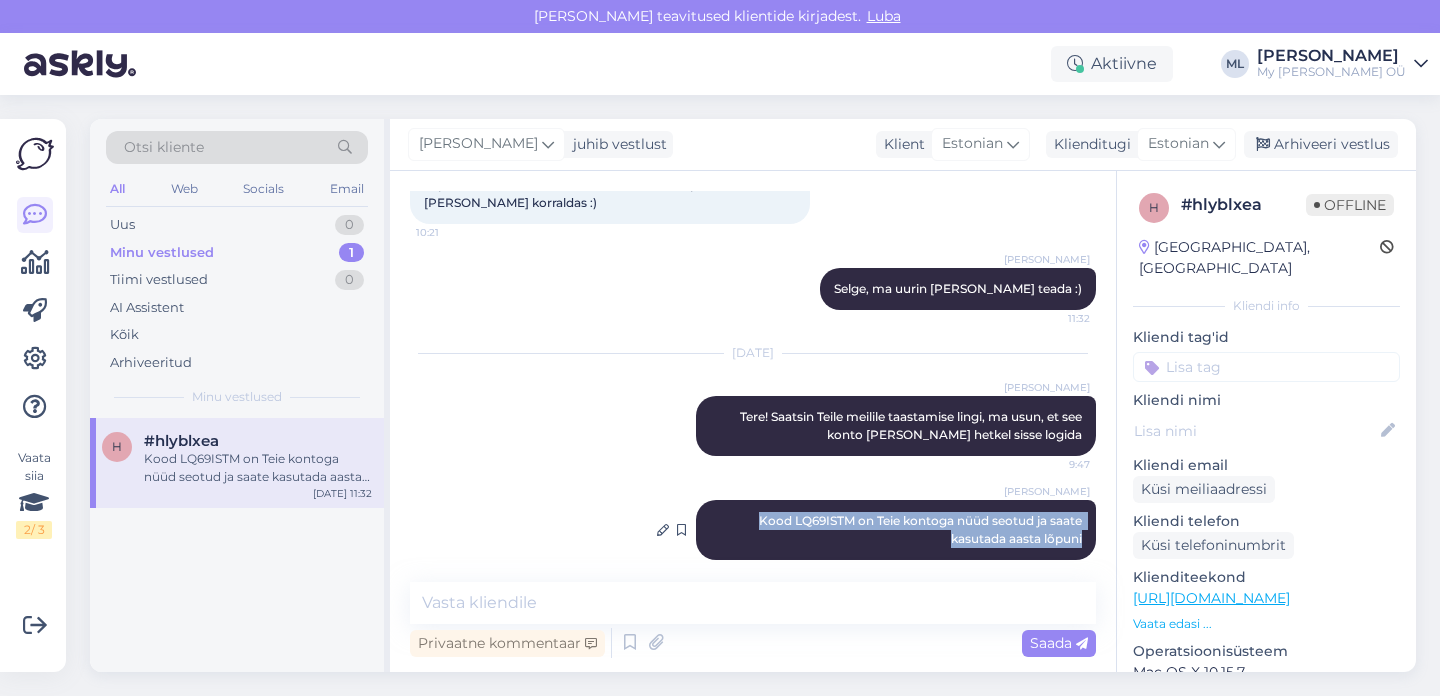 drag, startPoint x: 1072, startPoint y: 522, endPoint x: 738, endPoint y: 496, distance: 335.01044 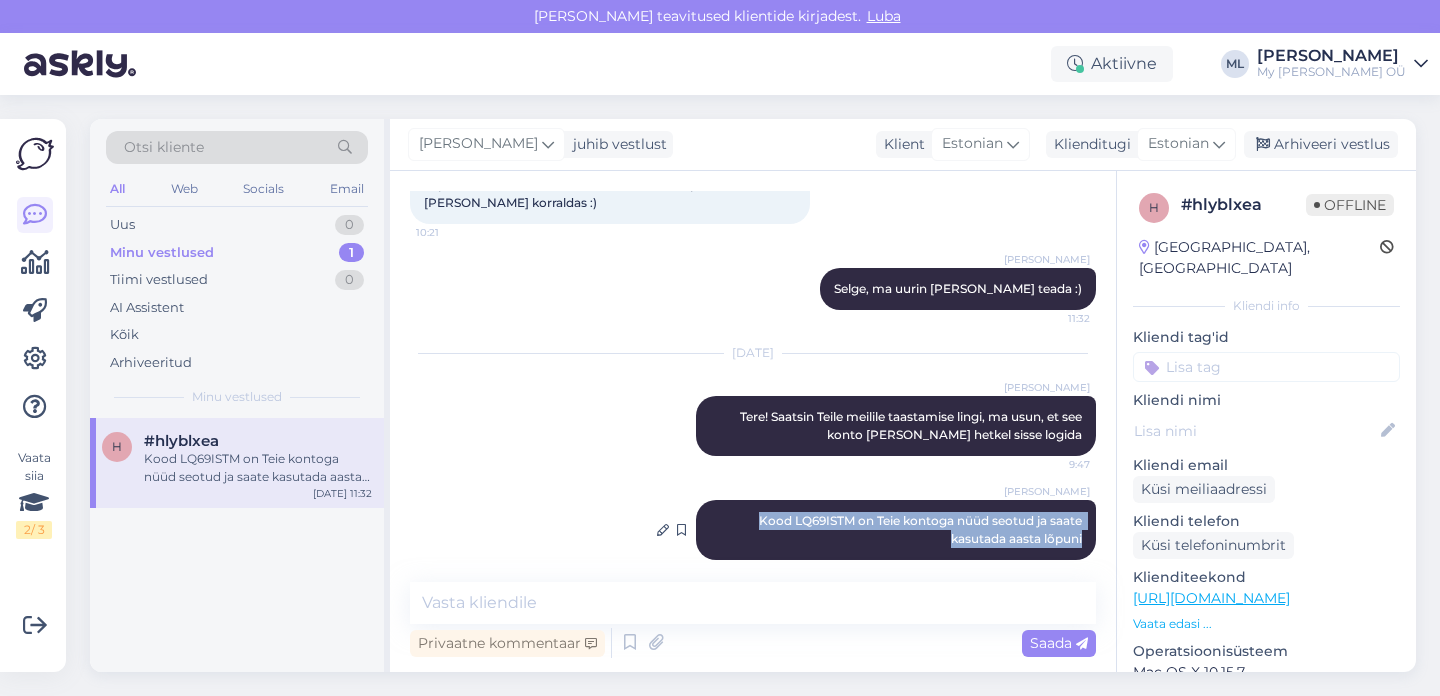 click on "Mari-Liis  Kood LQ69ISTM on Teie kontoga nüüd seotud ja saate kasutada aasta lõpuni 9:47" at bounding box center (896, 530) 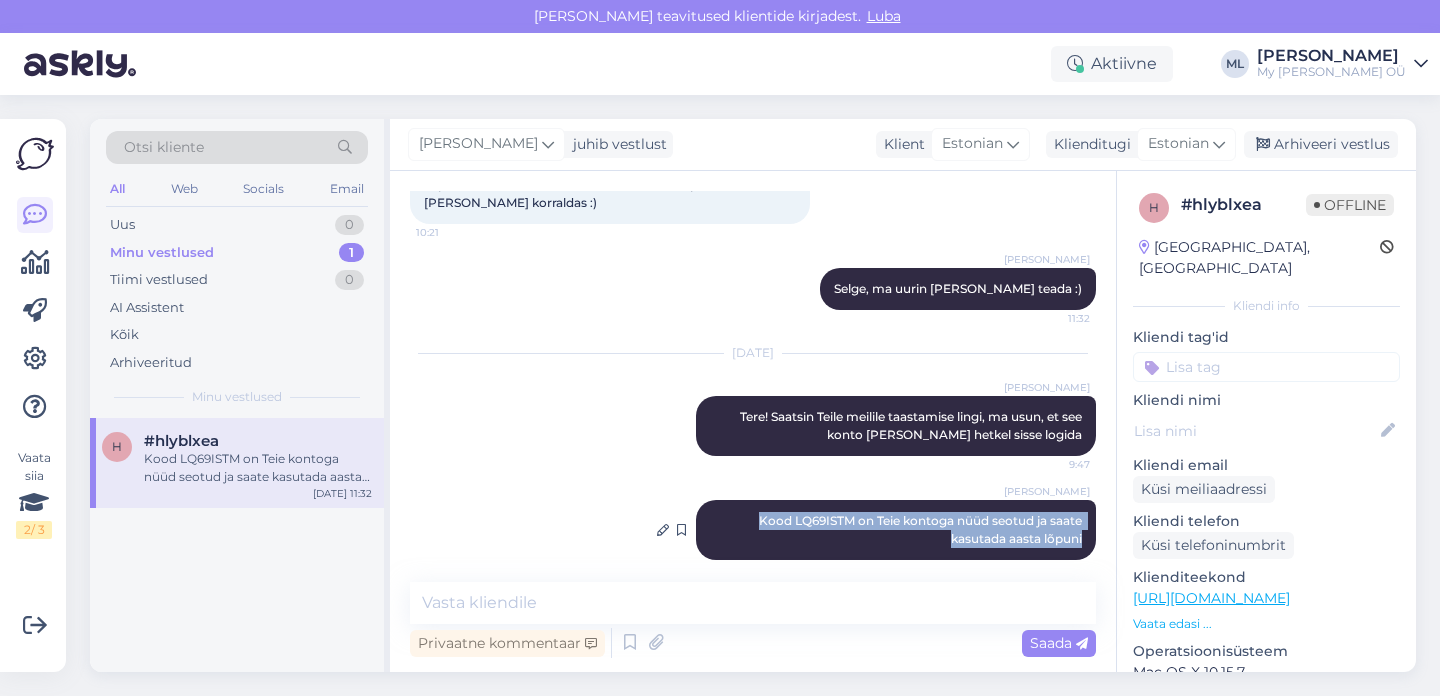 copy on "Kood LQ69ISTM on Teie kontoga nüüd seotud ja saate kasutada aasta lõpuni" 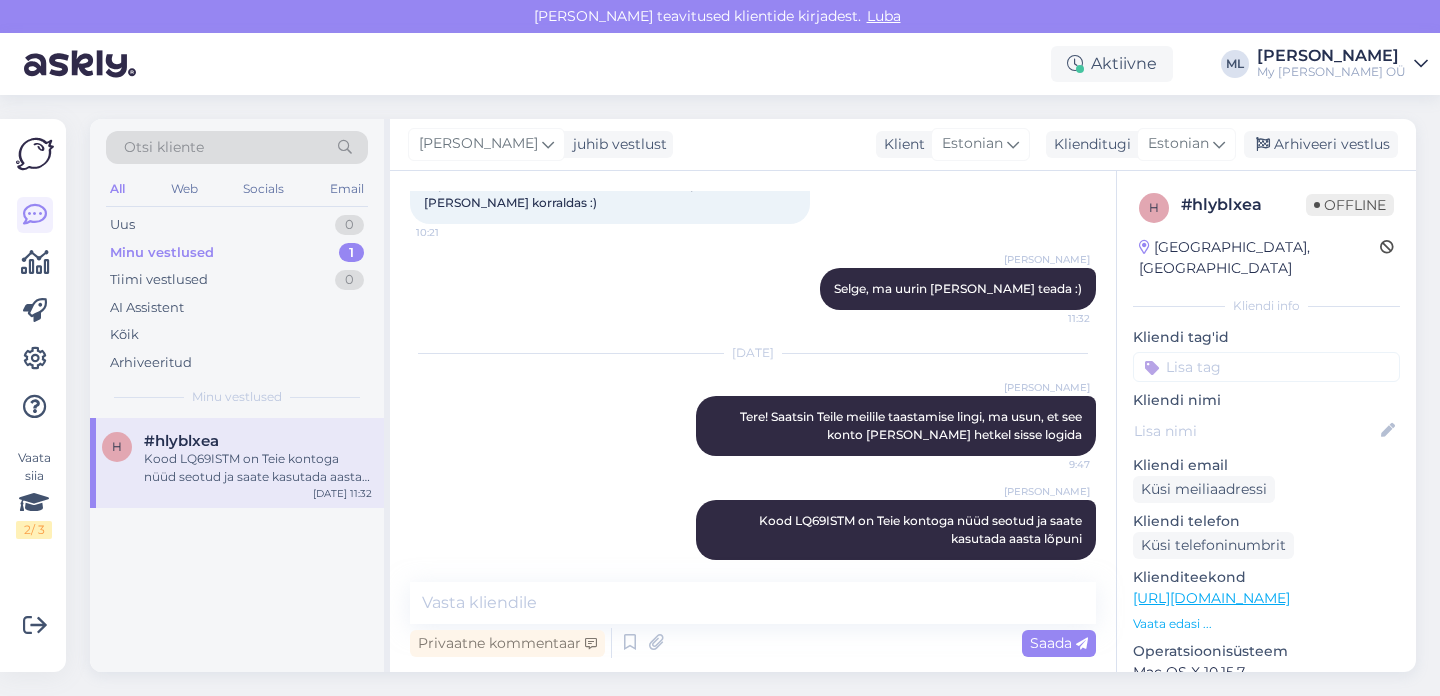 drag, startPoint x: 584, startPoint y: 499, endPoint x: 505, endPoint y: 476, distance: 82.28001 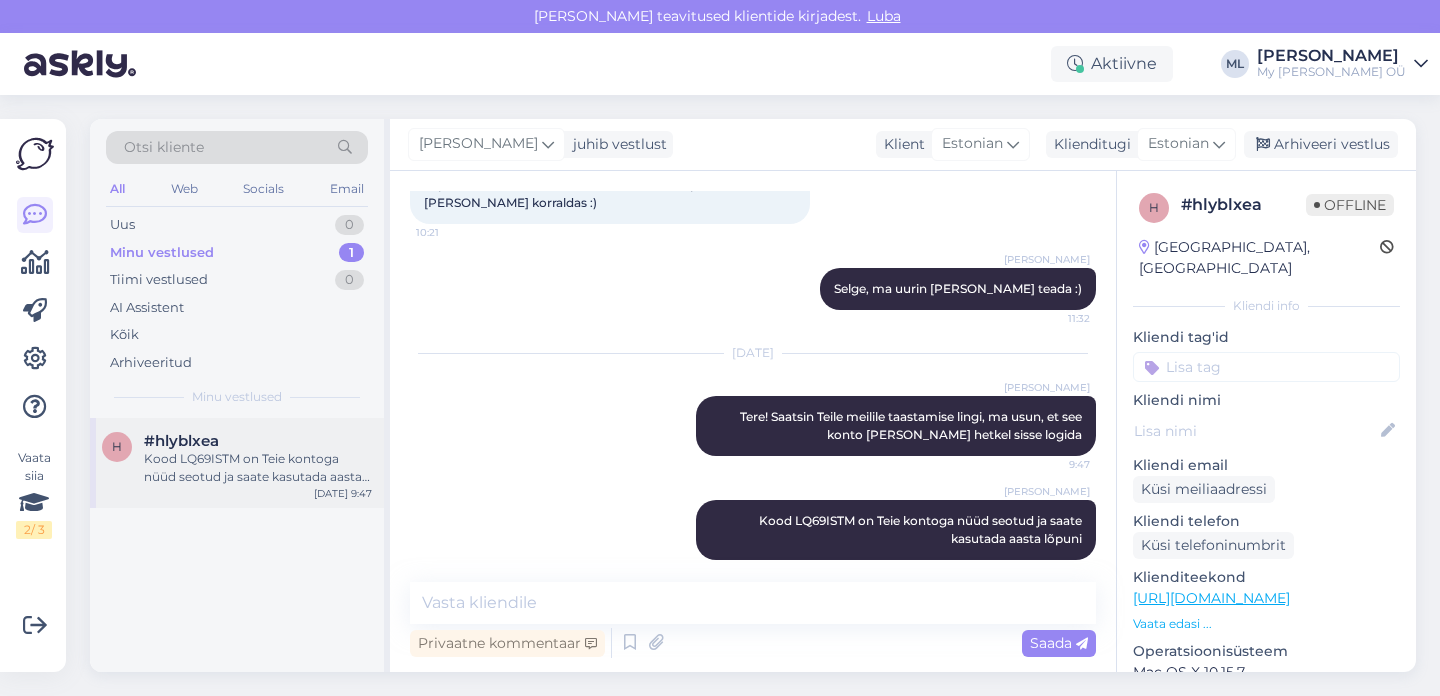 click on "h #hlyblxea Kood LQ69ISTM on Teie kontoga nüüd seotud ja saate kasutada aasta lõpuni Jul 21 9:47" at bounding box center (237, 463) 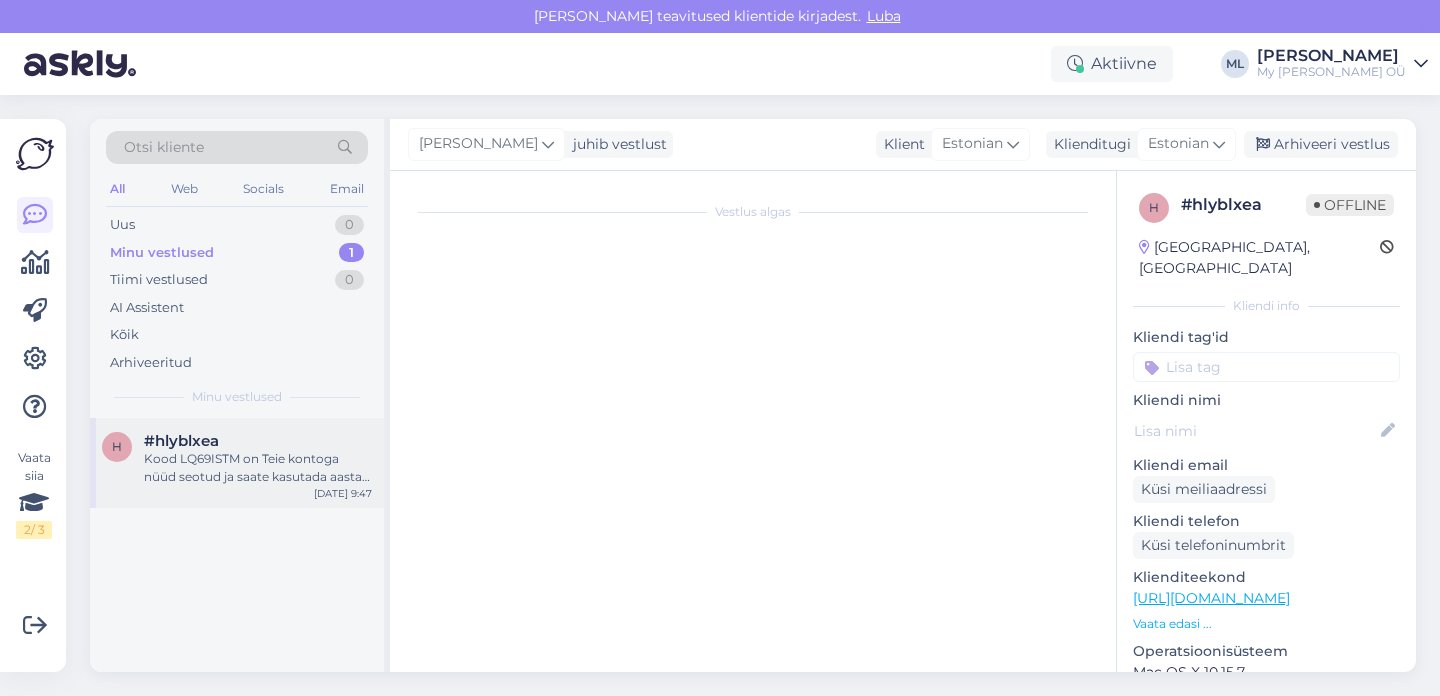 scroll, scrollTop: 851, scrollLeft: 0, axis: vertical 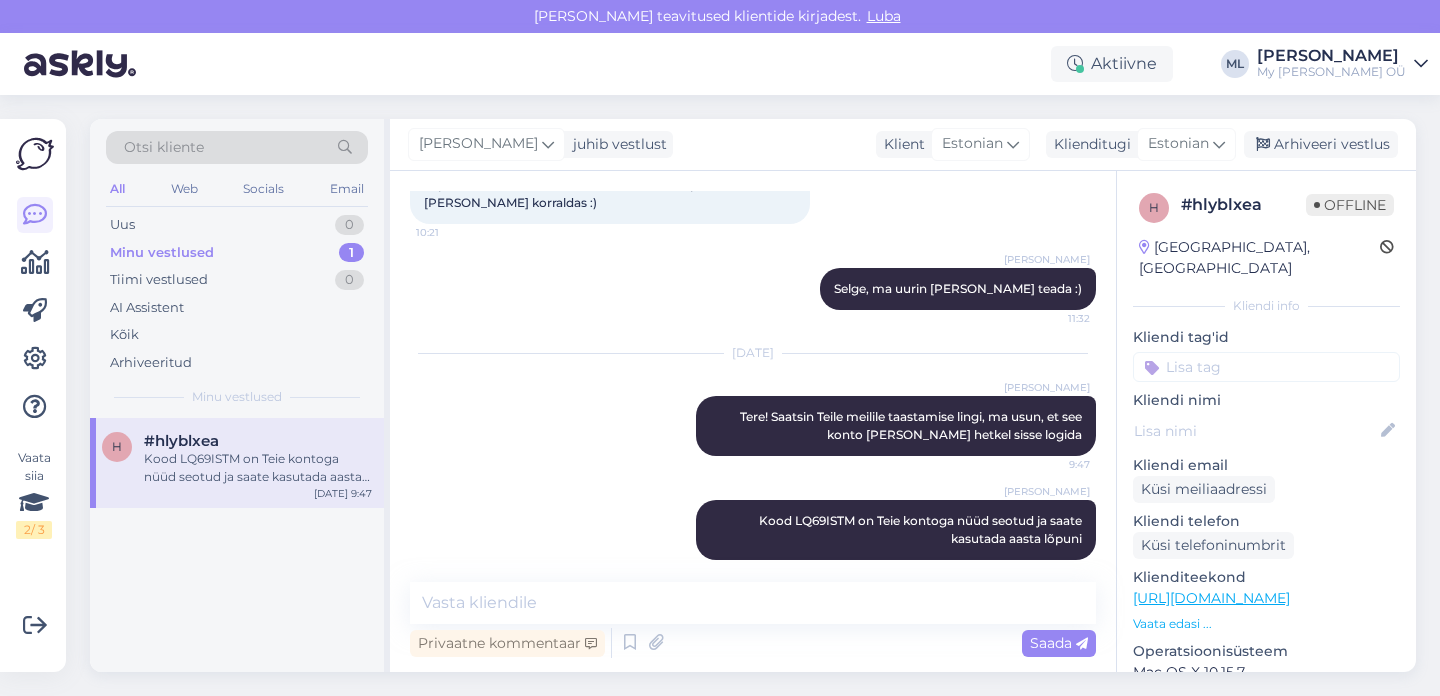 drag, startPoint x: 1359, startPoint y: 142, endPoint x: 1246, endPoint y: 166, distance: 115.52056 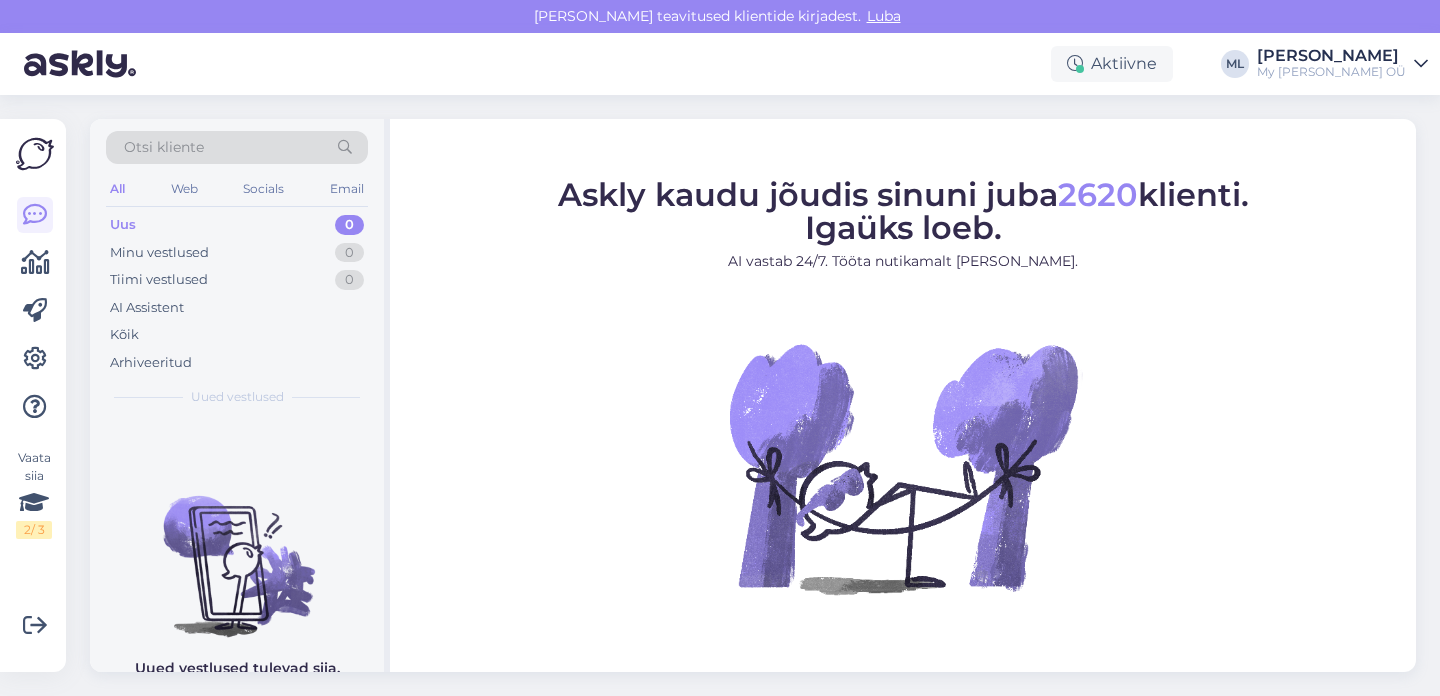 scroll, scrollTop: 0, scrollLeft: 0, axis: both 